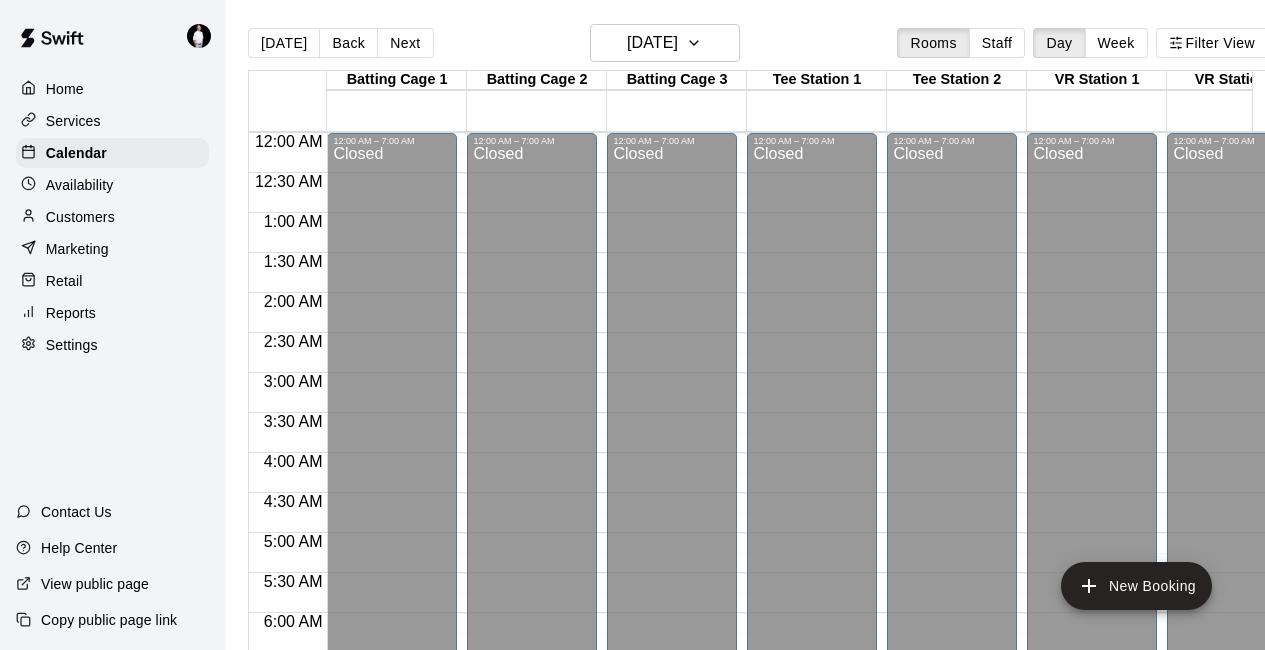 scroll, scrollTop: 0, scrollLeft: 0, axis: both 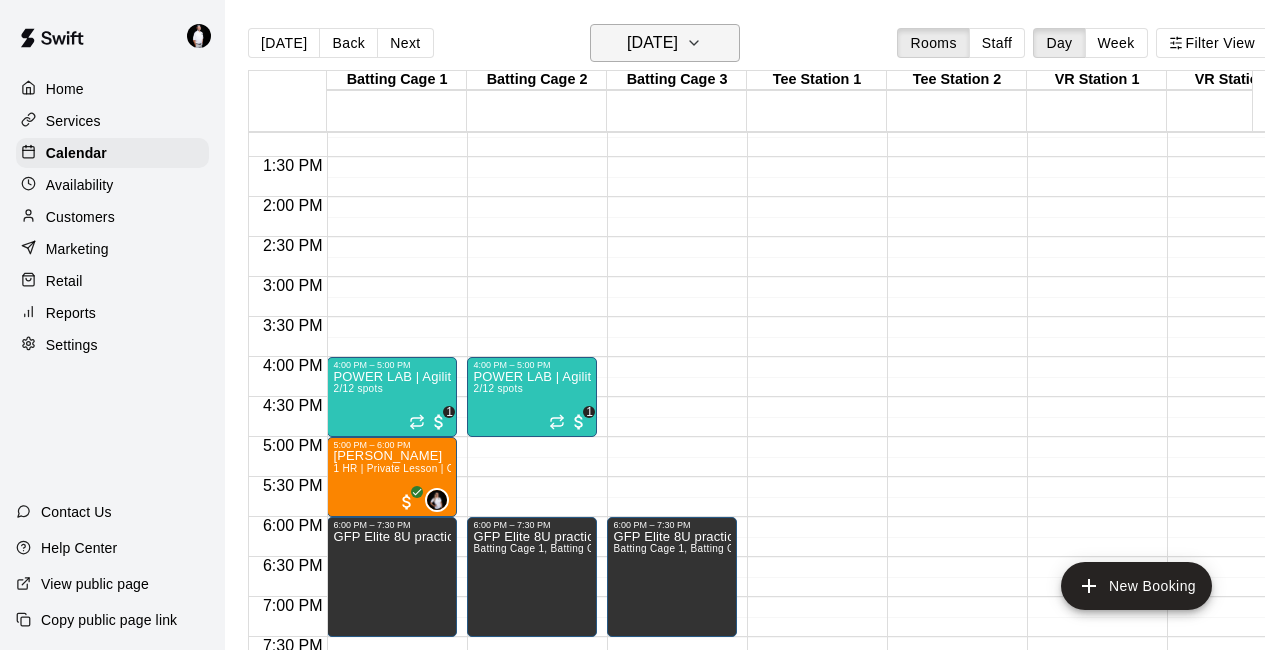 click 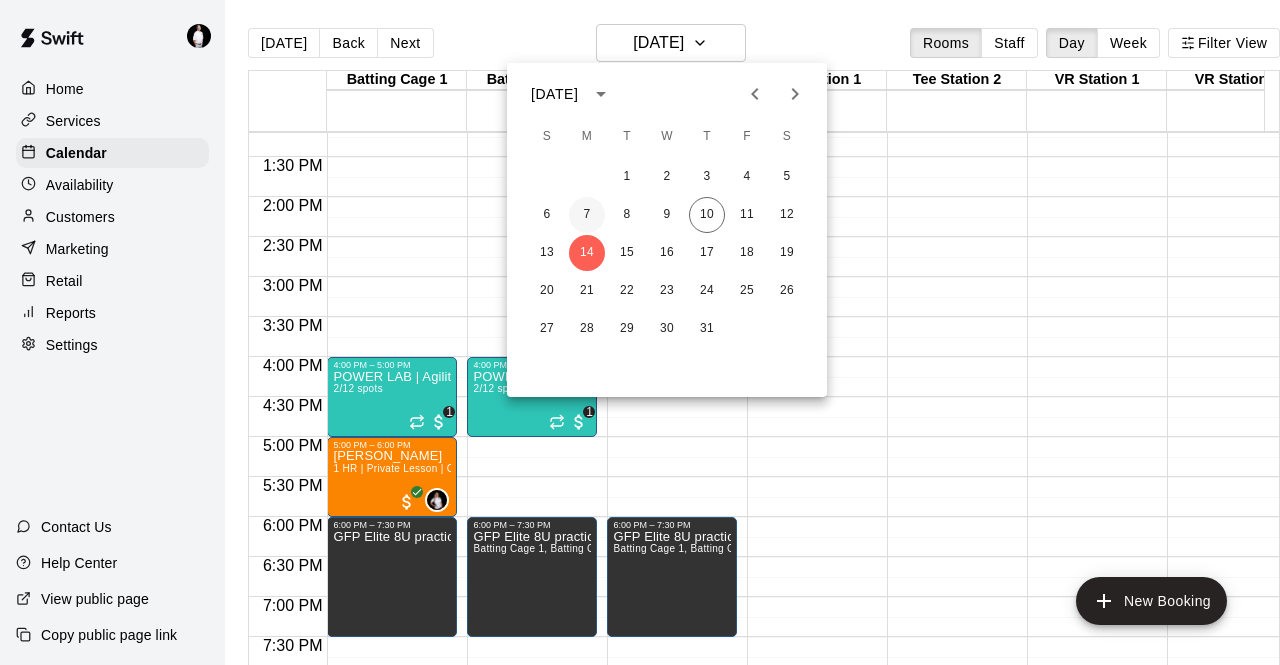 click on "7" at bounding box center [587, 215] 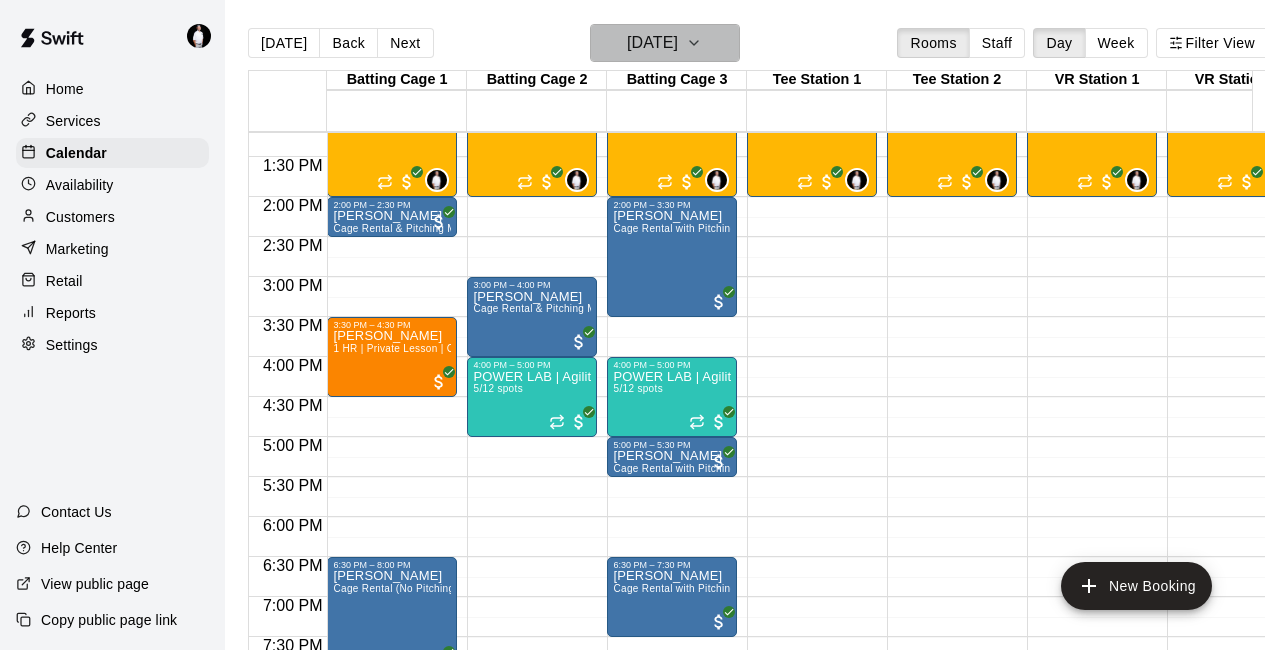 click 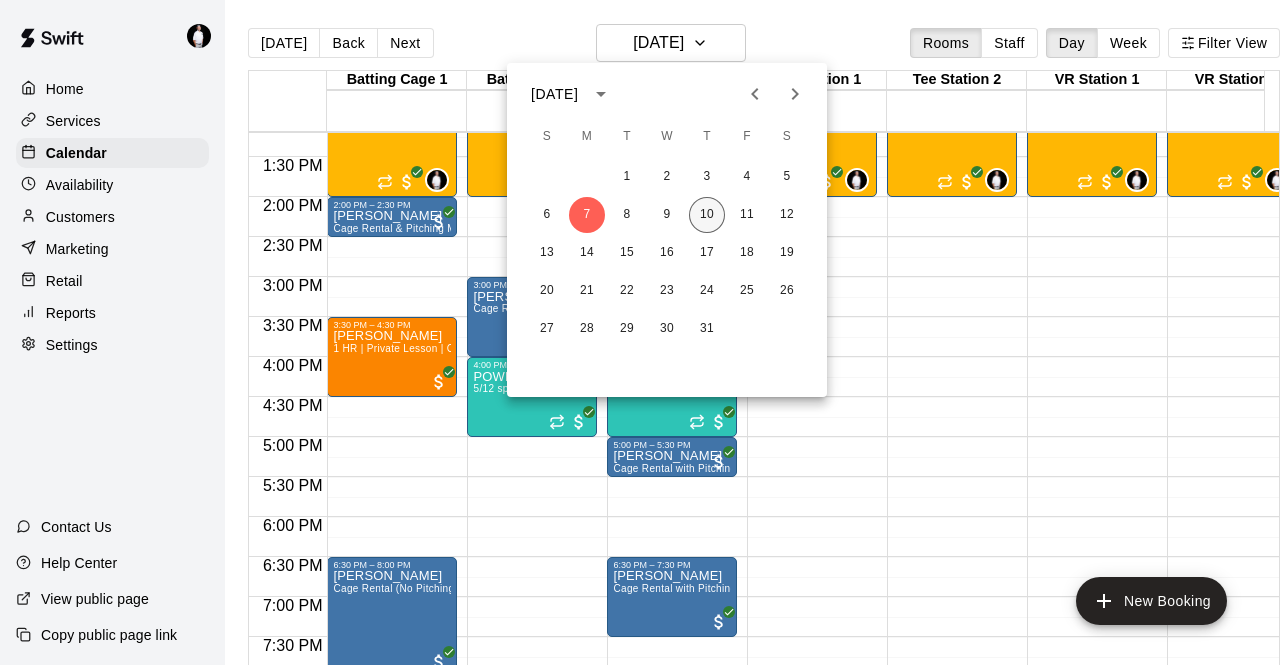 click on "10" at bounding box center (707, 215) 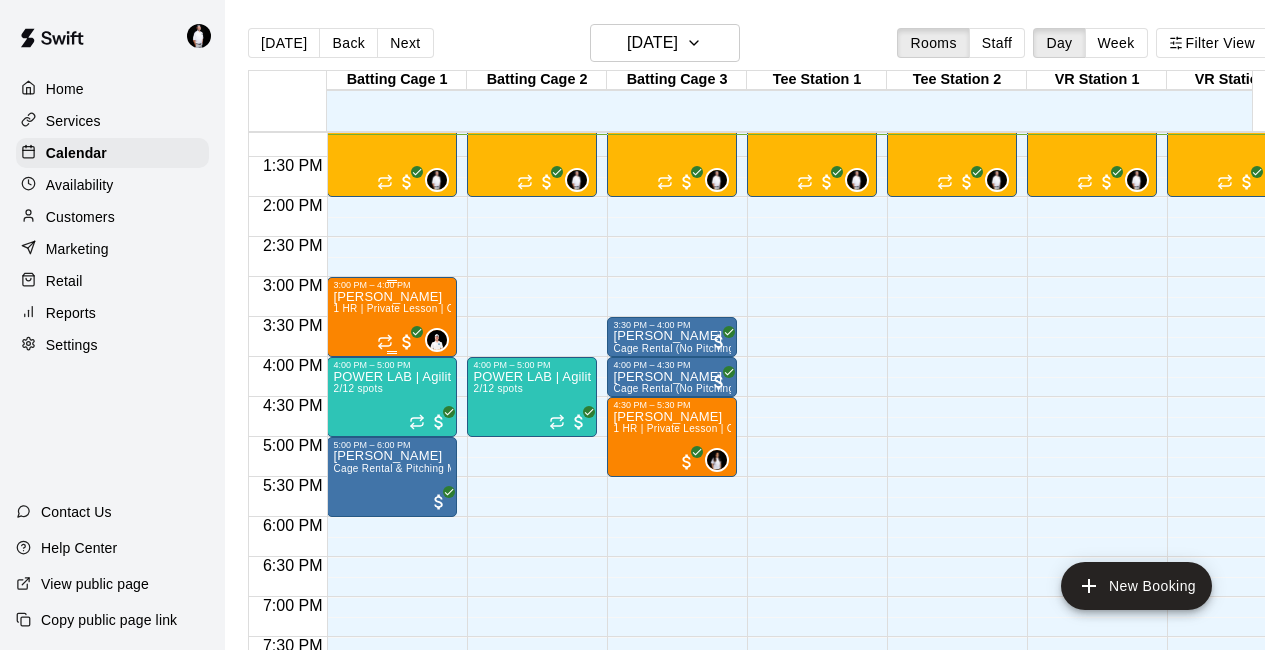 click on "1 HR | Private Lesson | Coach [PERSON_NAME]" at bounding box center (450, 308) 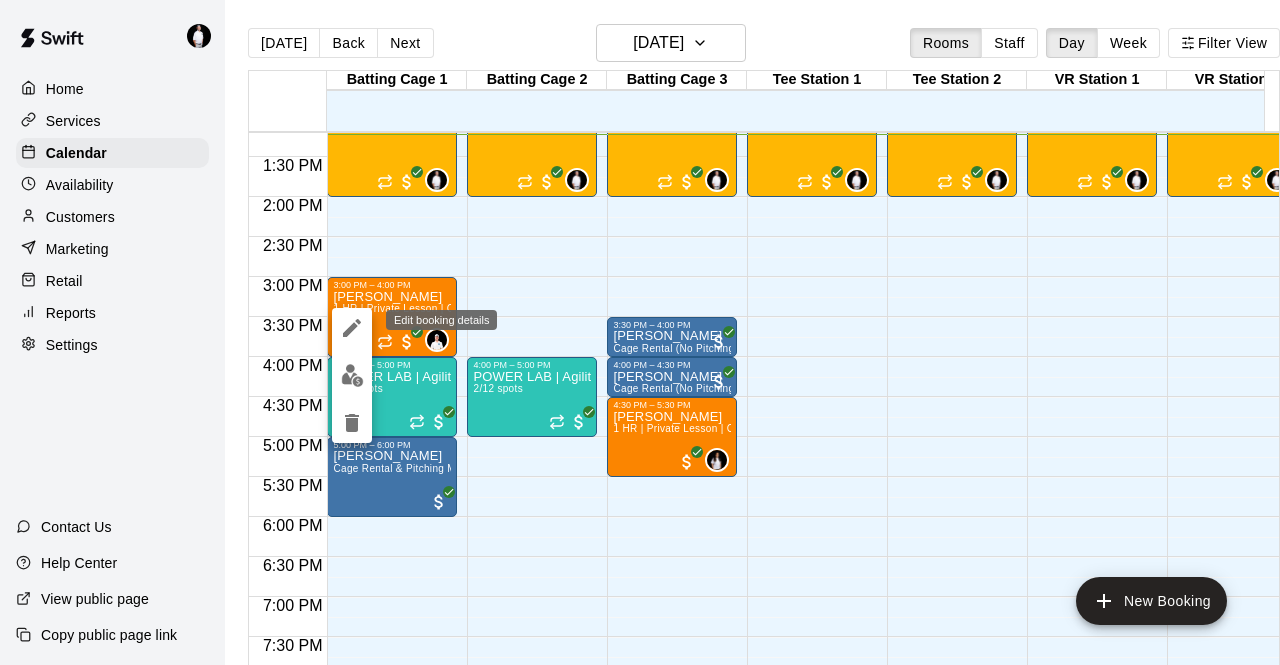 click 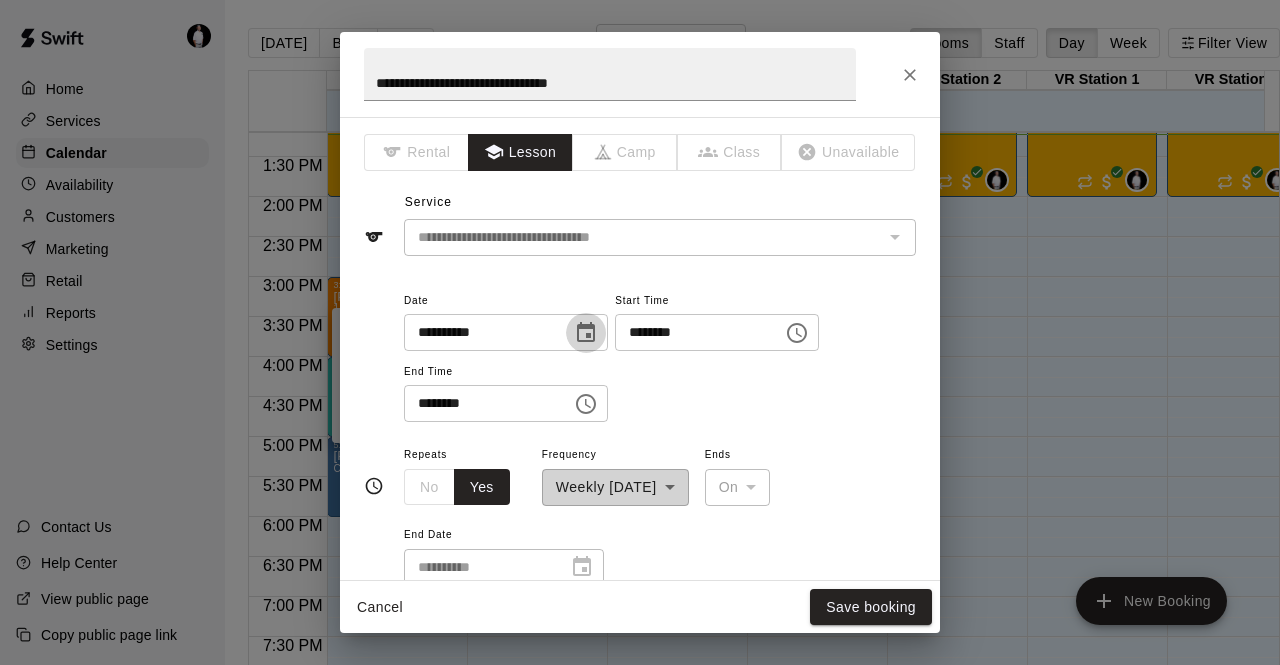 click 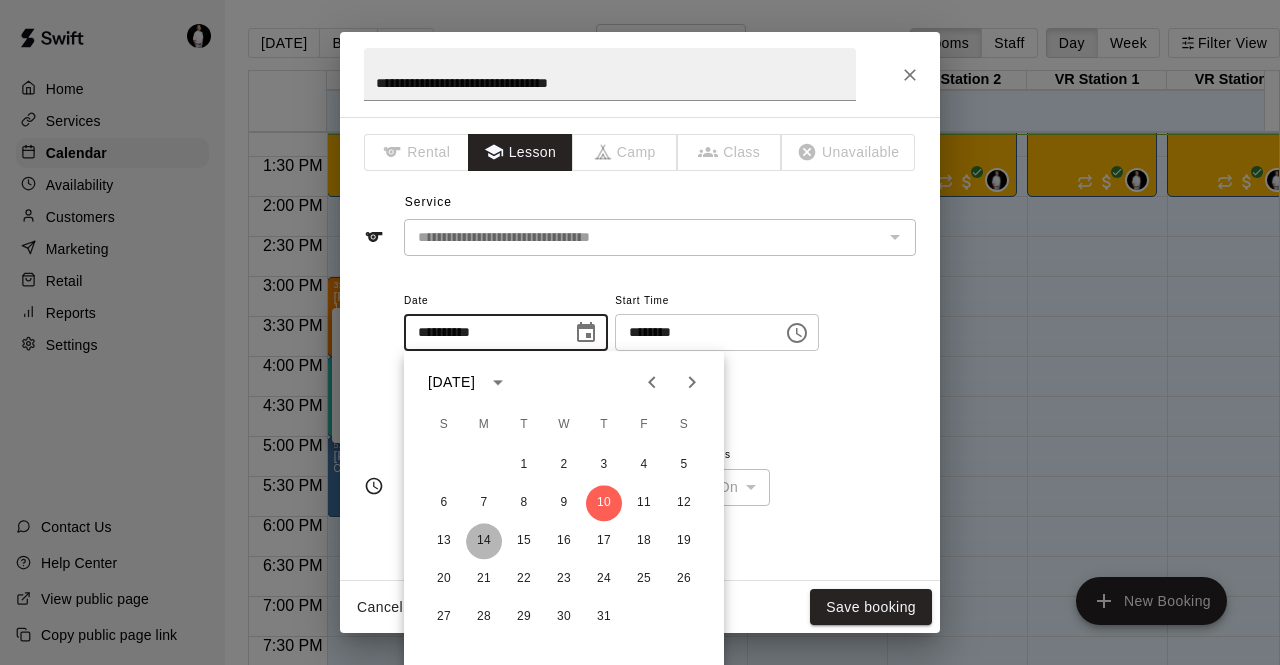 click on "14" at bounding box center (484, 541) 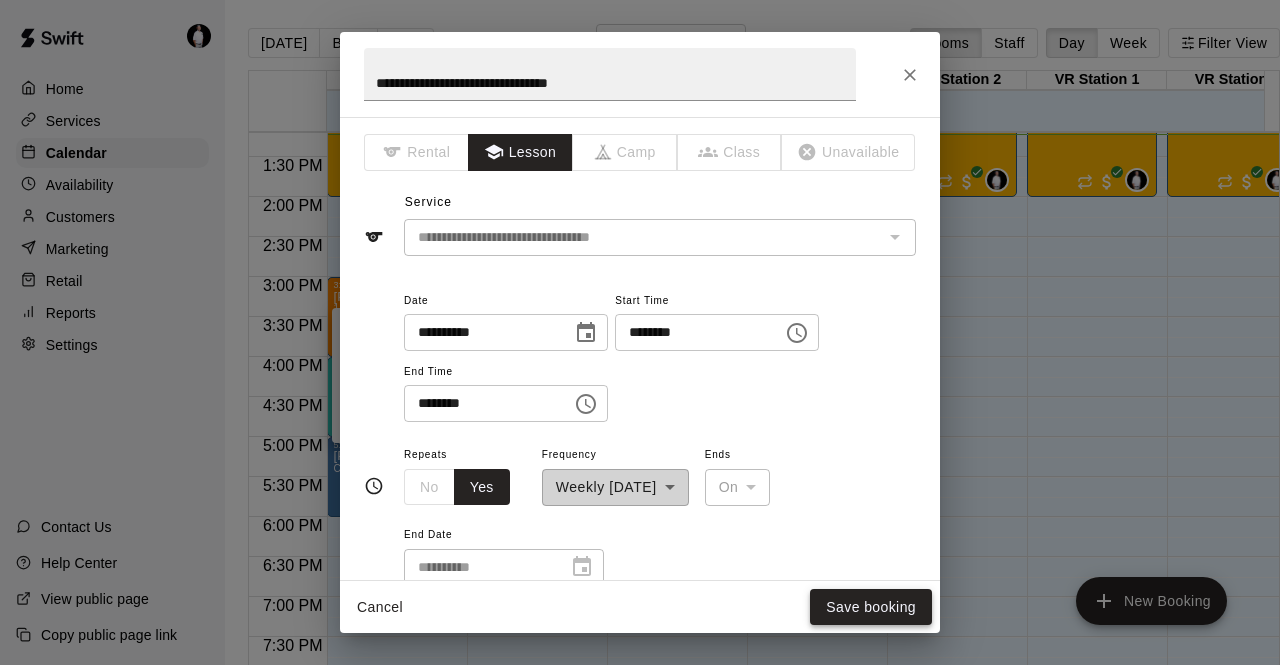 click on "Save booking" at bounding box center (871, 607) 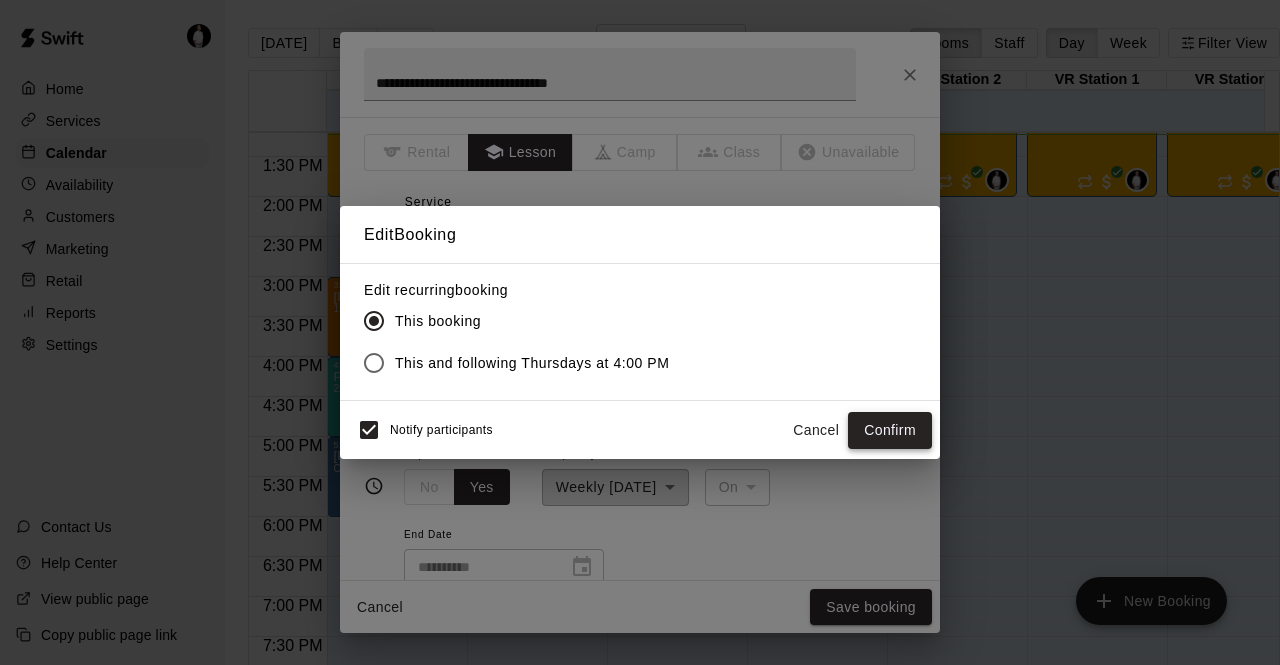 click on "Confirm" at bounding box center [890, 430] 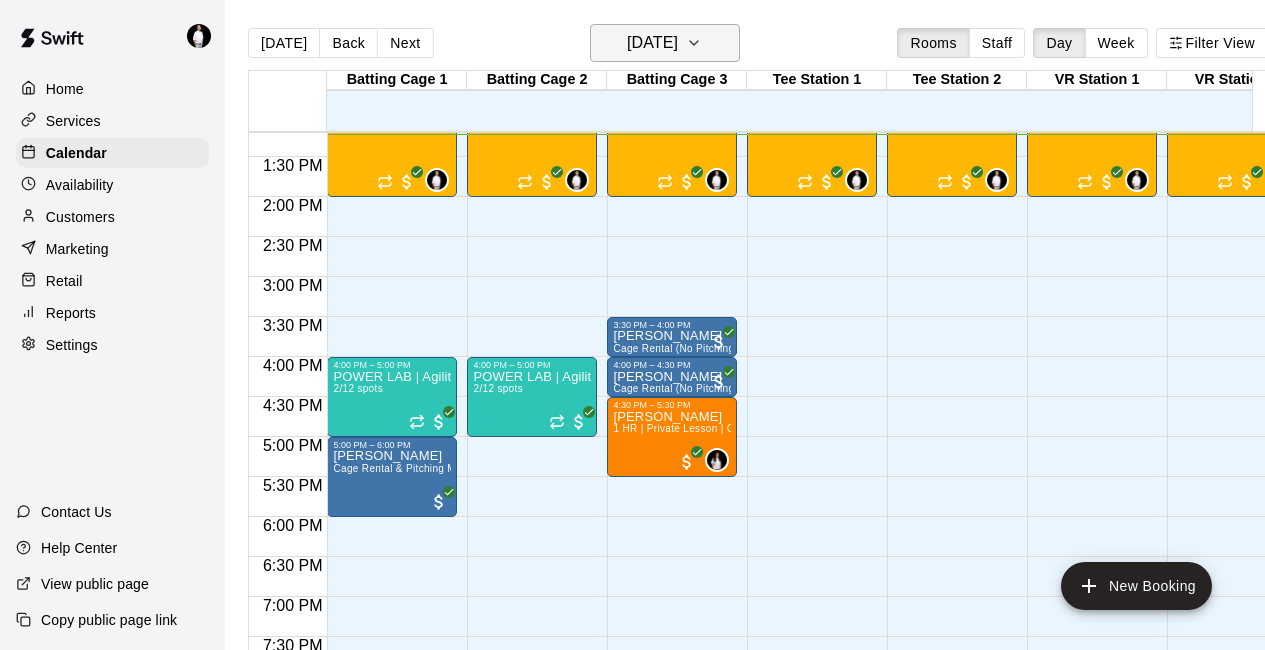 click on "[DATE]" at bounding box center [665, 43] 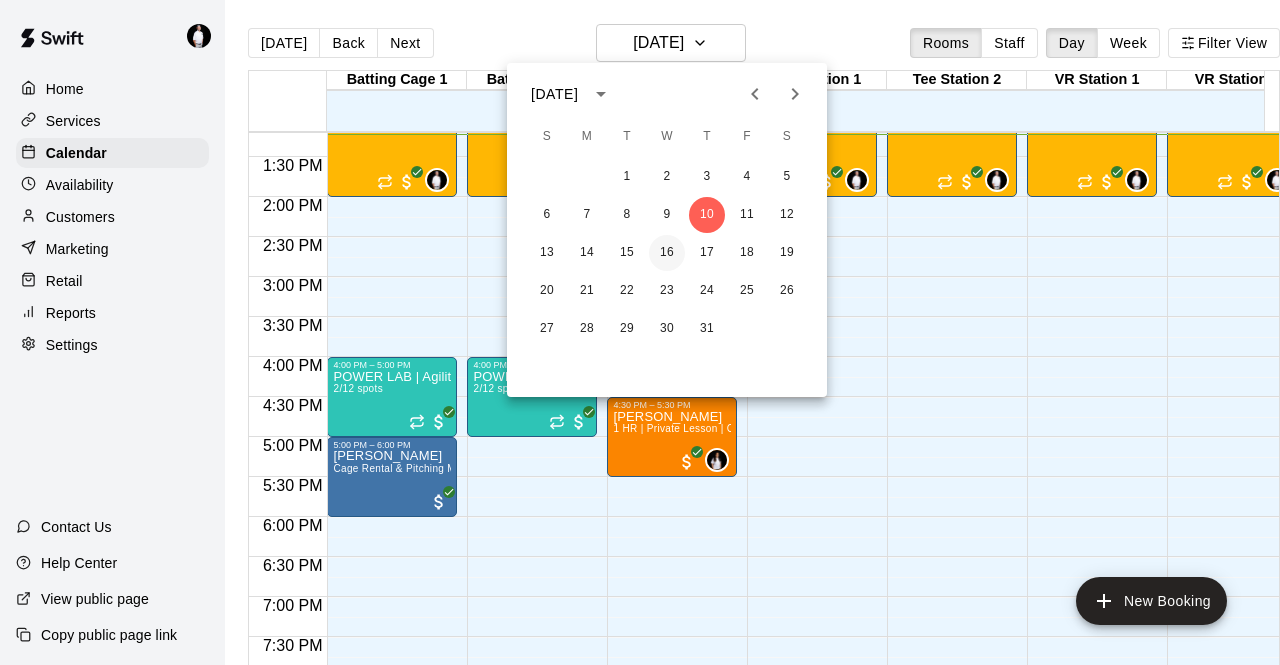click on "16" at bounding box center [667, 253] 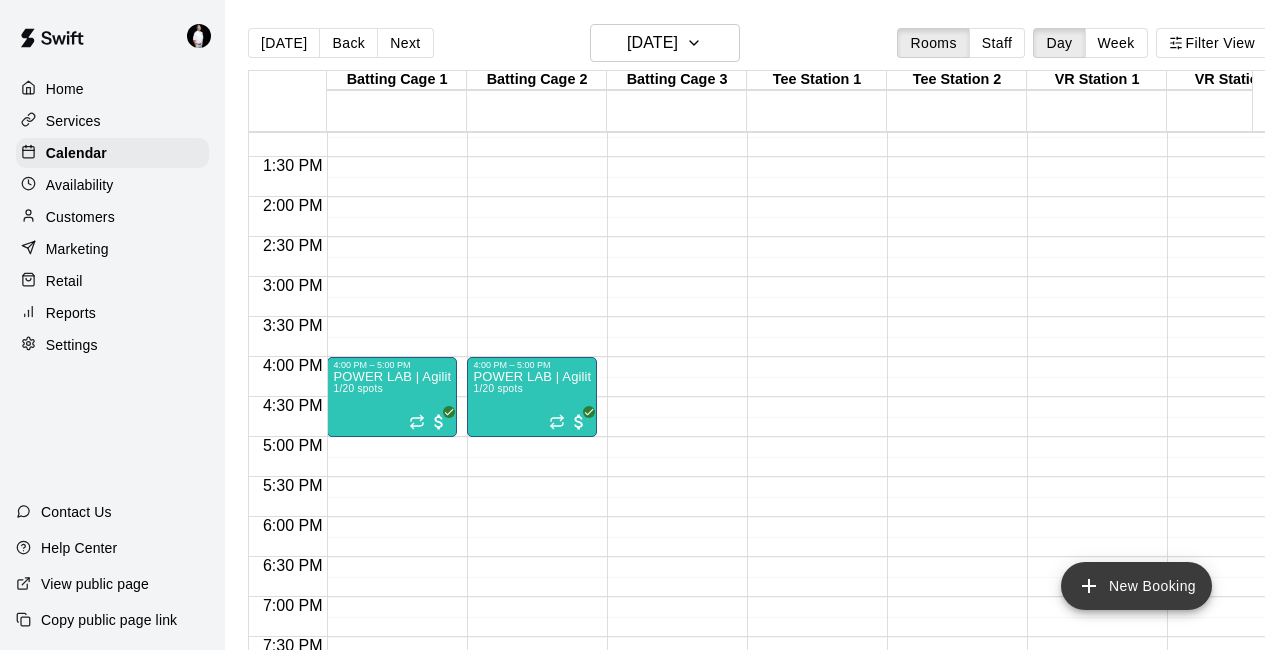 click on "New Booking" at bounding box center (1136, 586) 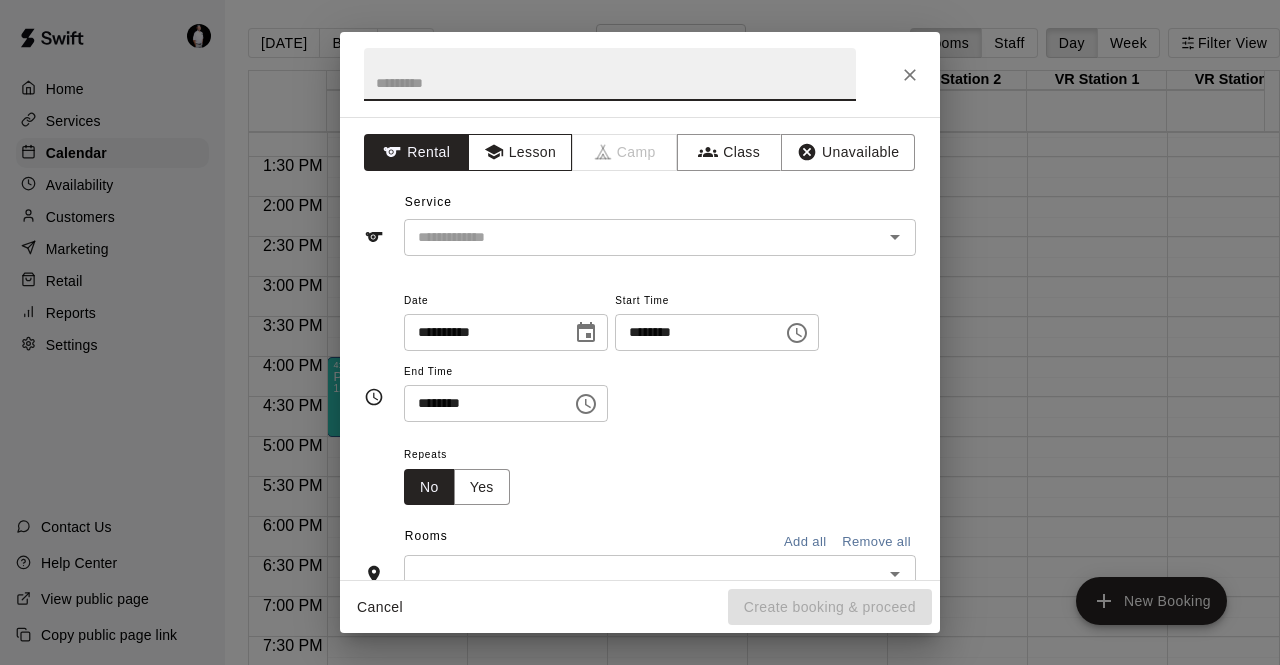 click on "Lesson" at bounding box center (520, 152) 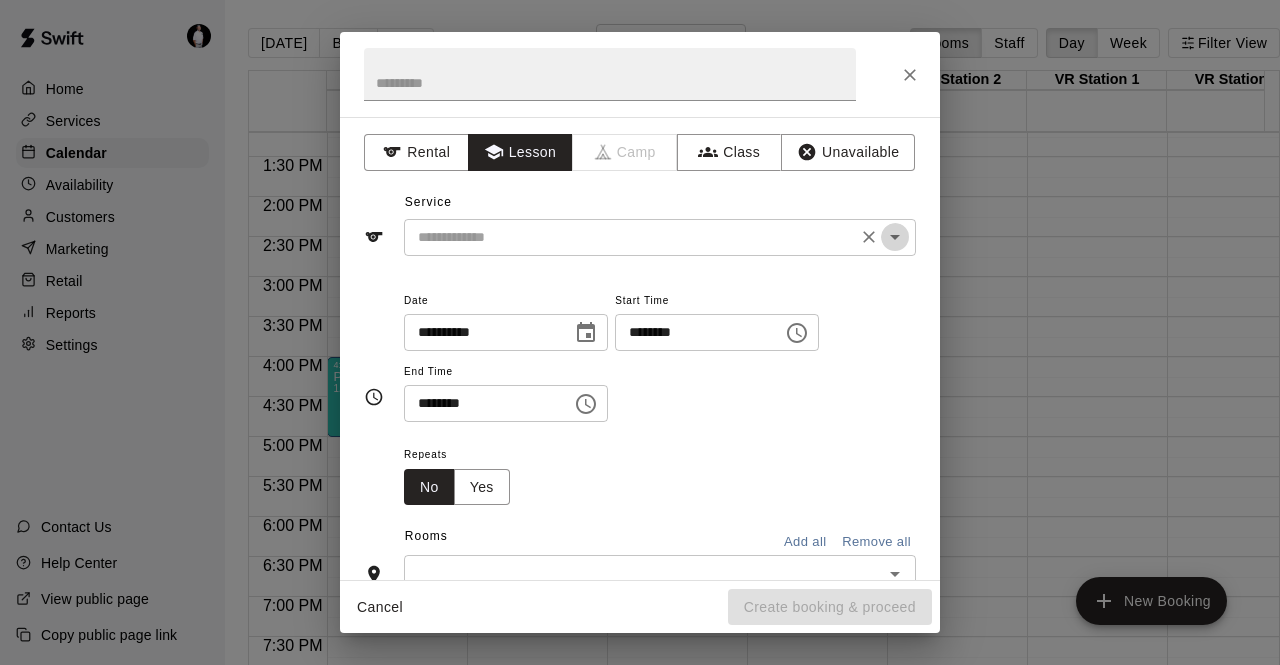 click 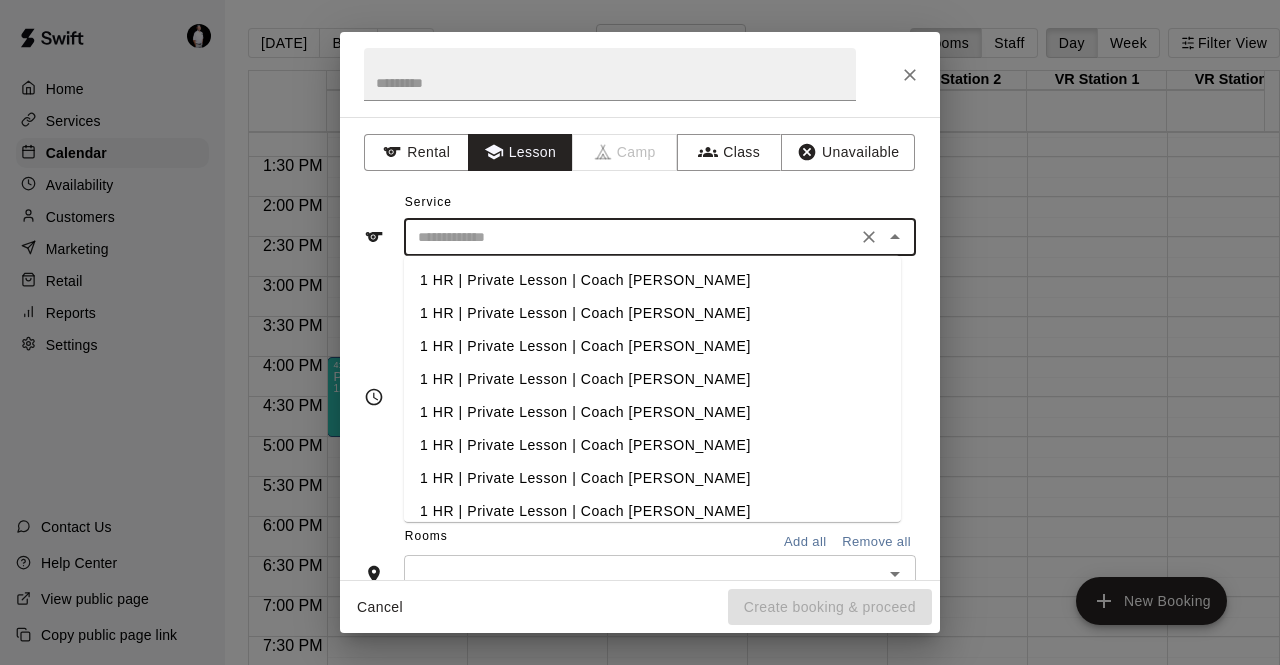 click on "1 HR | Private Lesson | Coach [PERSON_NAME]" at bounding box center (652, 445) 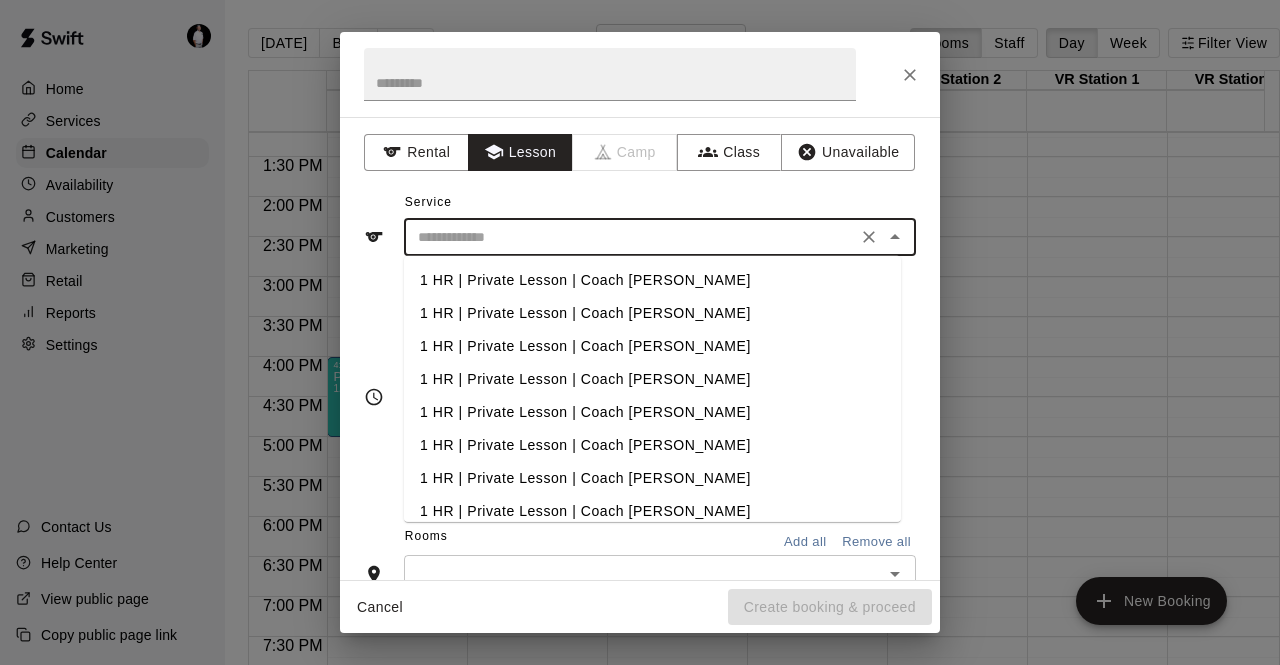 type on "**********" 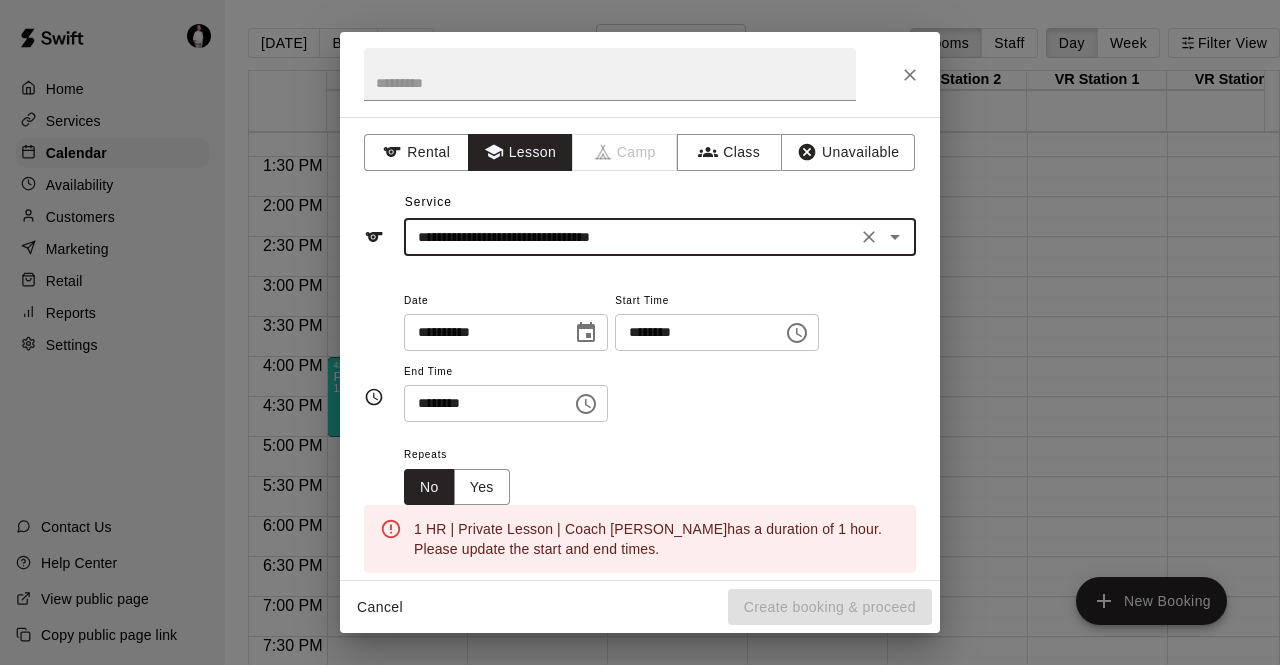 click on "********" at bounding box center (692, 332) 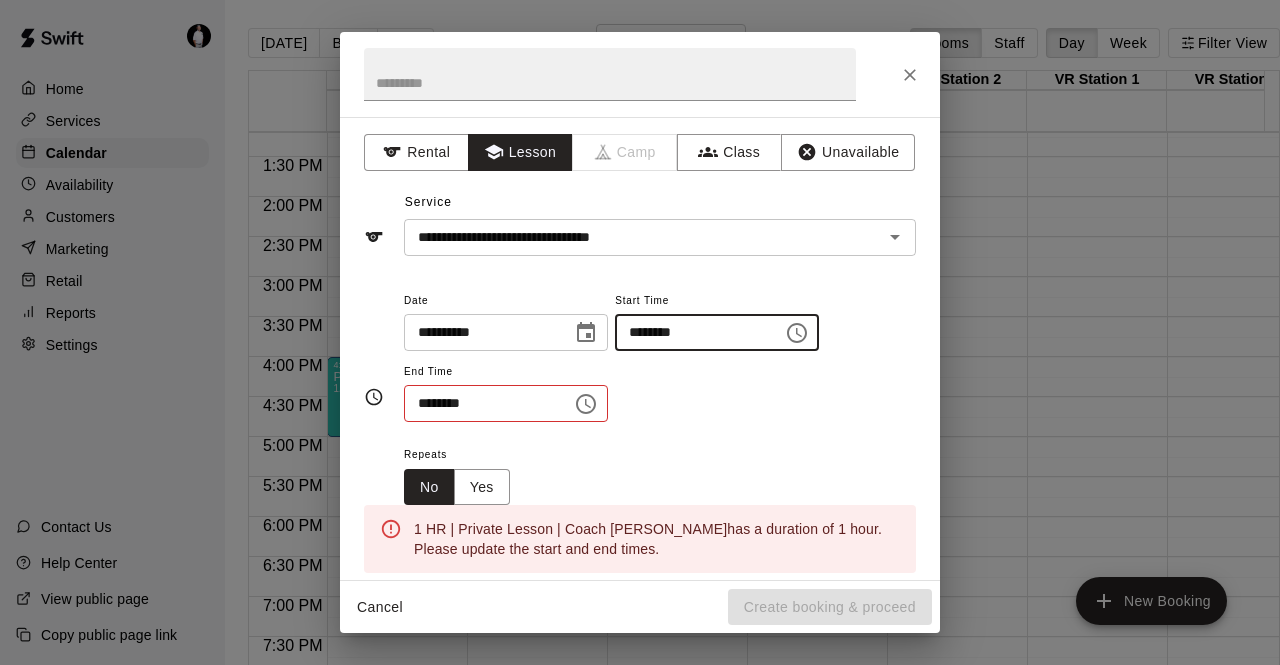 type on "********" 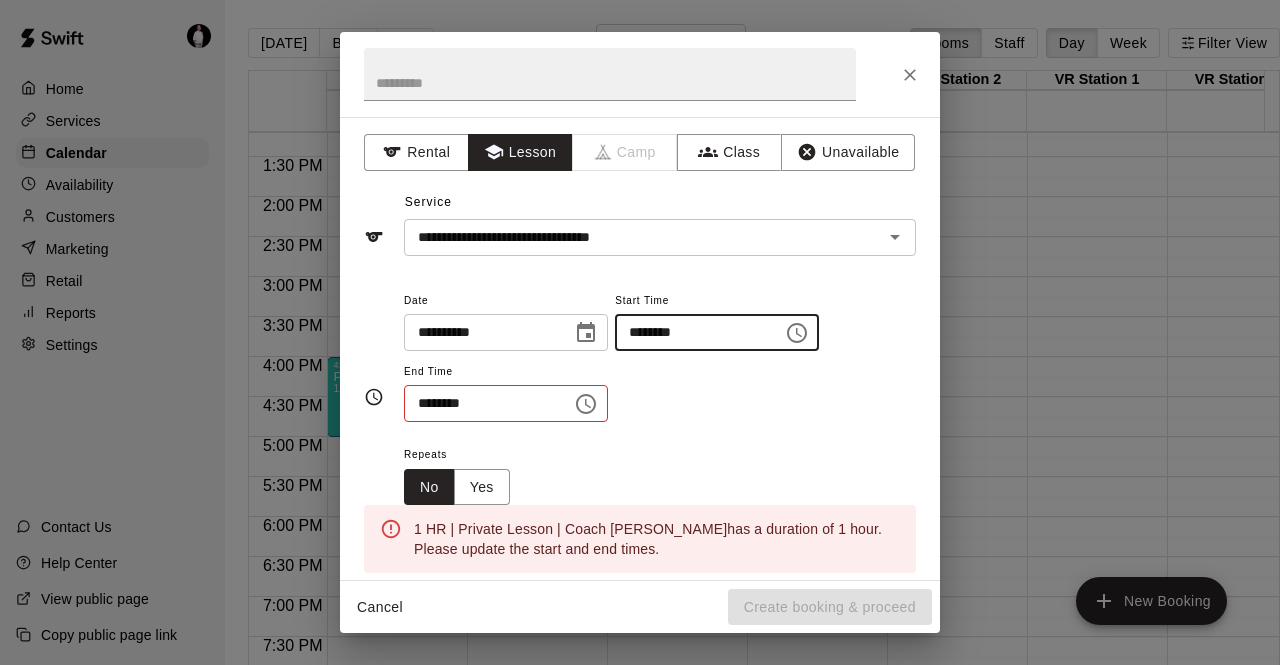click on "********" at bounding box center (481, 403) 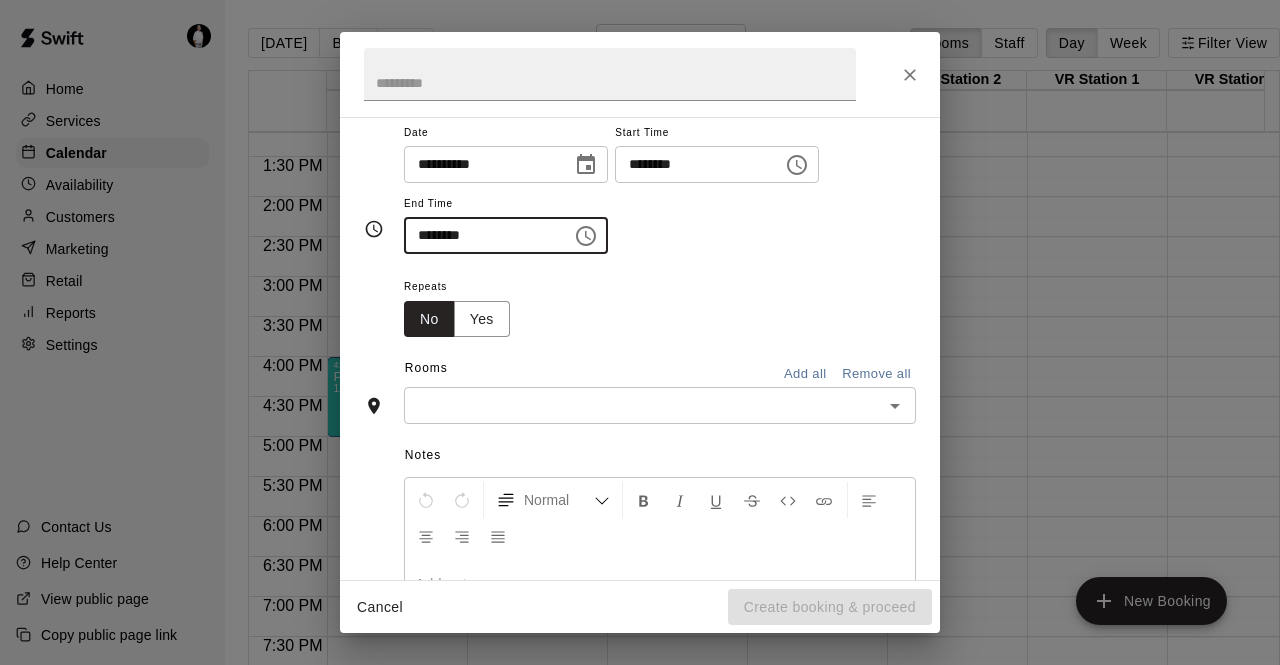 scroll, scrollTop: 174, scrollLeft: 0, axis: vertical 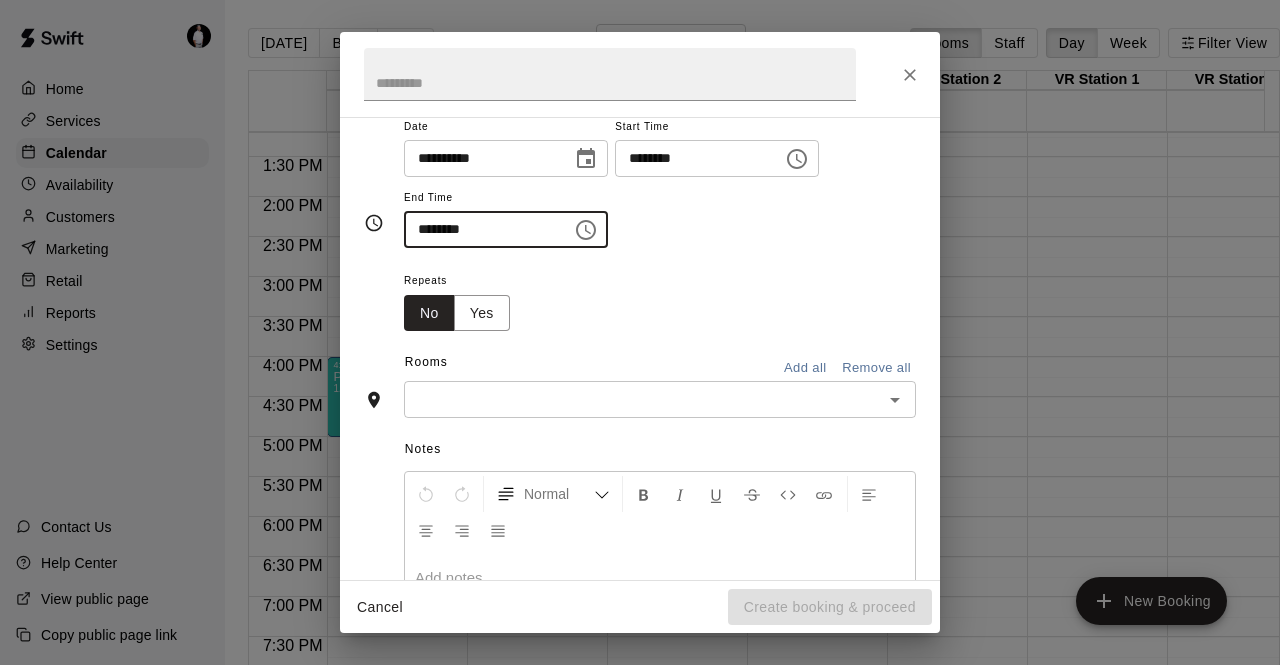 click 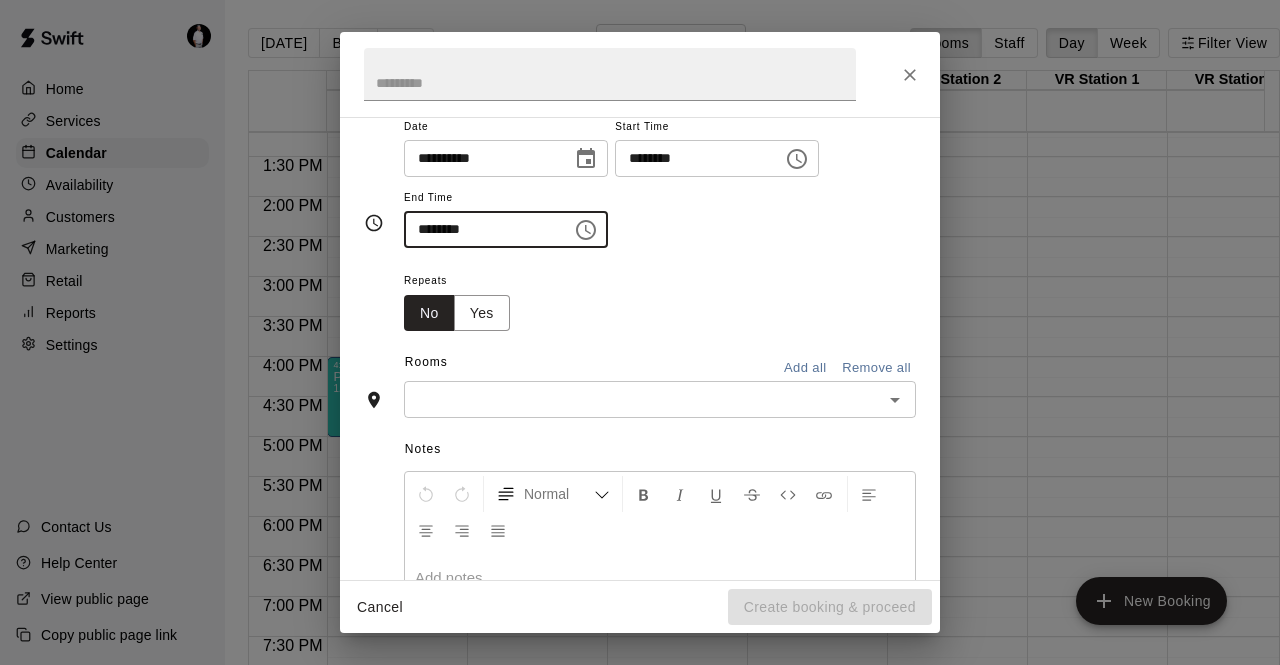 type on "********" 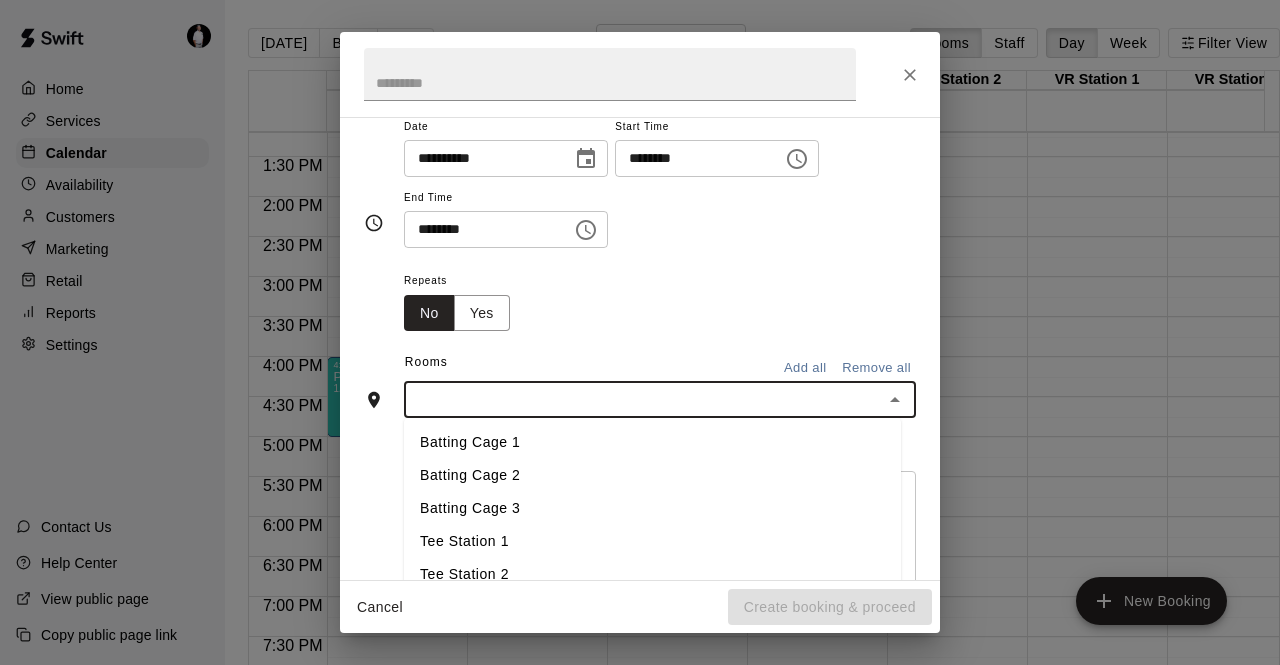 drag, startPoint x: 481, startPoint y: 474, endPoint x: 478, endPoint y: 444, distance: 30.149628 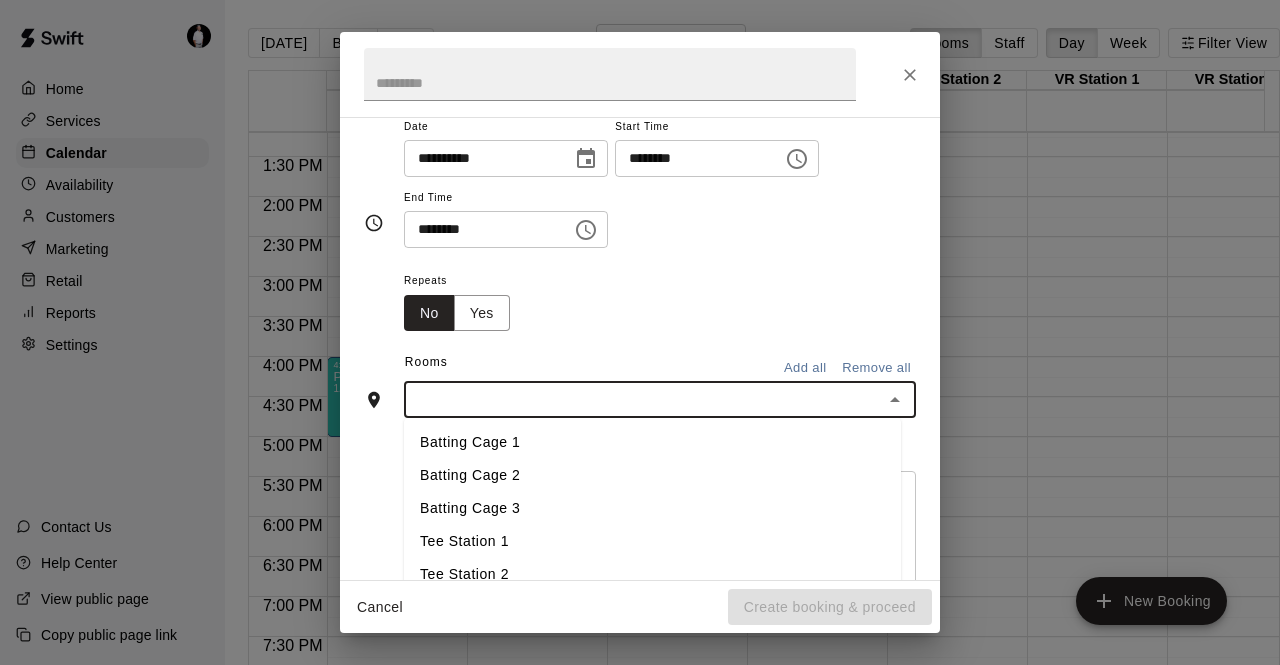 click on "Batting Cage 1 Batting Cage 2 Batting Cage 3 Tee Station 1 Tee Station 2 VR Station 1 VR Station 2 Back Storage Room" at bounding box center (652, 551) 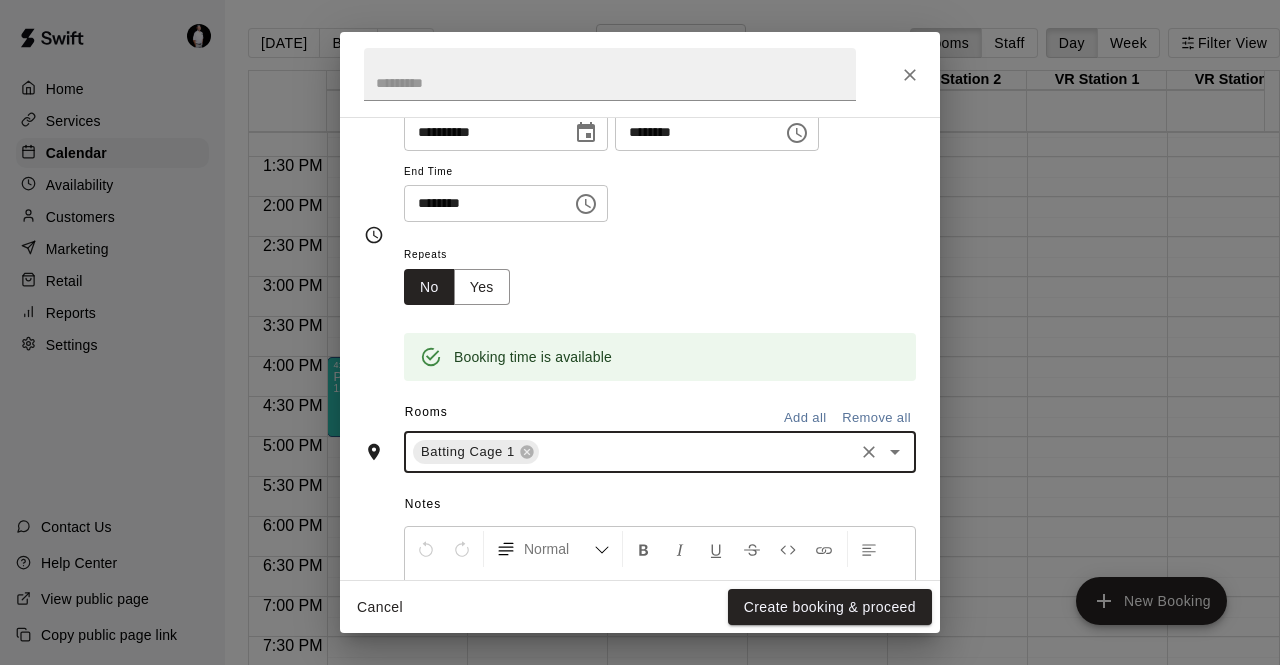 scroll, scrollTop: 212, scrollLeft: 0, axis: vertical 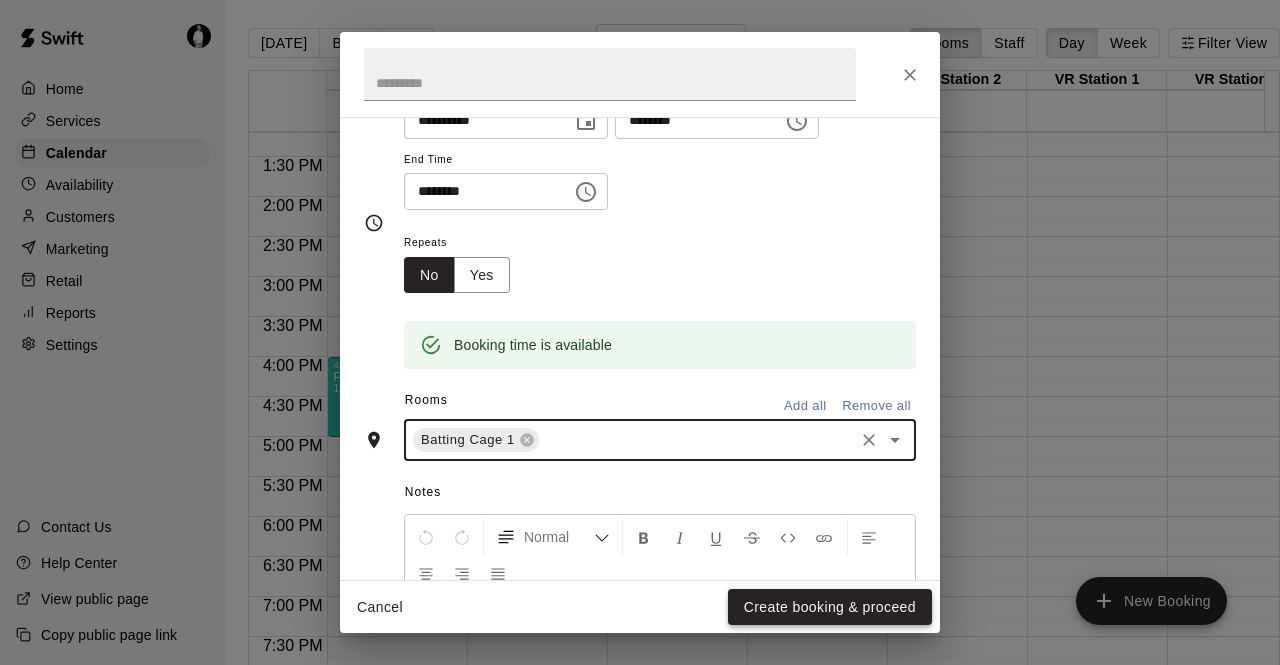 click on "Create booking & proceed" at bounding box center (830, 607) 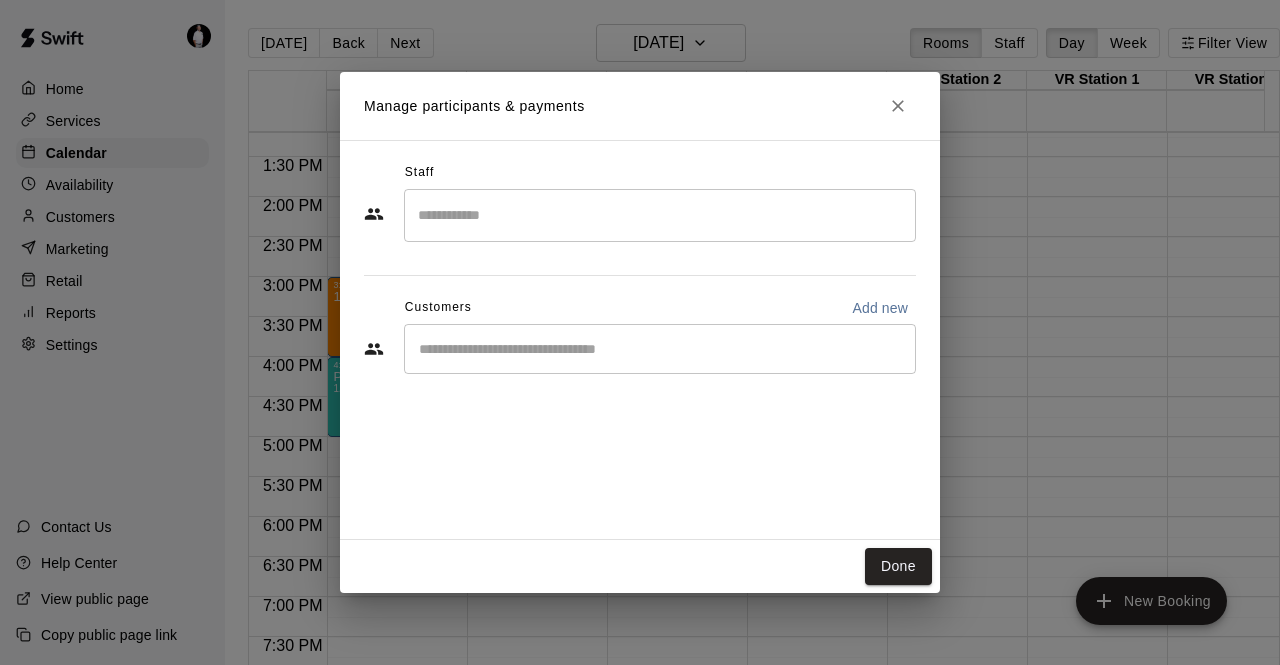 click at bounding box center [660, 215] 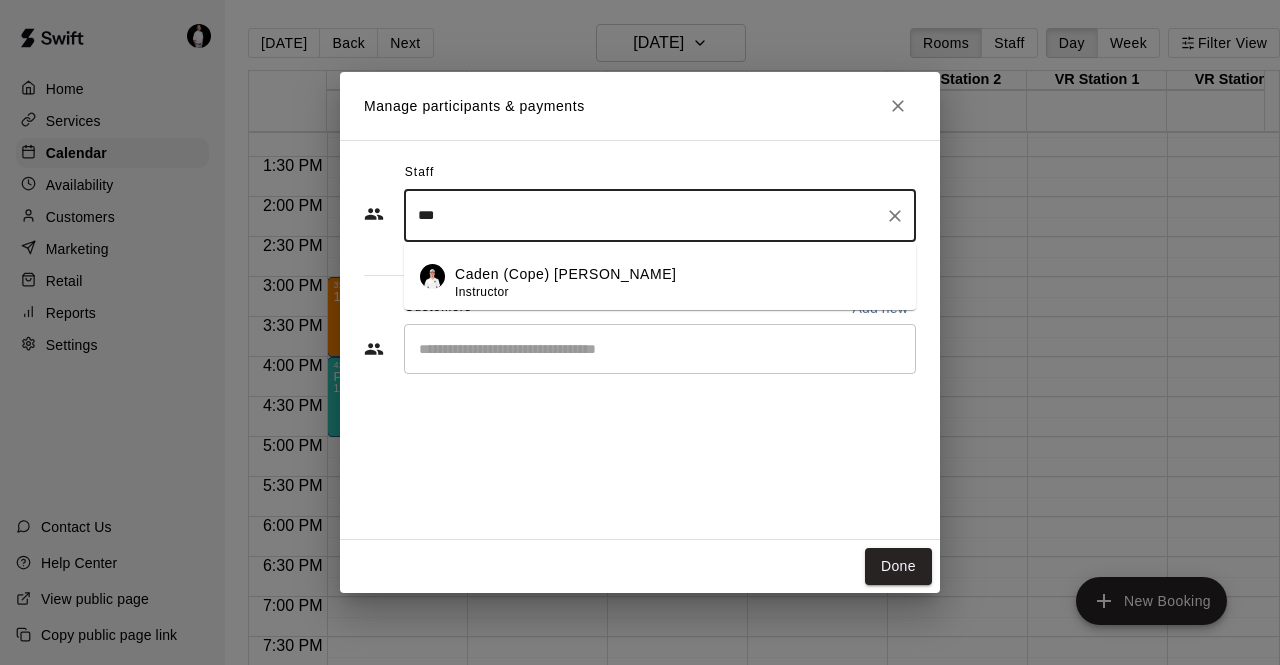click on "Caden (Cope) [PERSON_NAME]" at bounding box center [566, 274] 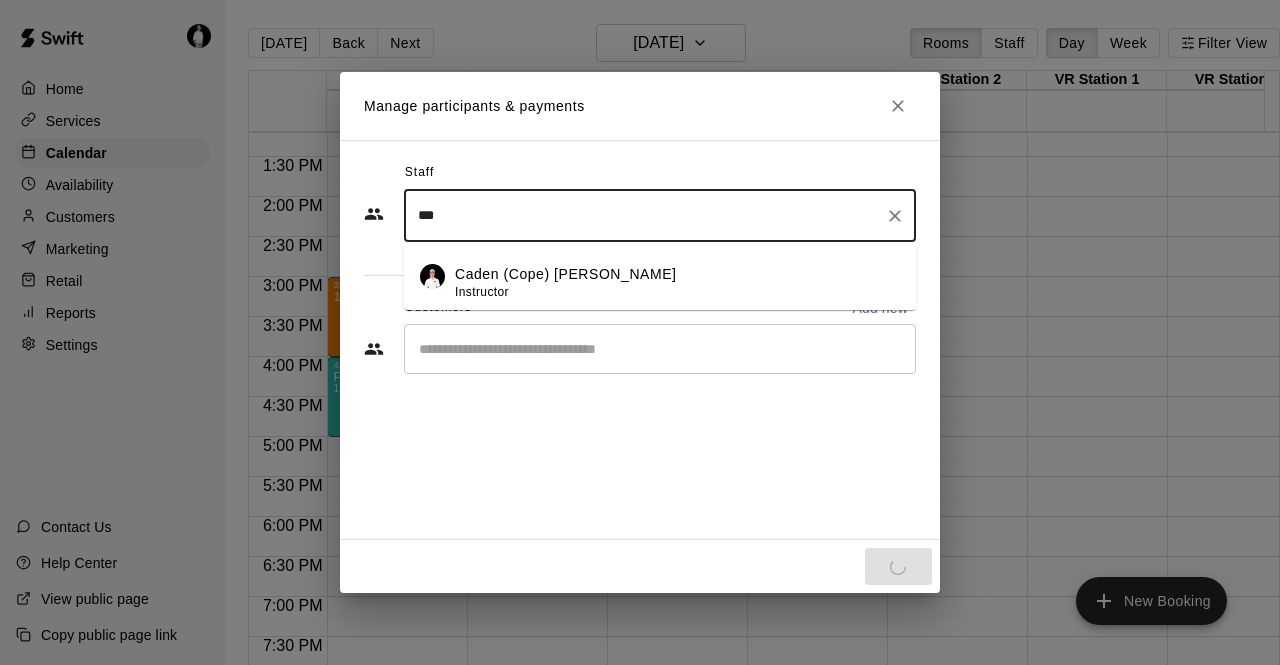 type on "***" 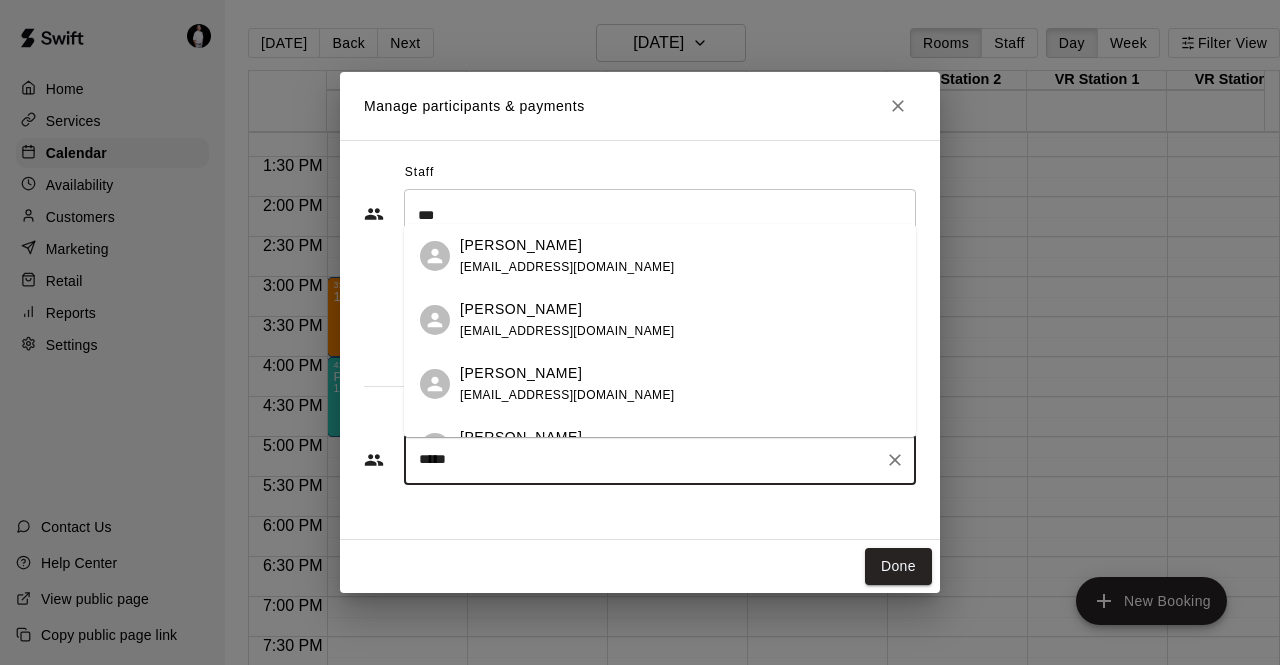 type on "******" 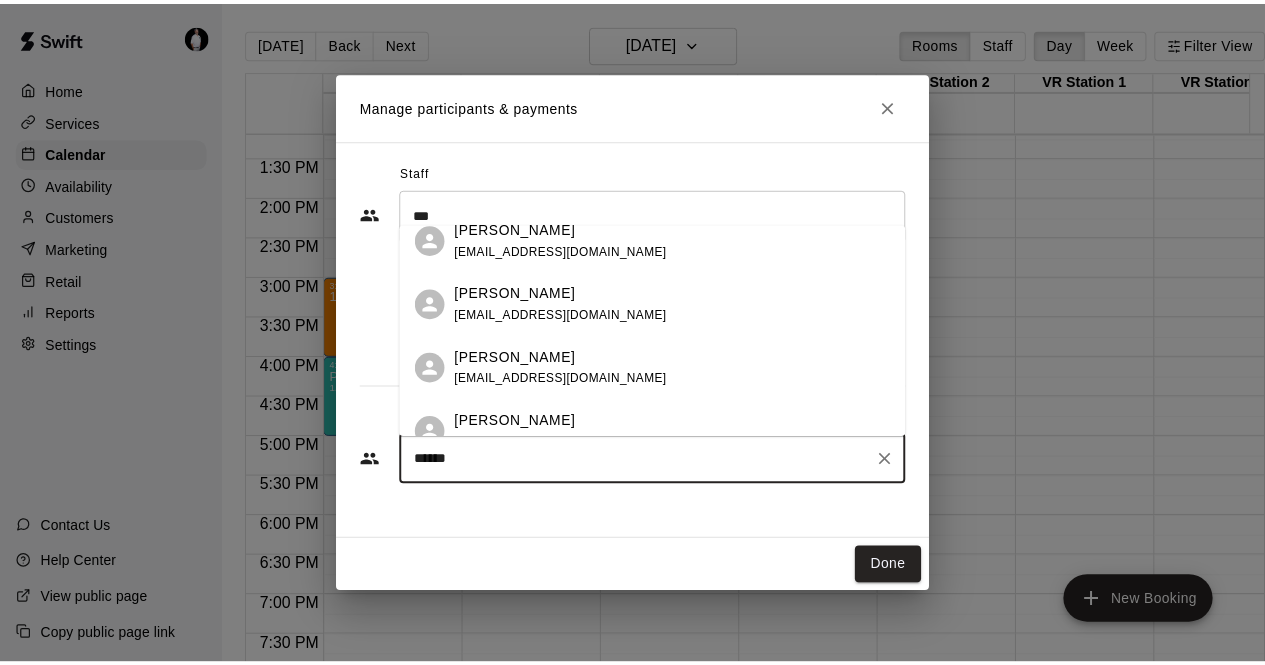 scroll, scrollTop: 672, scrollLeft: 0, axis: vertical 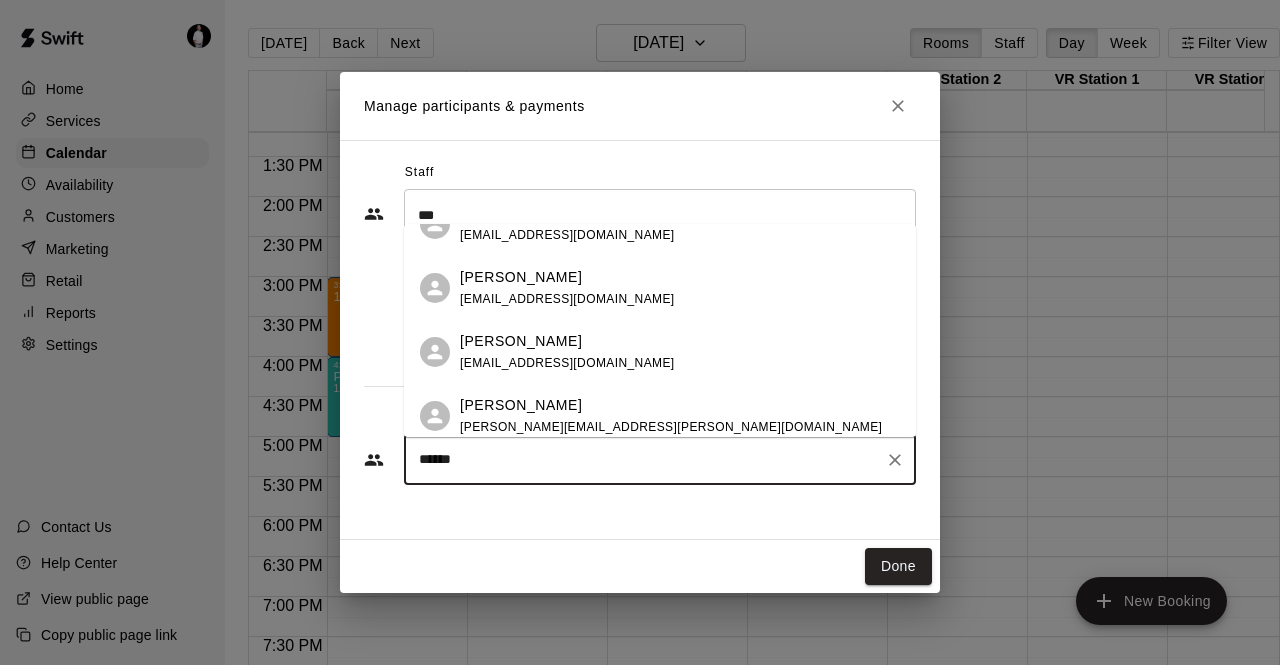 click on "[PERSON_NAME]" at bounding box center [567, 341] 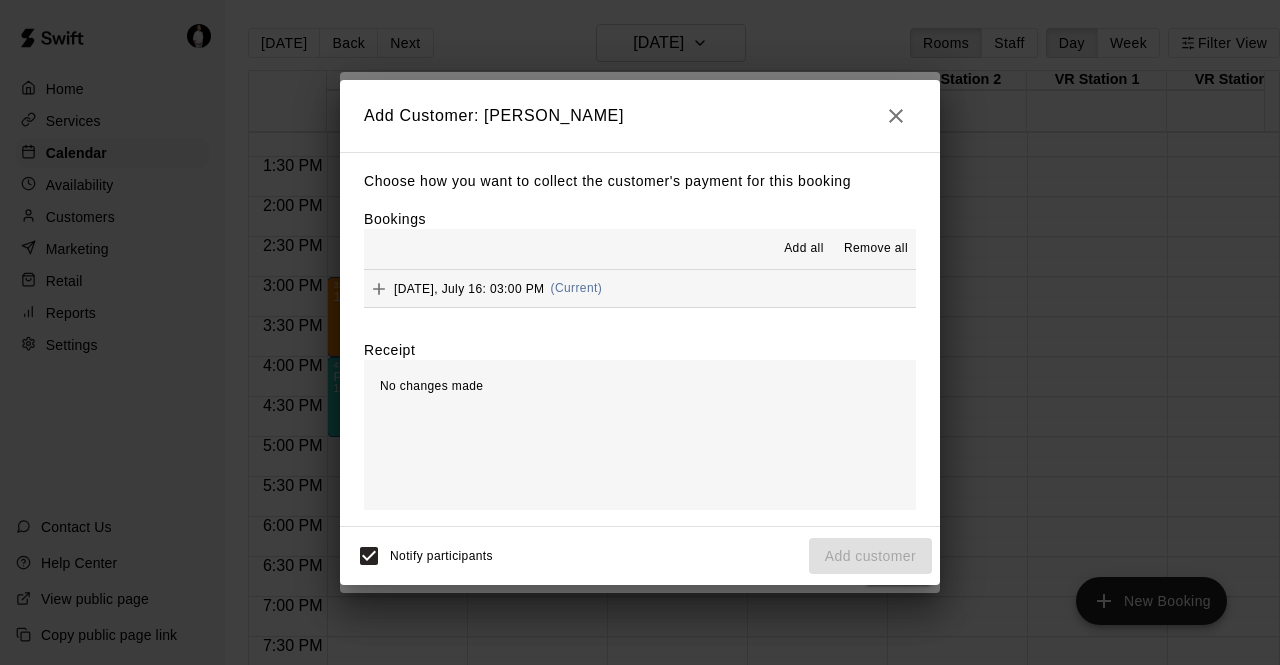 click on "[DATE], July 16: 03:00 PM (Current)" at bounding box center [640, 288] 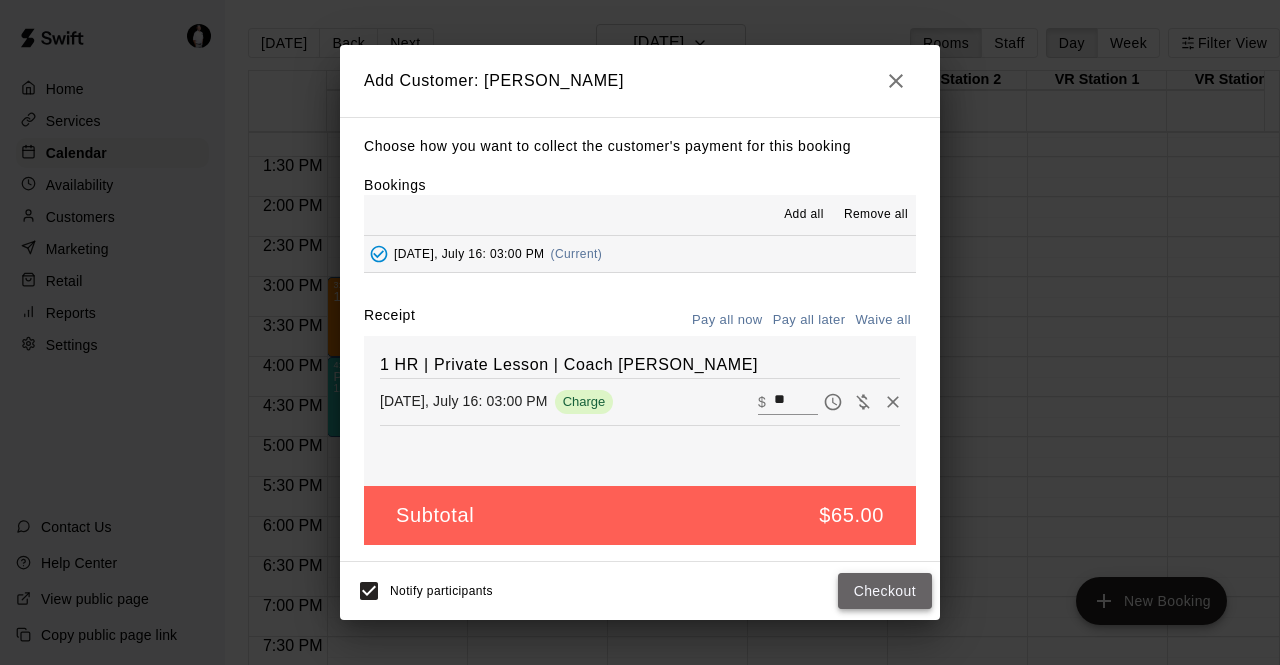 click on "Checkout" at bounding box center (885, 591) 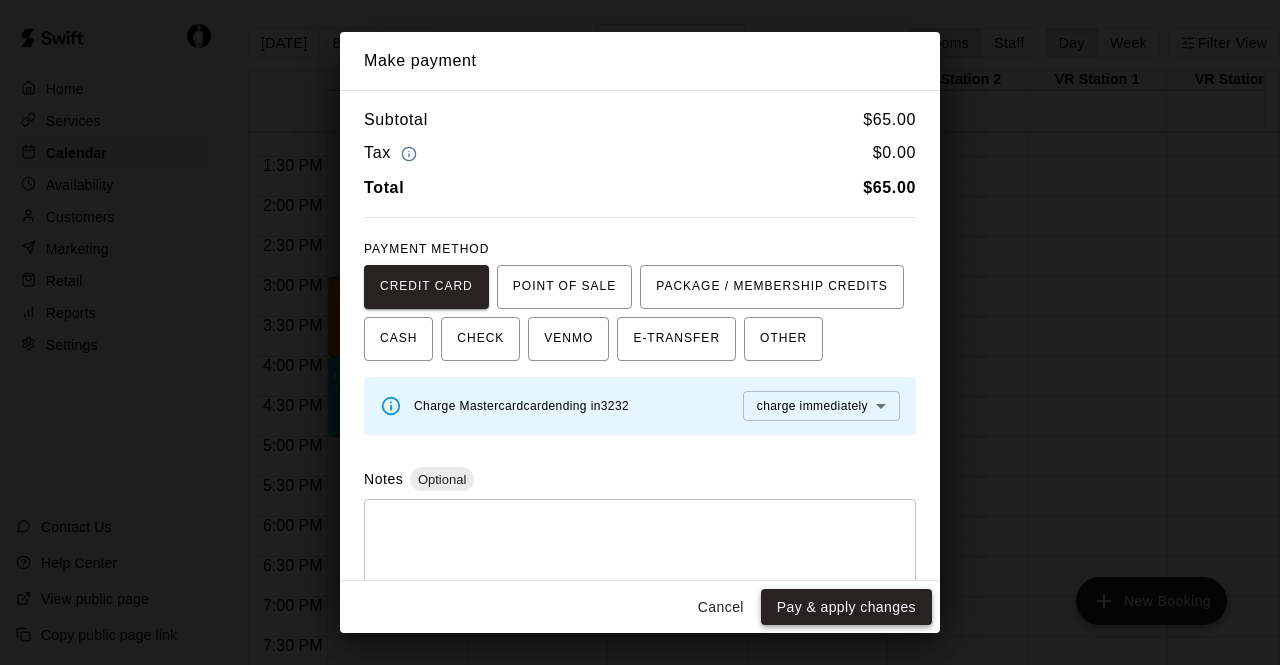 click on "Pay & apply changes" at bounding box center [846, 607] 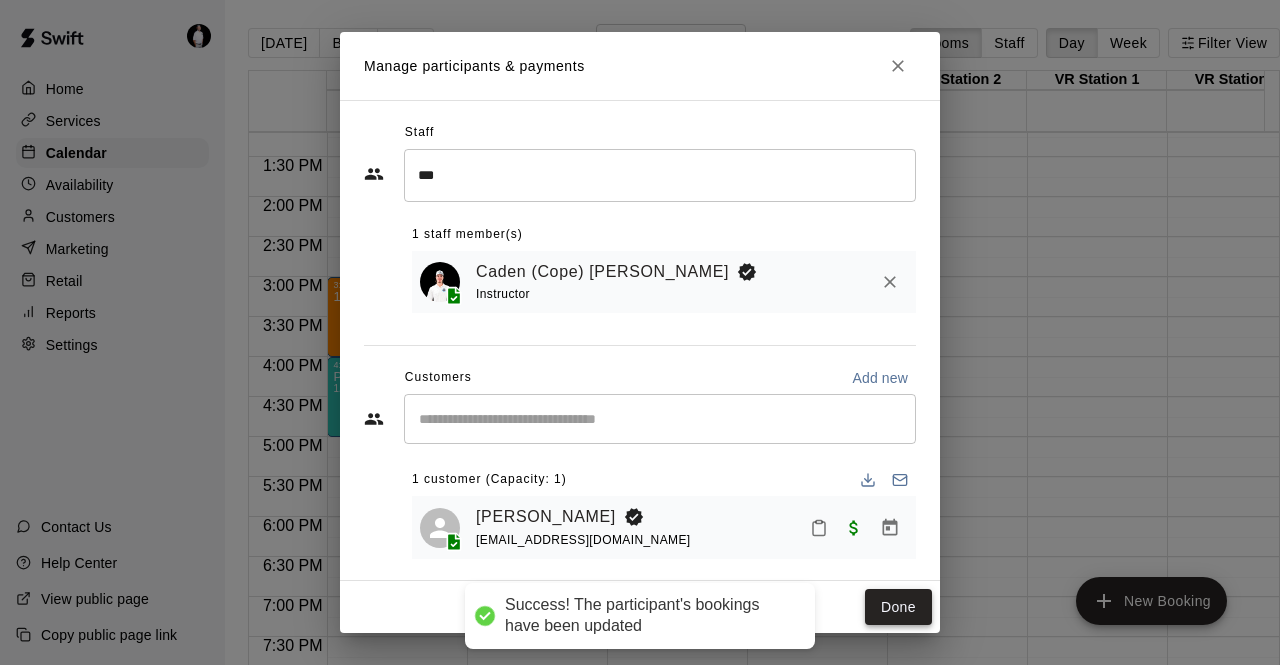 click on "Done" at bounding box center [898, 607] 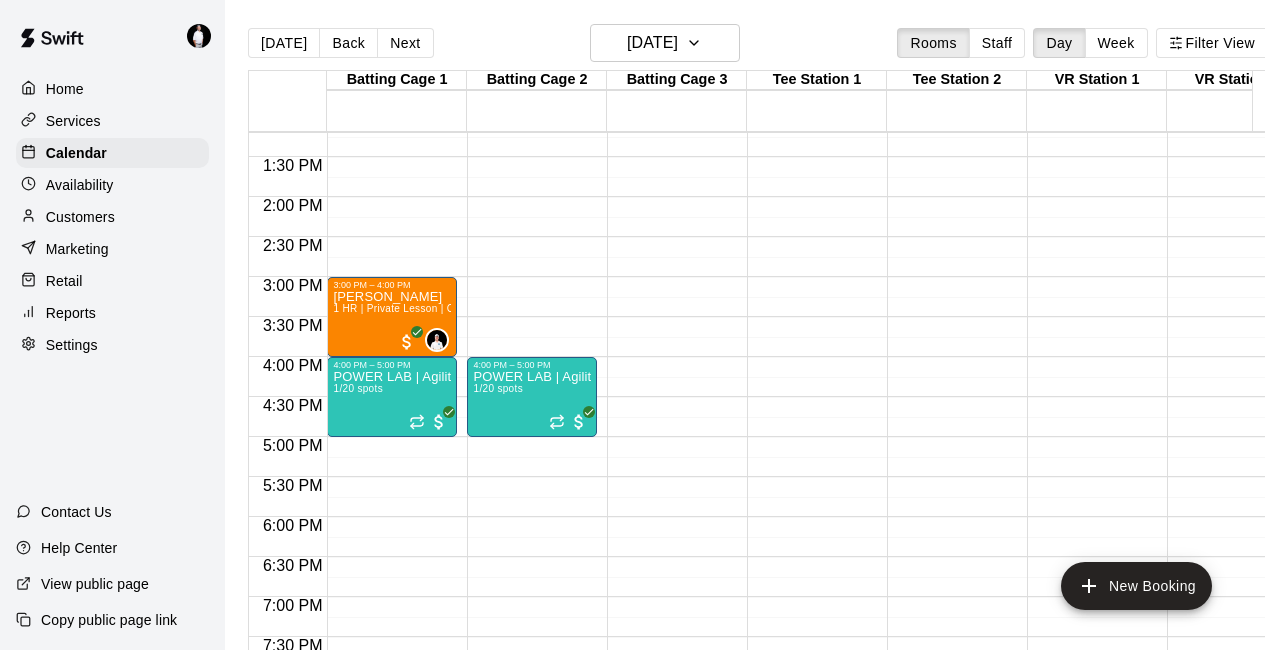 click on "Marketing" at bounding box center [112, 249] 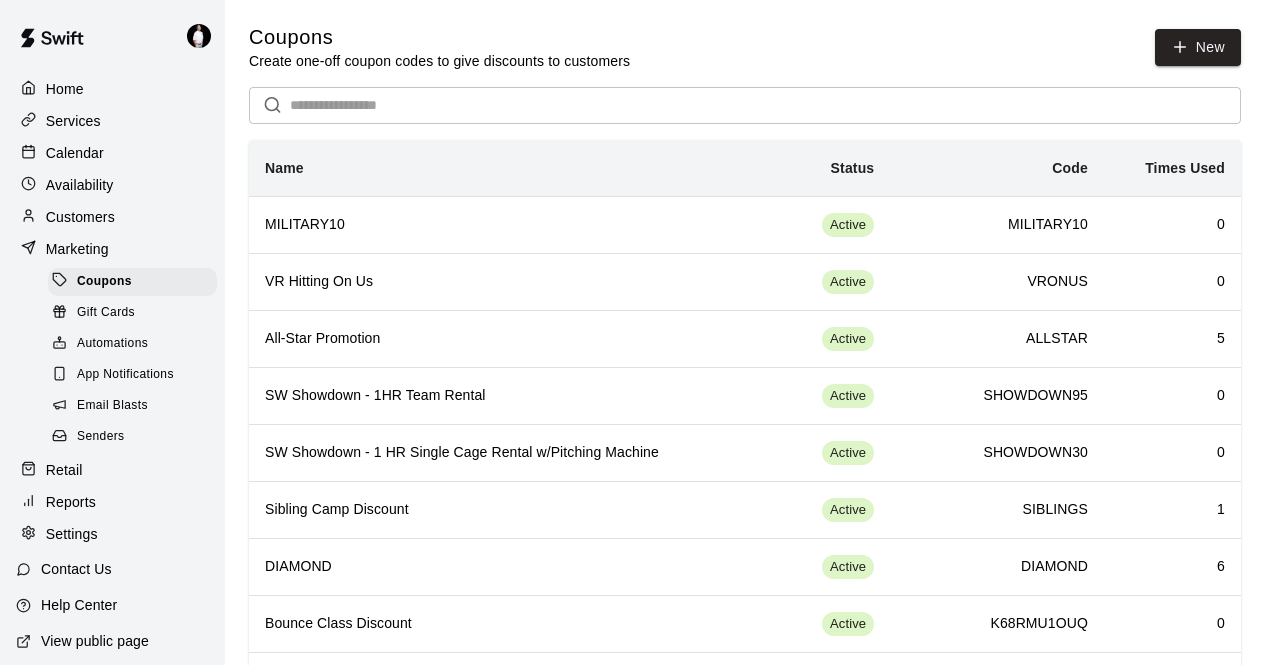 click on "Services" at bounding box center (73, 121) 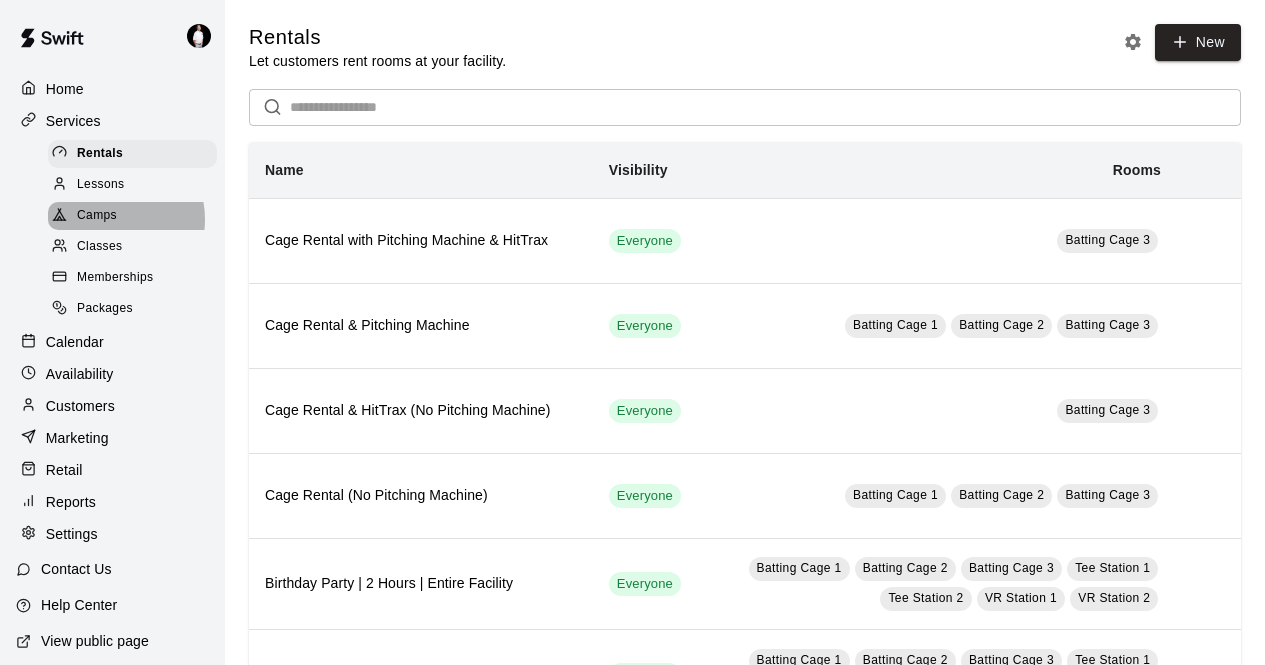 click on "Camps" at bounding box center (97, 216) 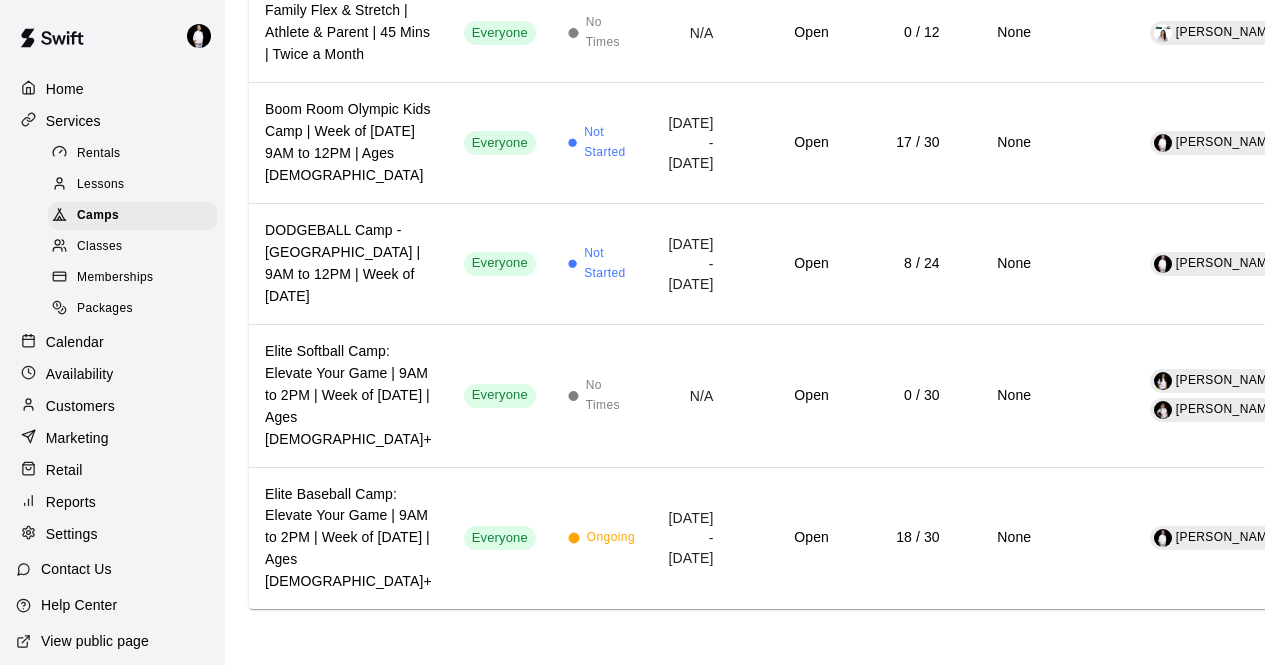 scroll, scrollTop: 1729, scrollLeft: 0, axis: vertical 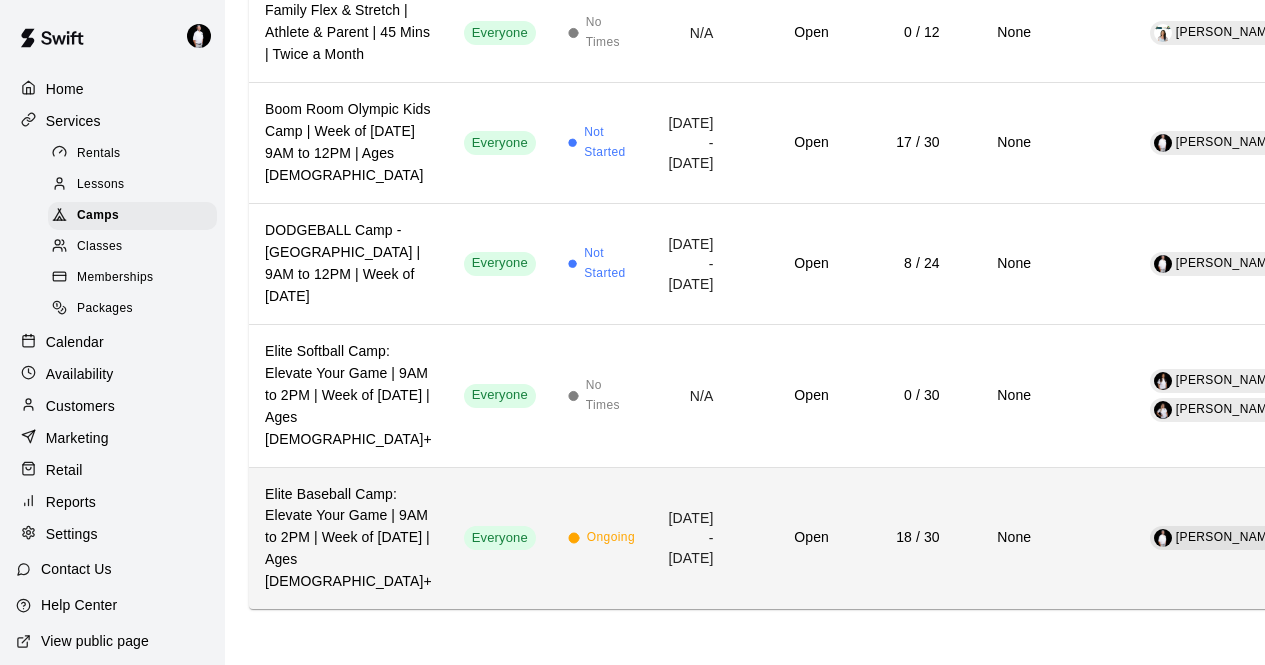 click on "Everyone" at bounding box center (500, 538) 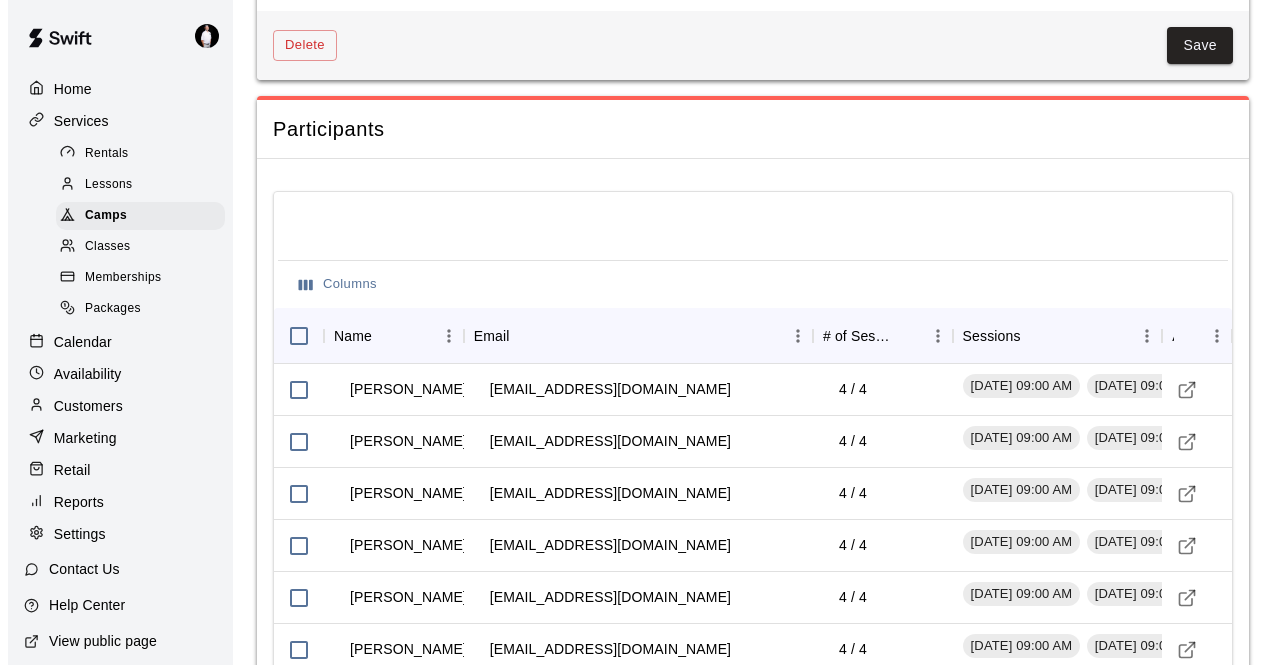 scroll, scrollTop: 2500, scrollLeft: 0, axis: vertical 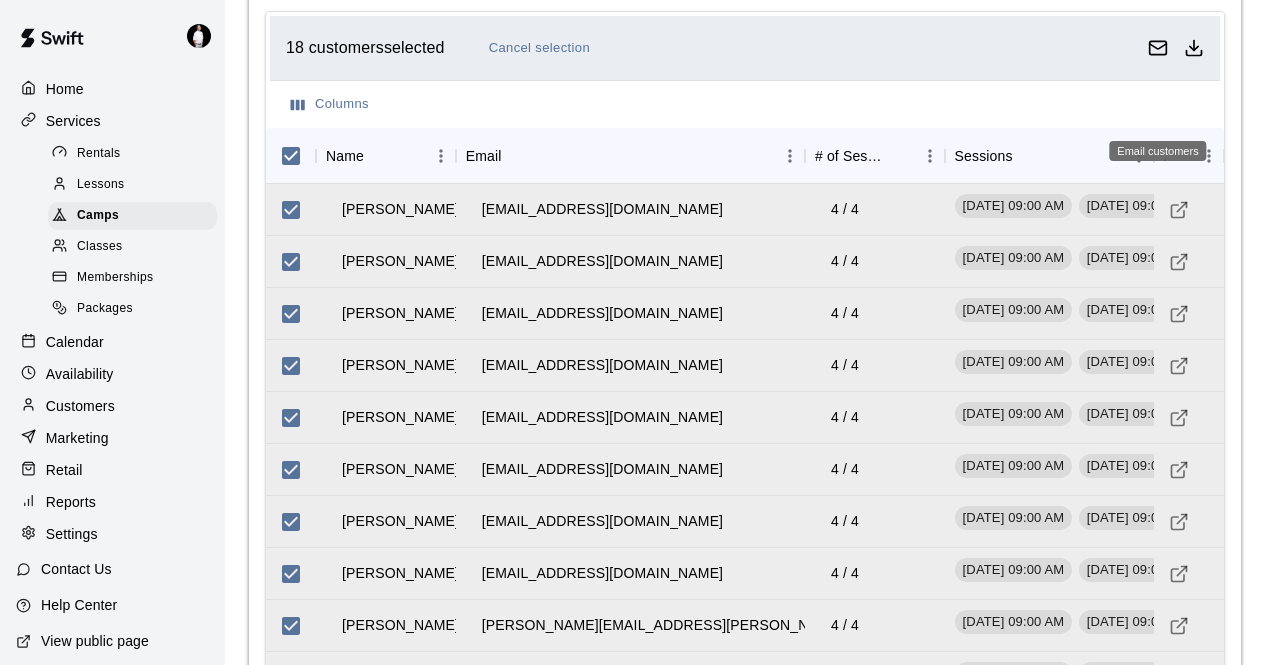 click 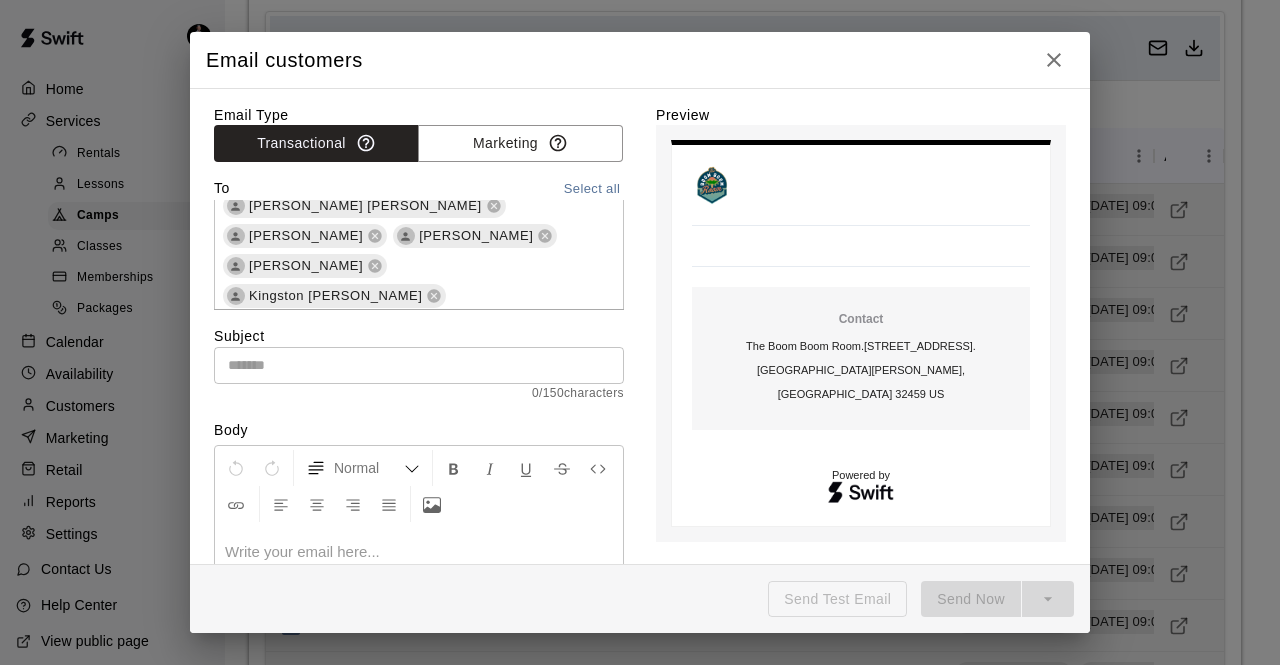 scroll, scrollTop: 528, scrollLeft: 0, axis: vertical 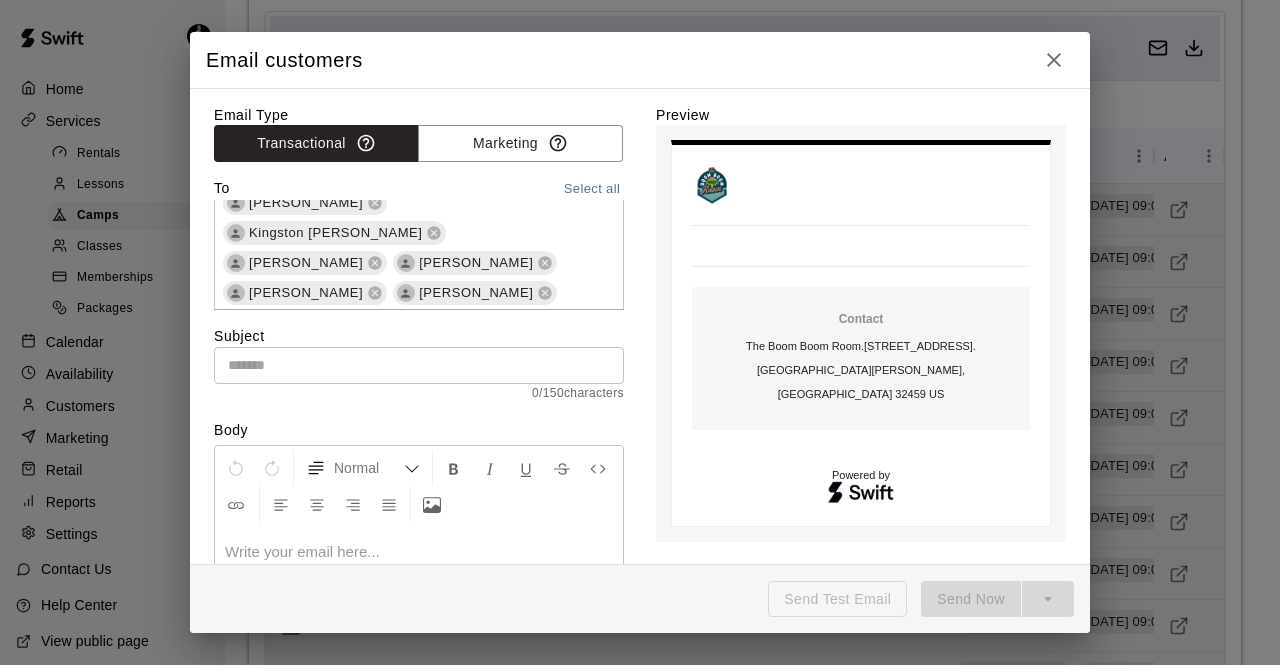 click 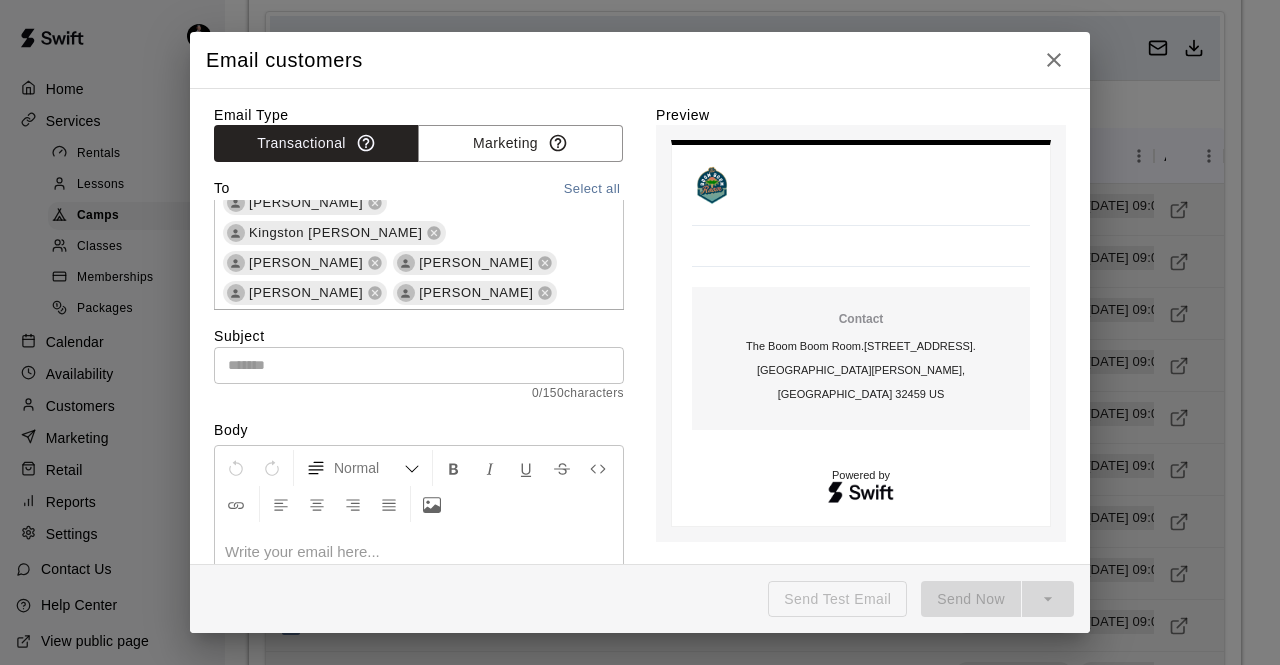 scroll, scrollTop: 503, scrollLeft: 0, axis: vertical 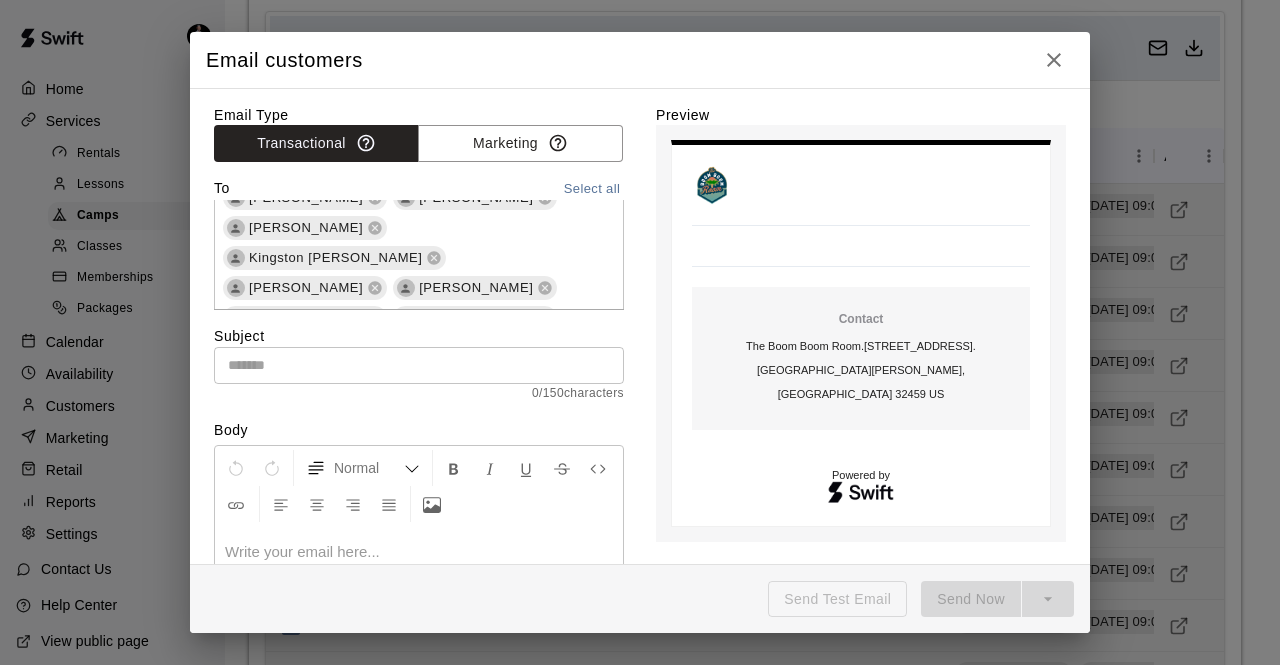 click 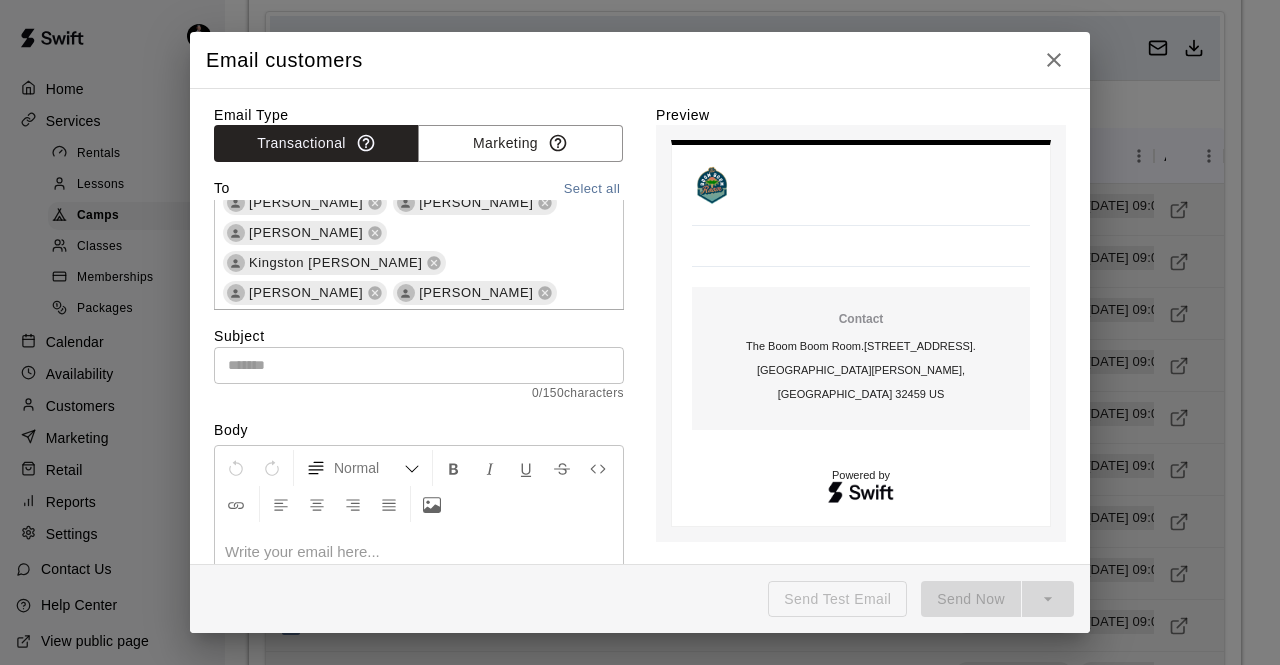 click 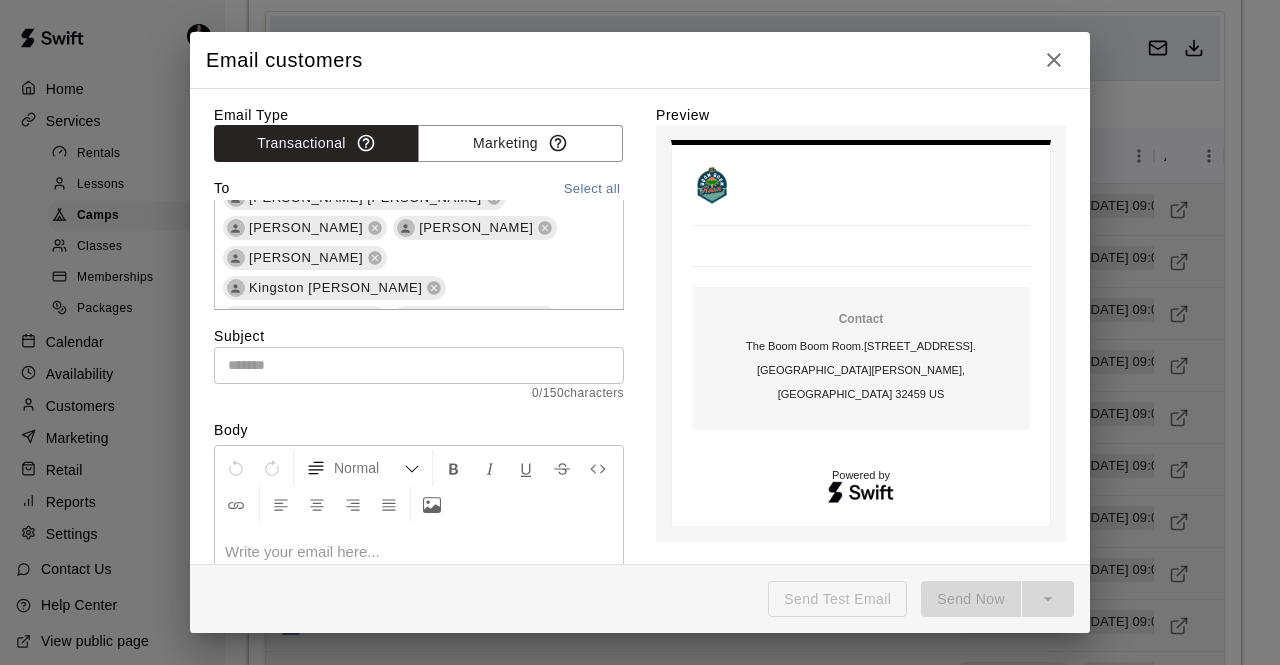 scroll, scrollTop: 445, scrollLeft: 0, axis: vertical 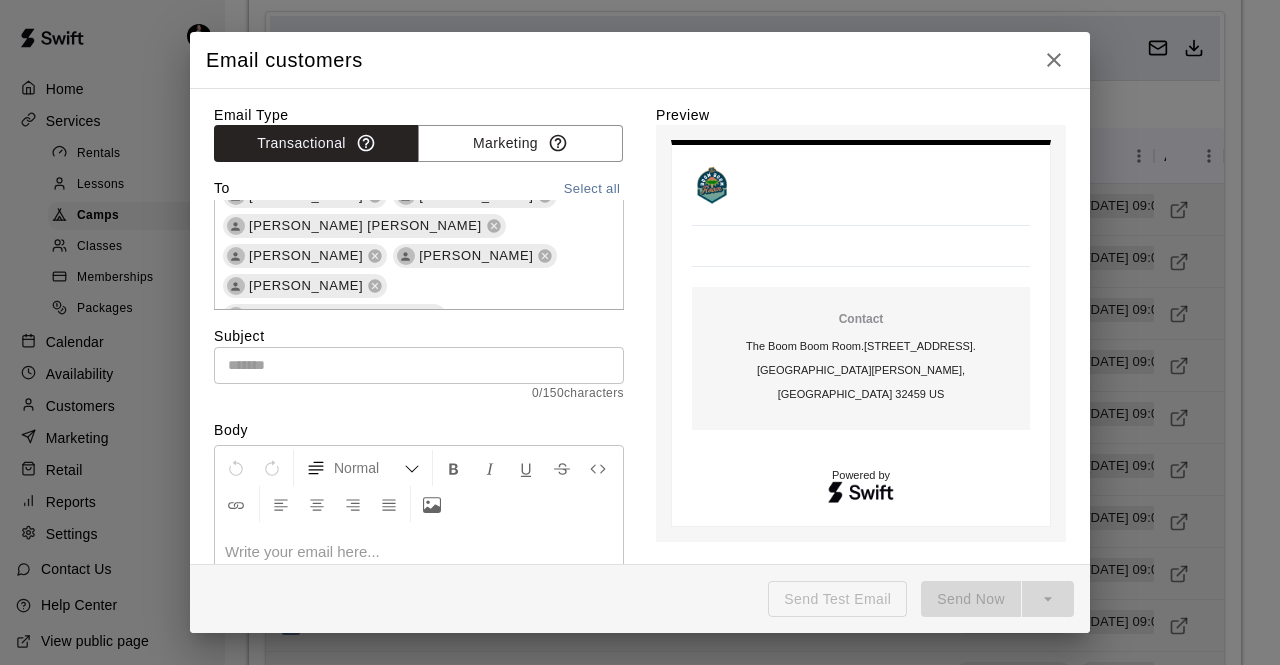 click 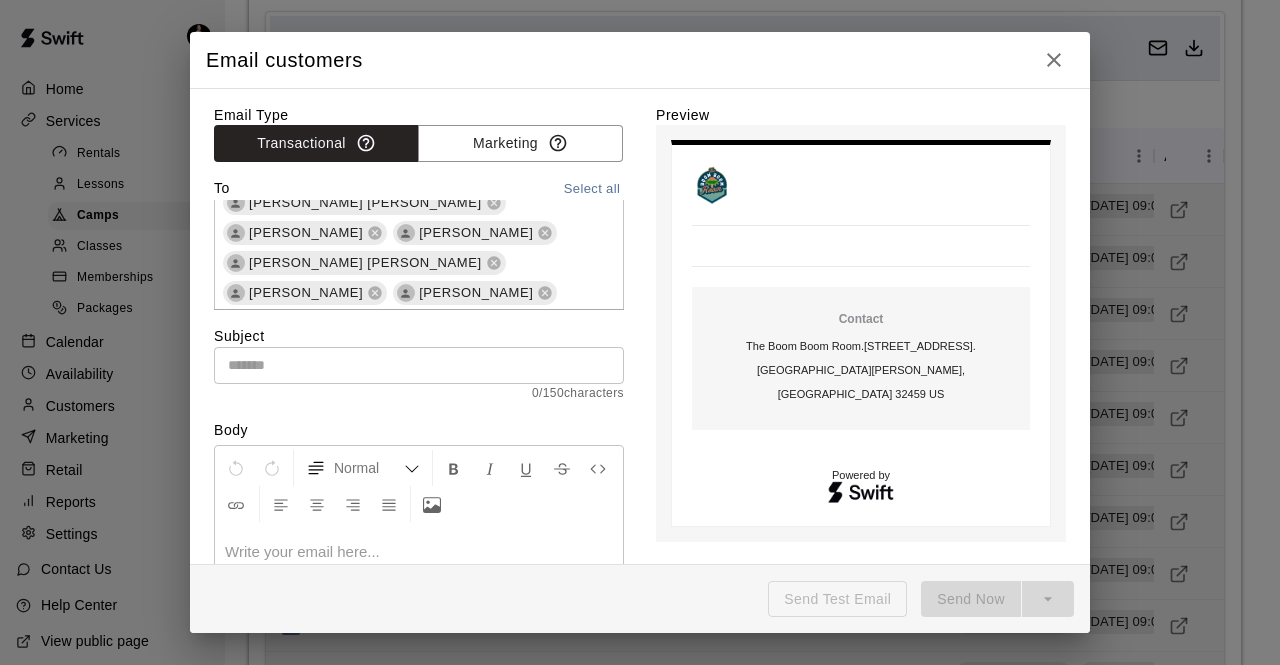 scroll, scrollTop: 407, scrollLeft: 0, axis: vertical 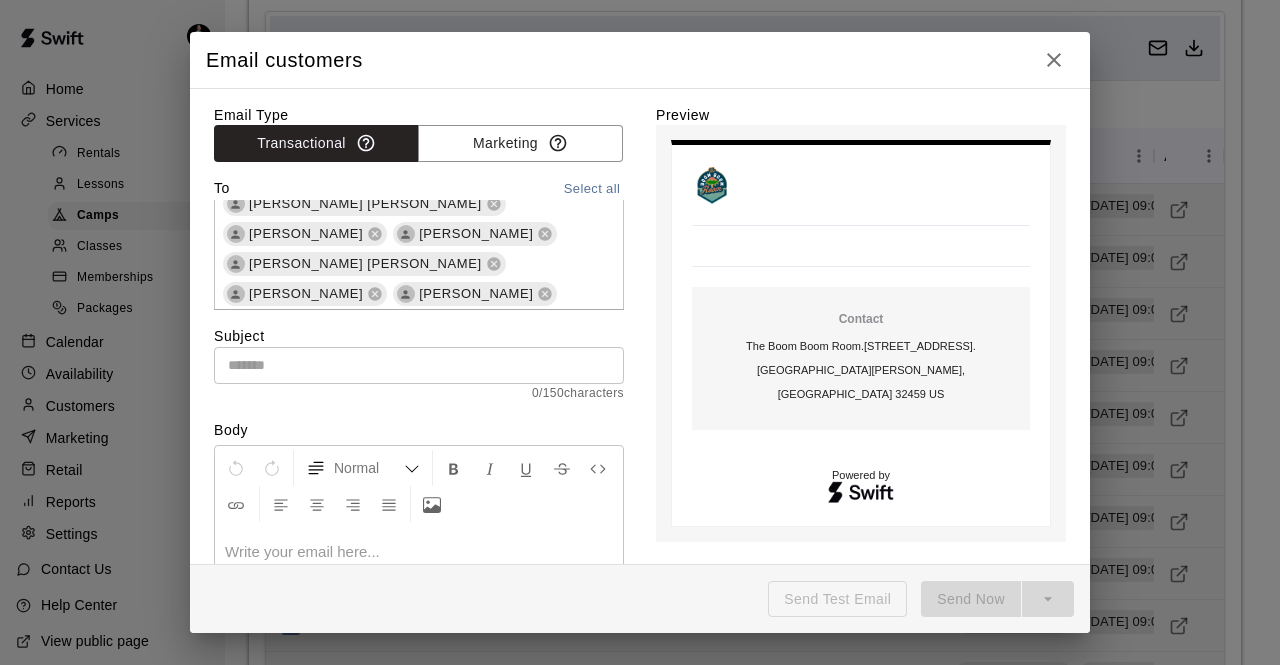 click 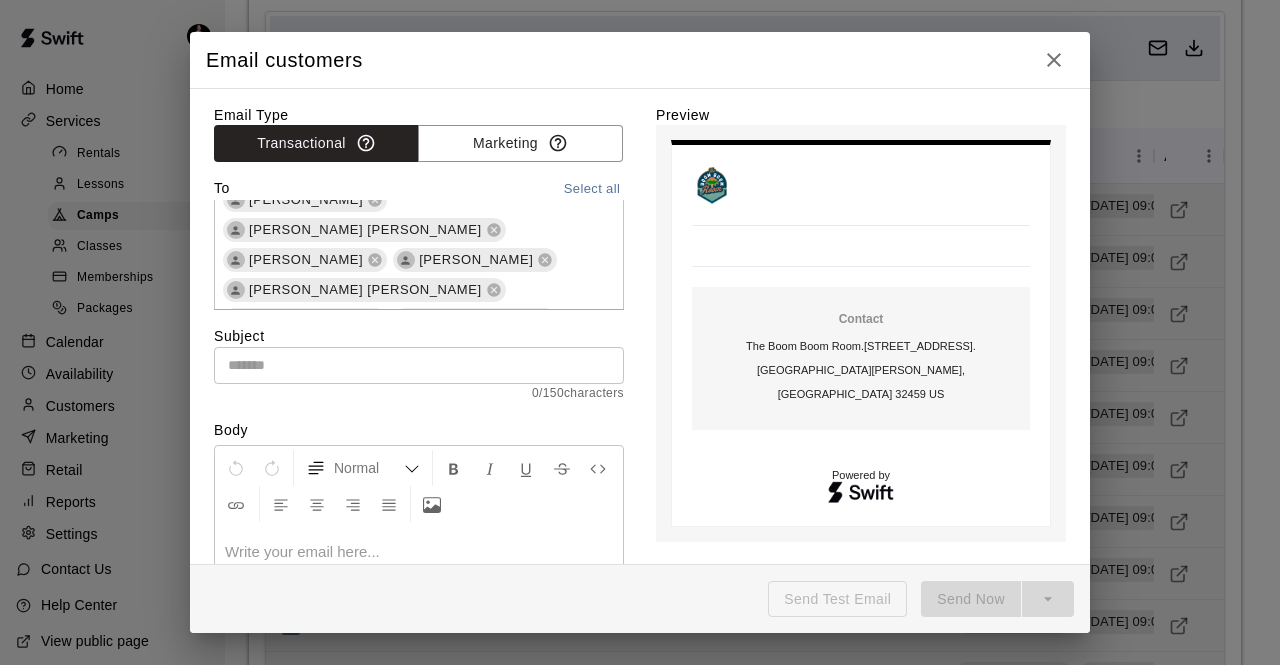 scroll, scrollTop: 380, scrollLeft: 0, axis: vertical 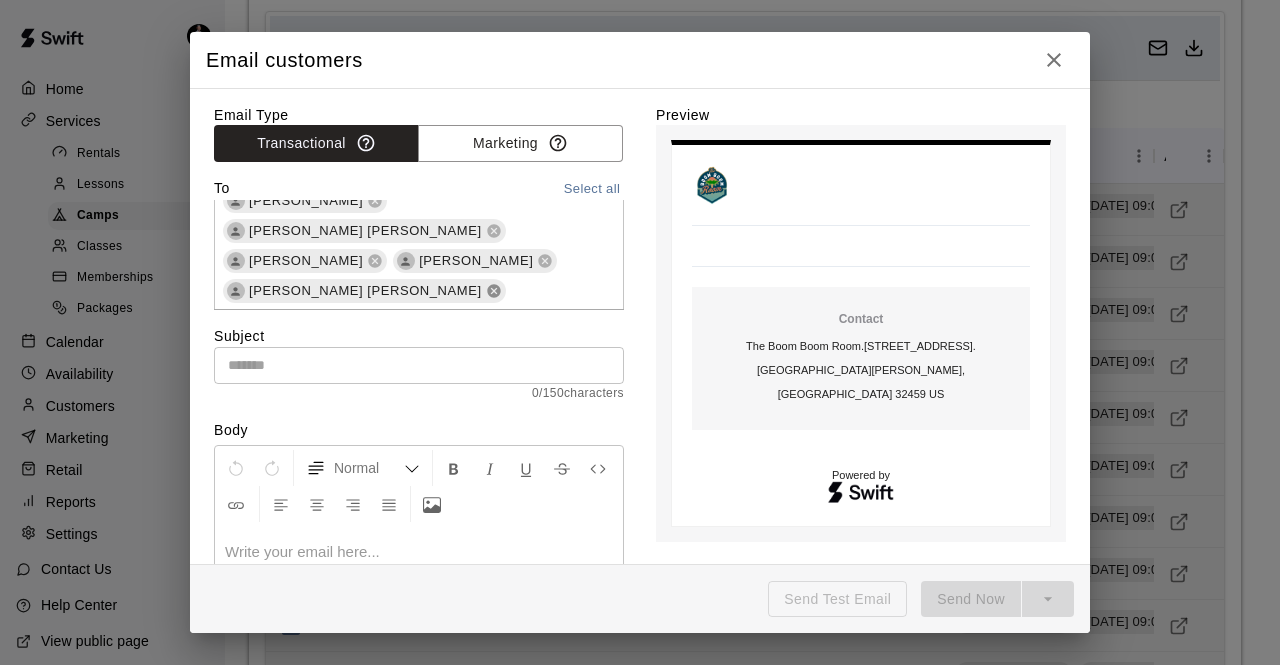 click 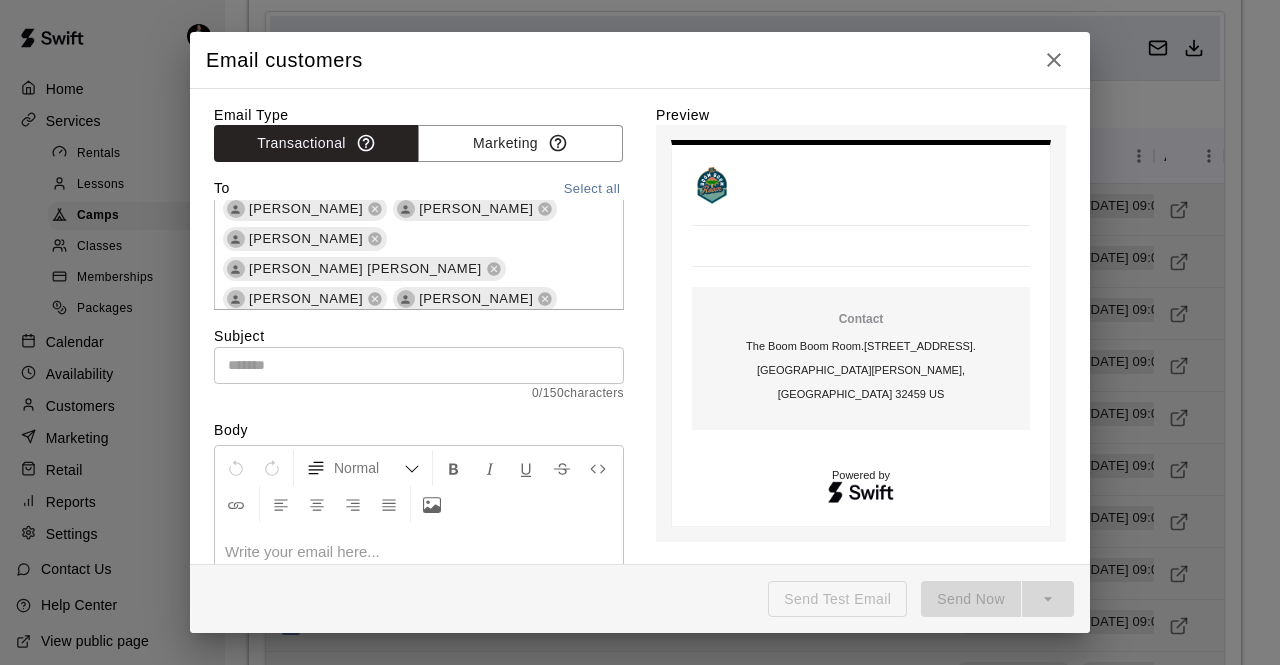 scroll, scrollTop: 338, scrollLeft: 0, axis: vertical 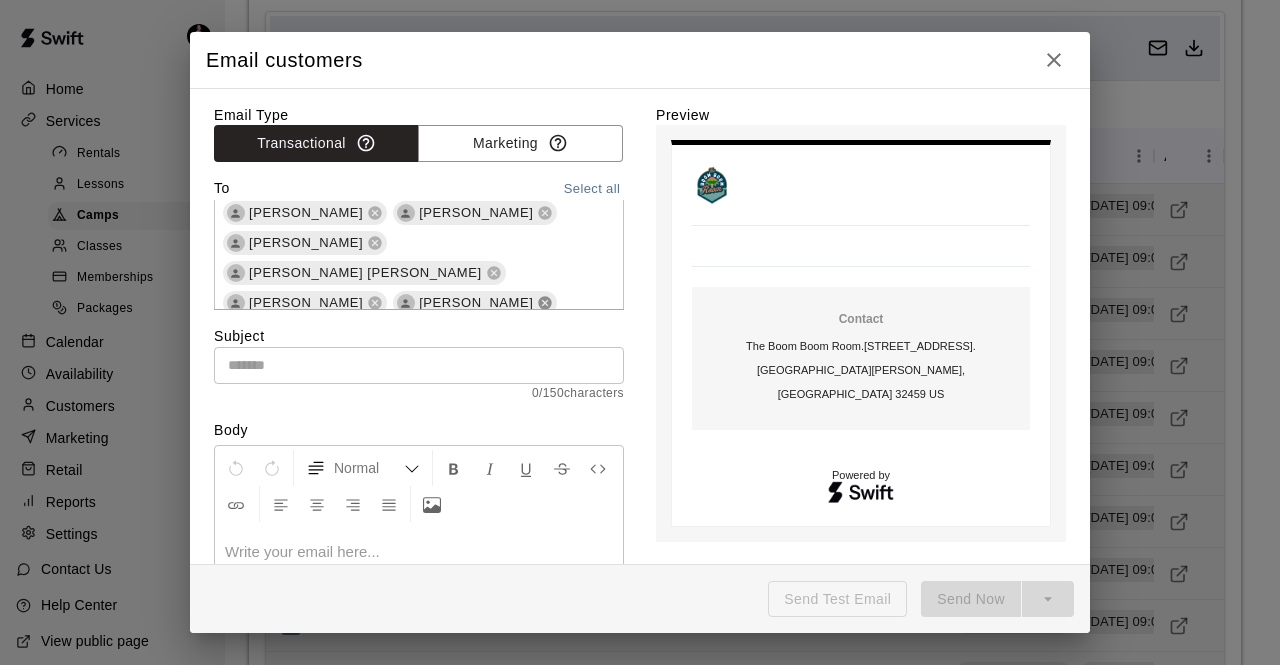 click 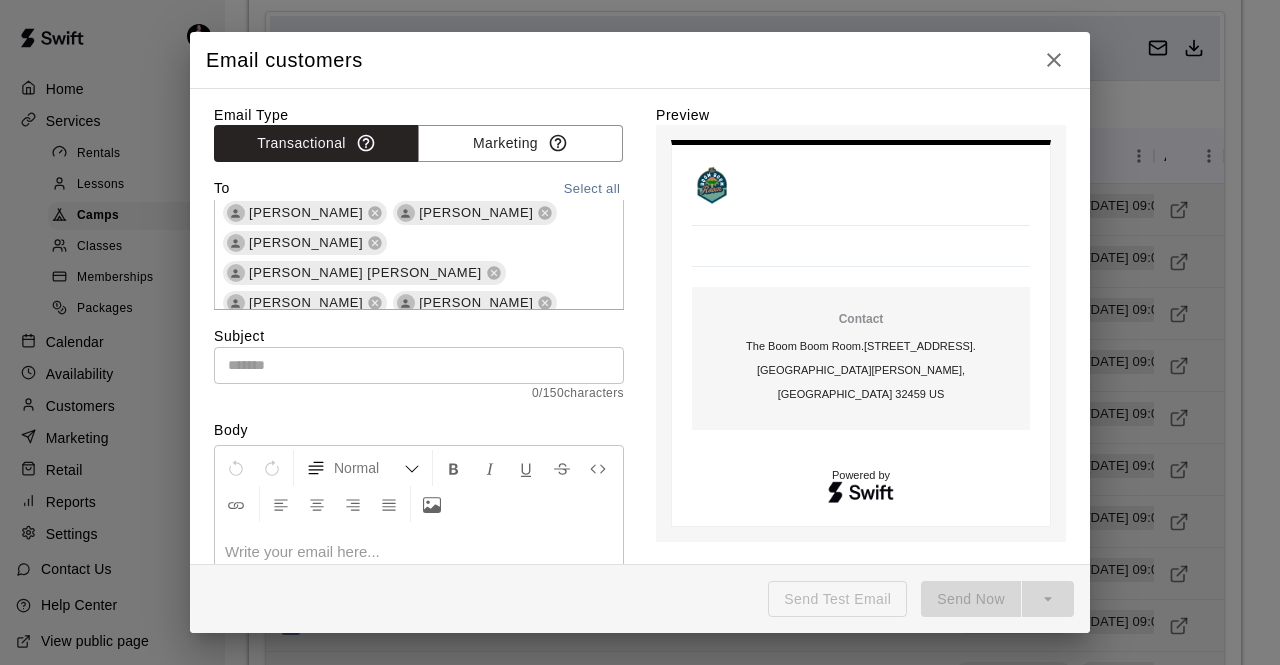 scroll, scrollTop: 324, scrollLeft: 0, axis: vertical 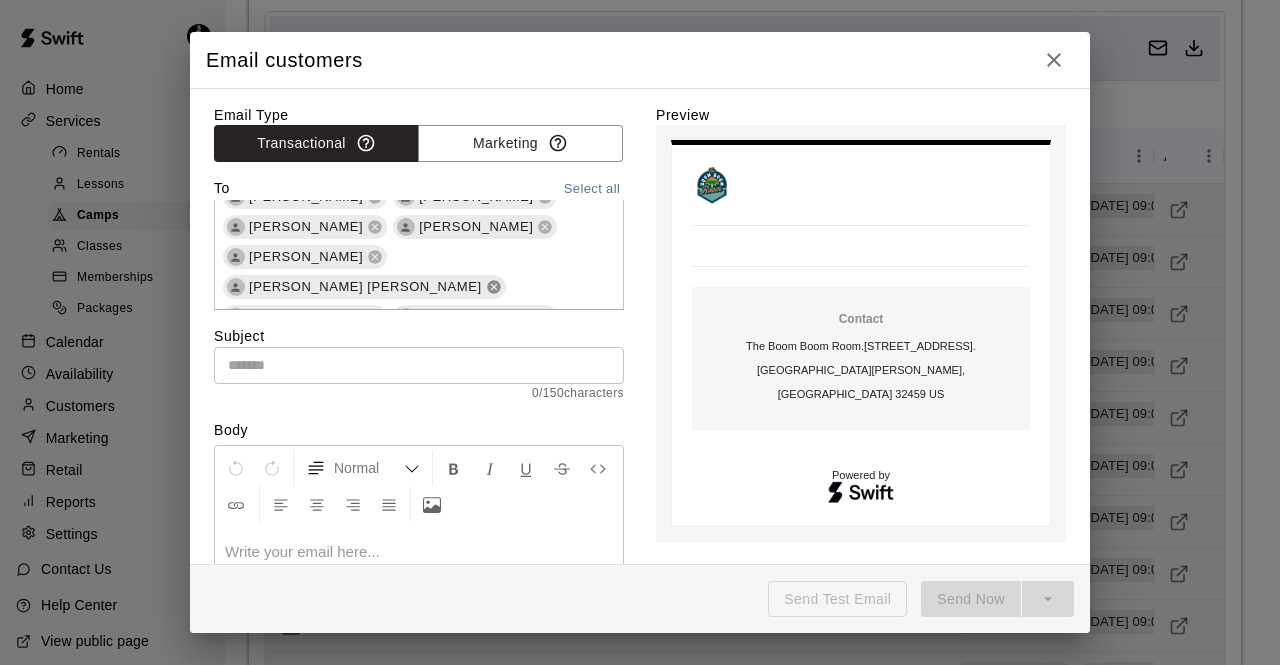 click 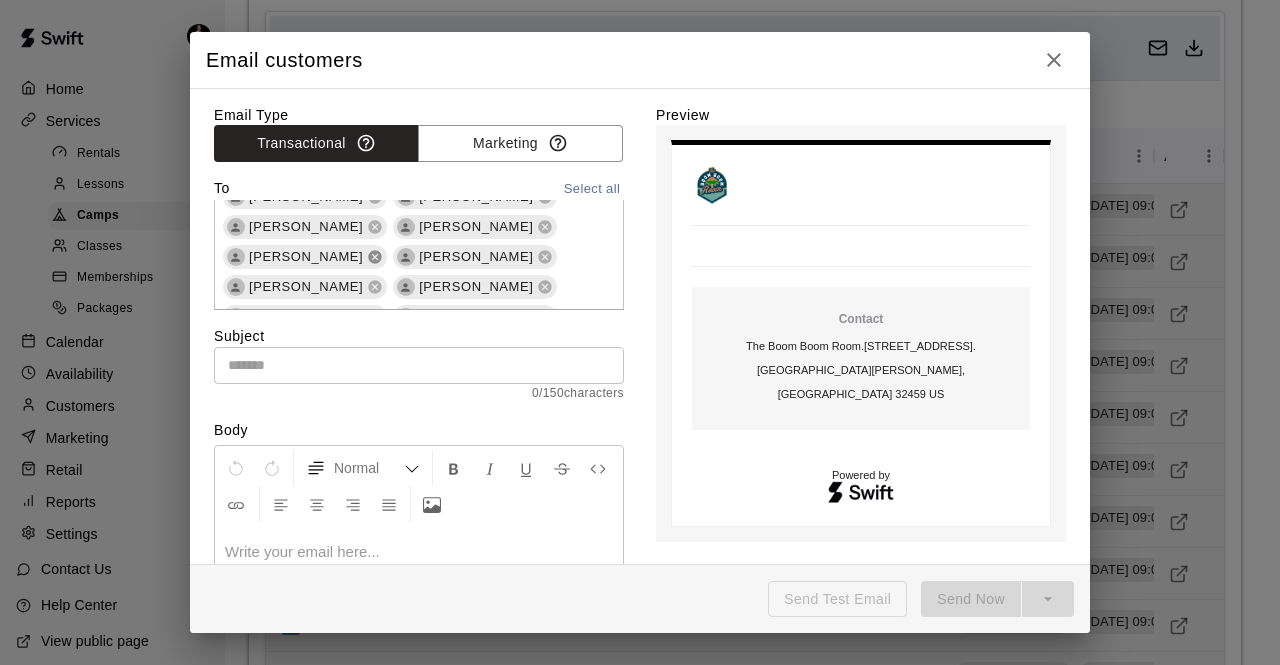 click 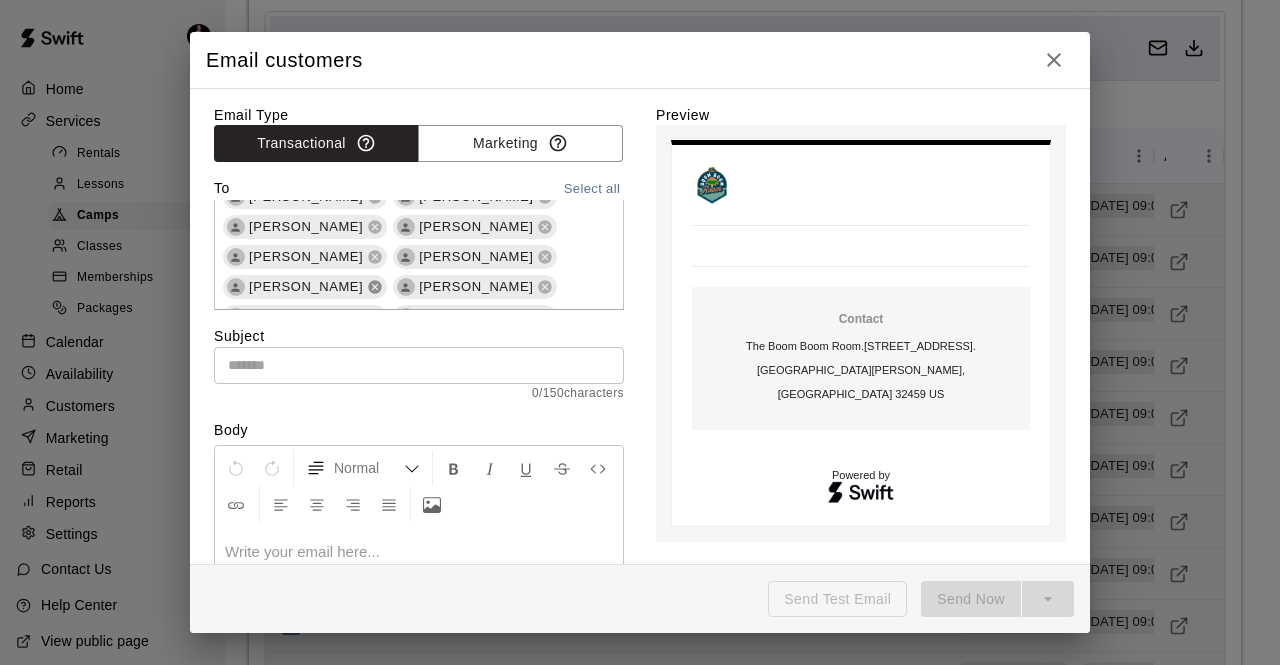 click 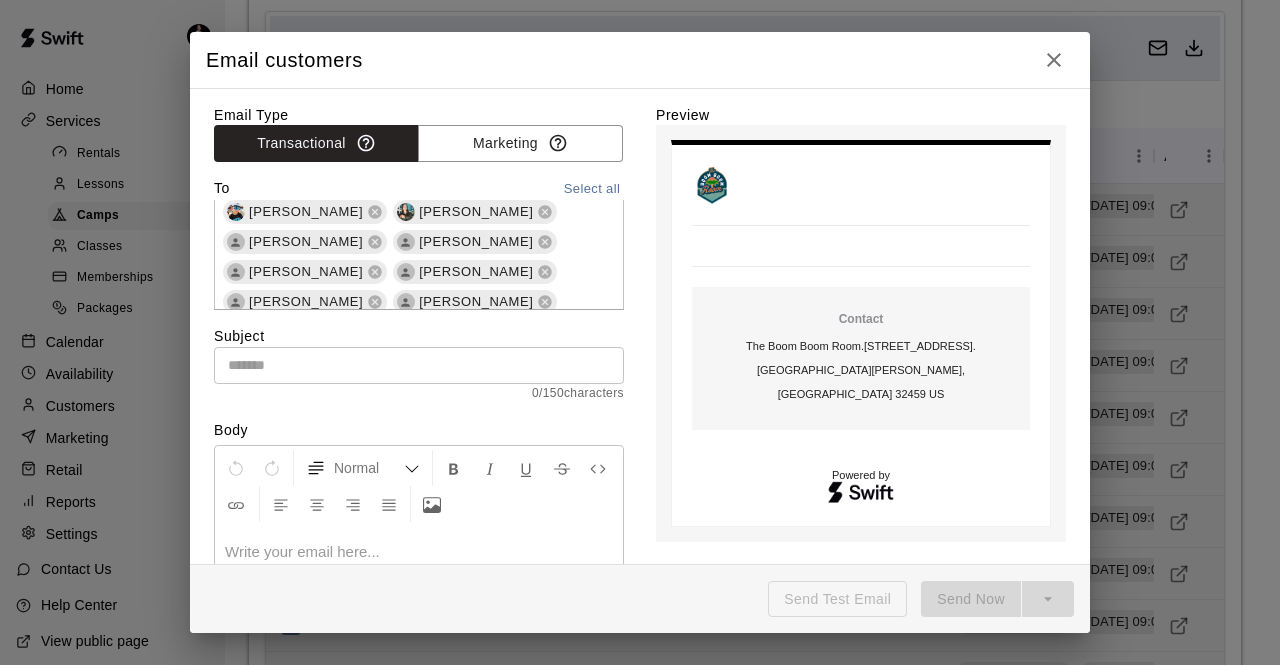 scroll, scrollTop: 278, scrollLeft: 0, axis: vertical 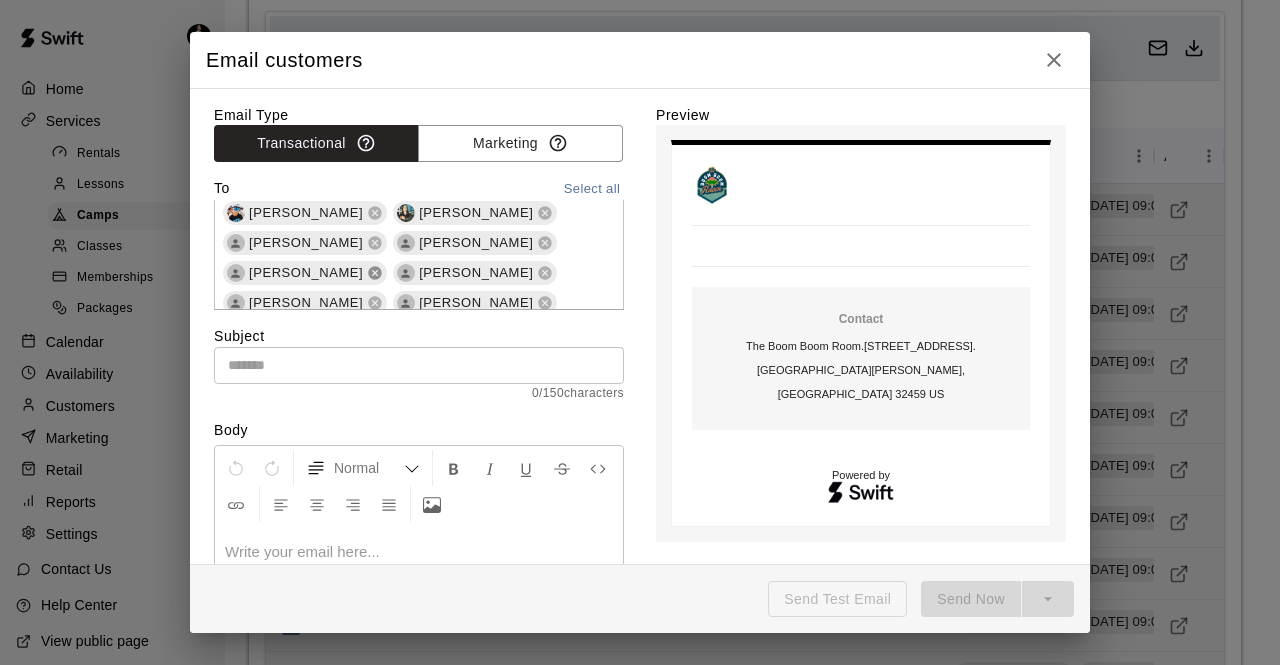 click 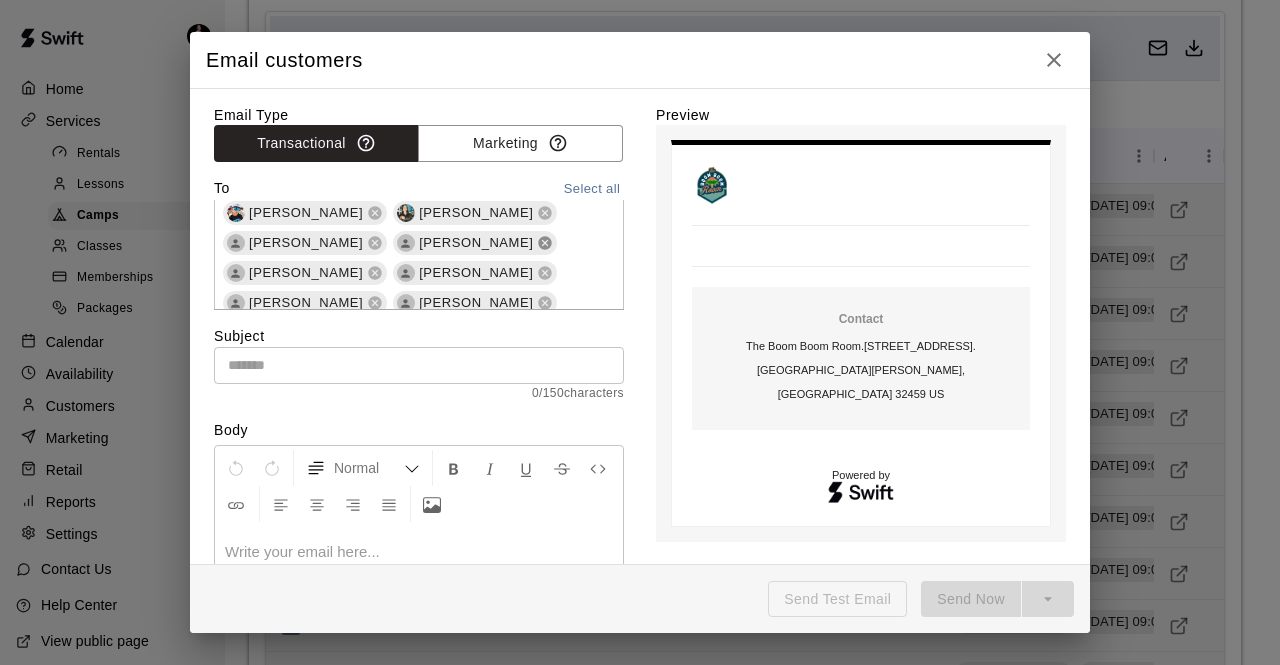 click 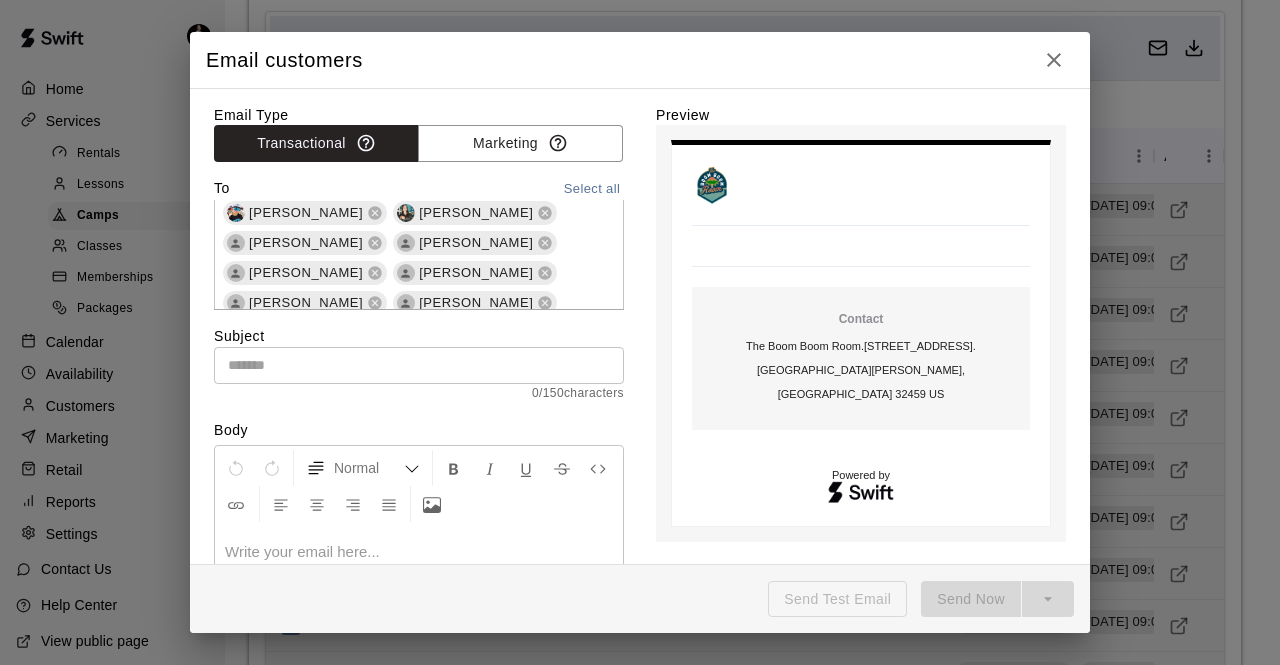 scroll, scrollTop: 212, scrollLeft: 0, axis: vertical 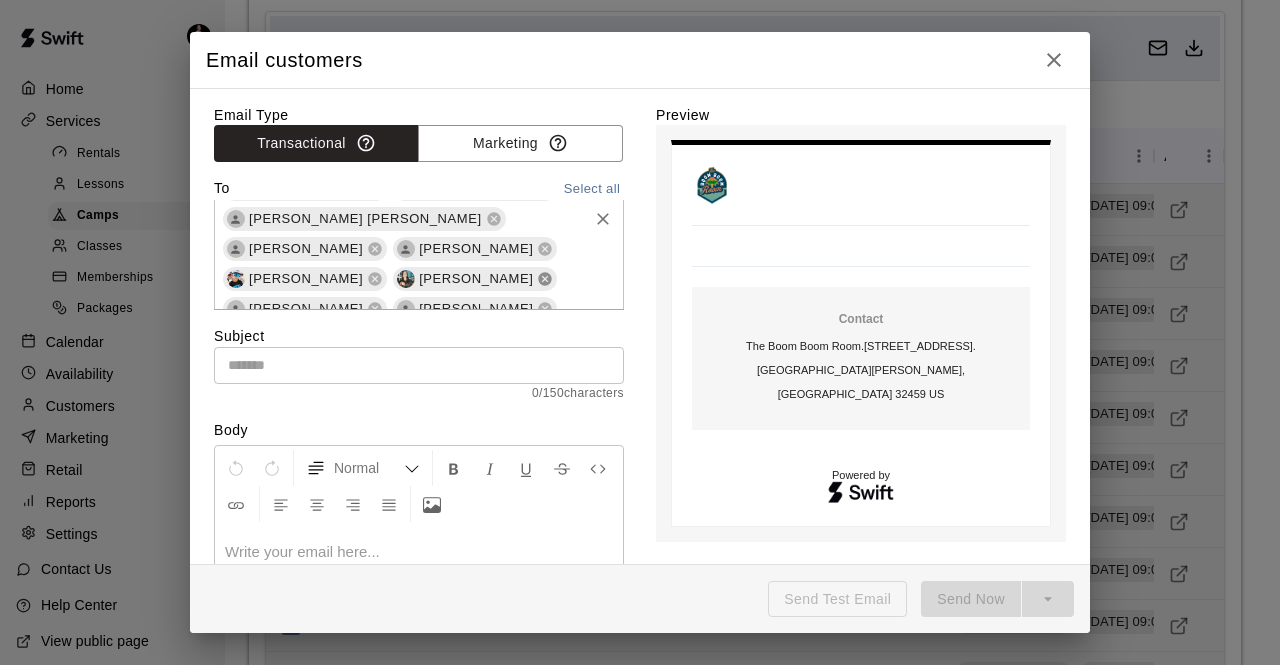 click 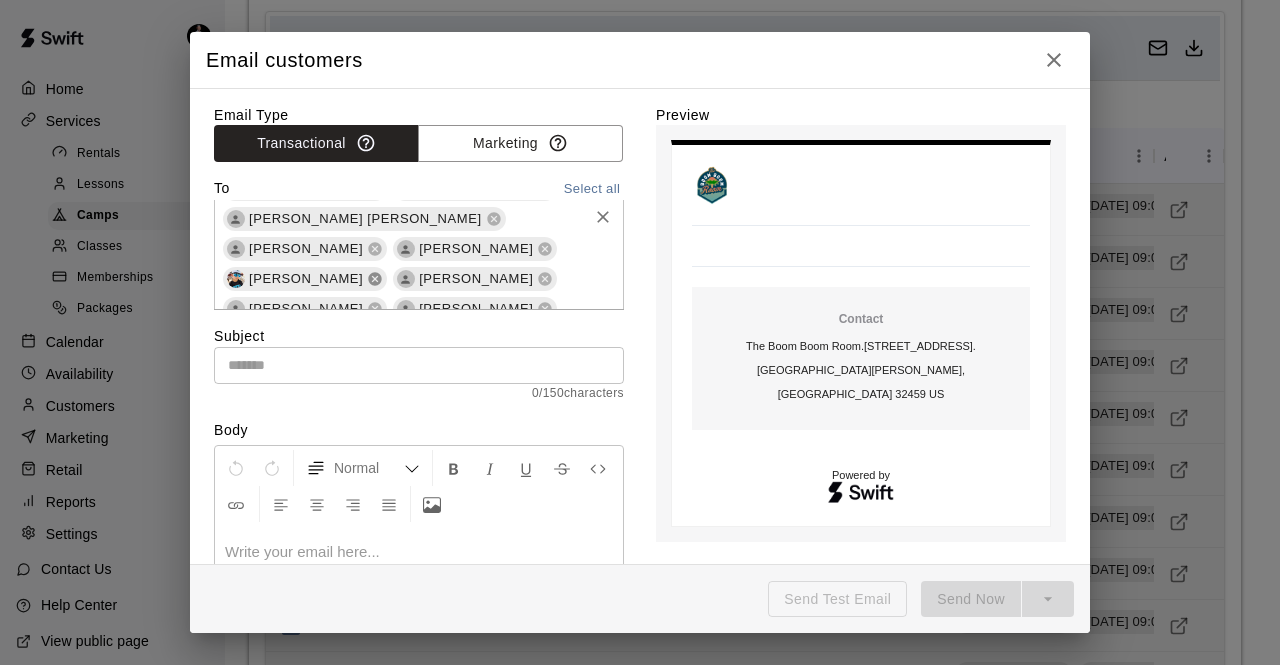 click 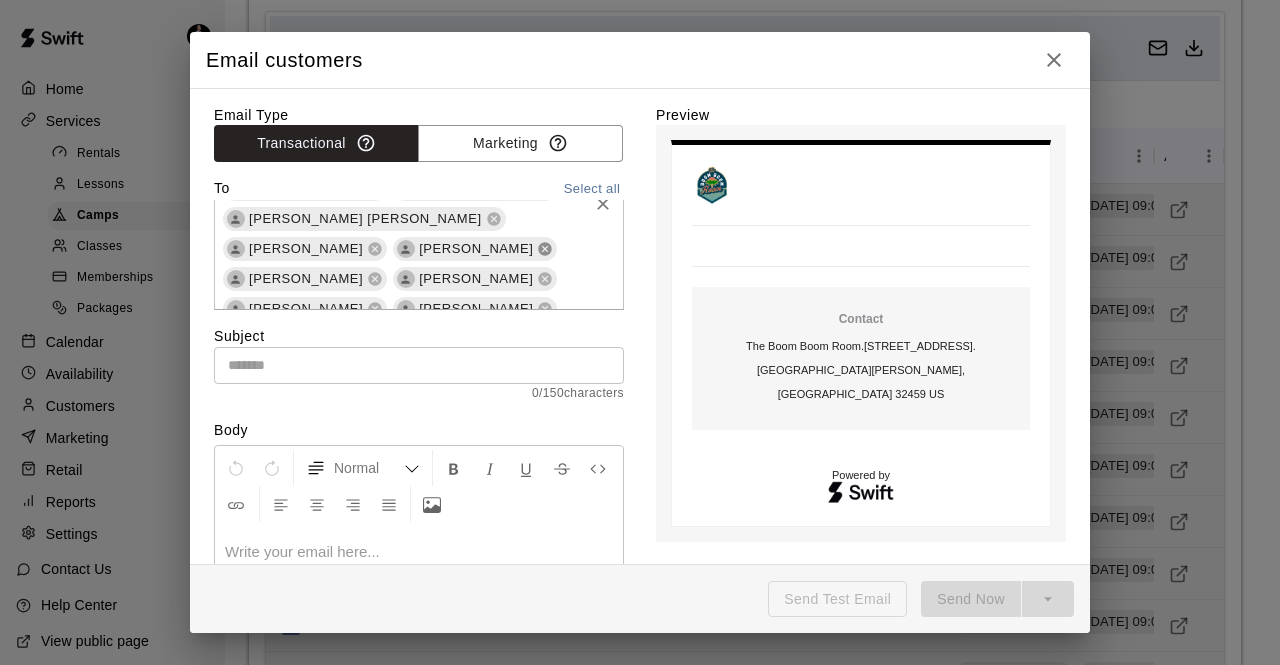 click 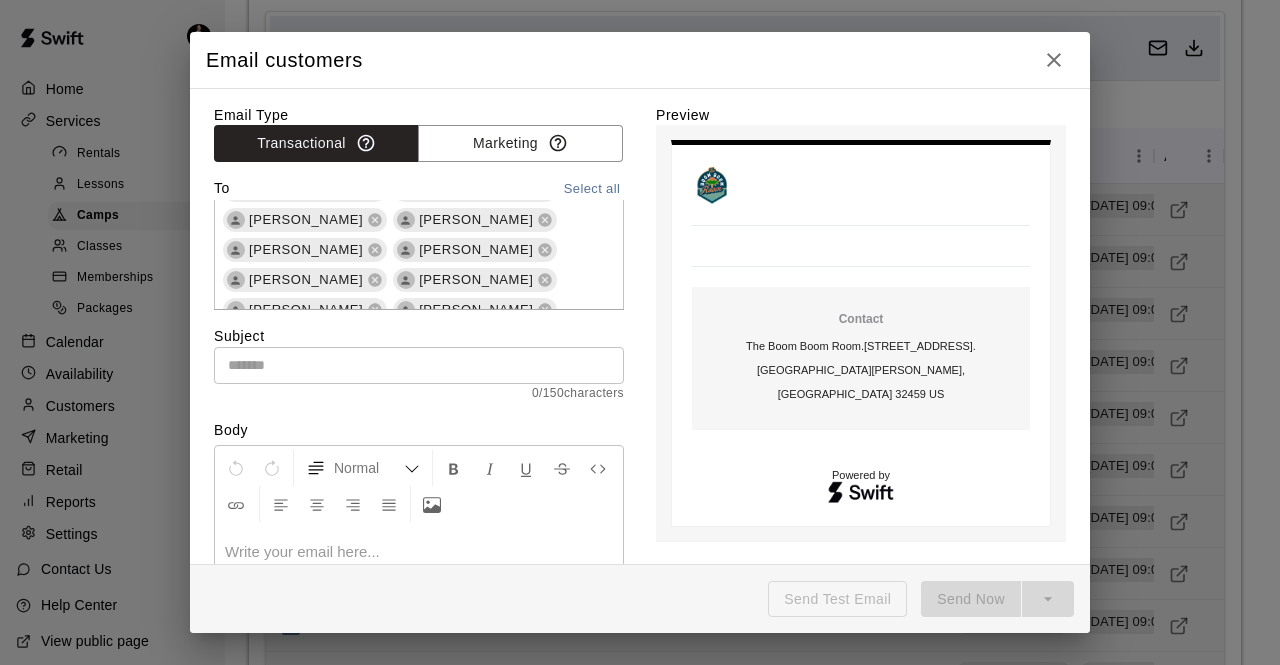 scroll, scrollTop: 0, scrollLeft: 0, axis: both 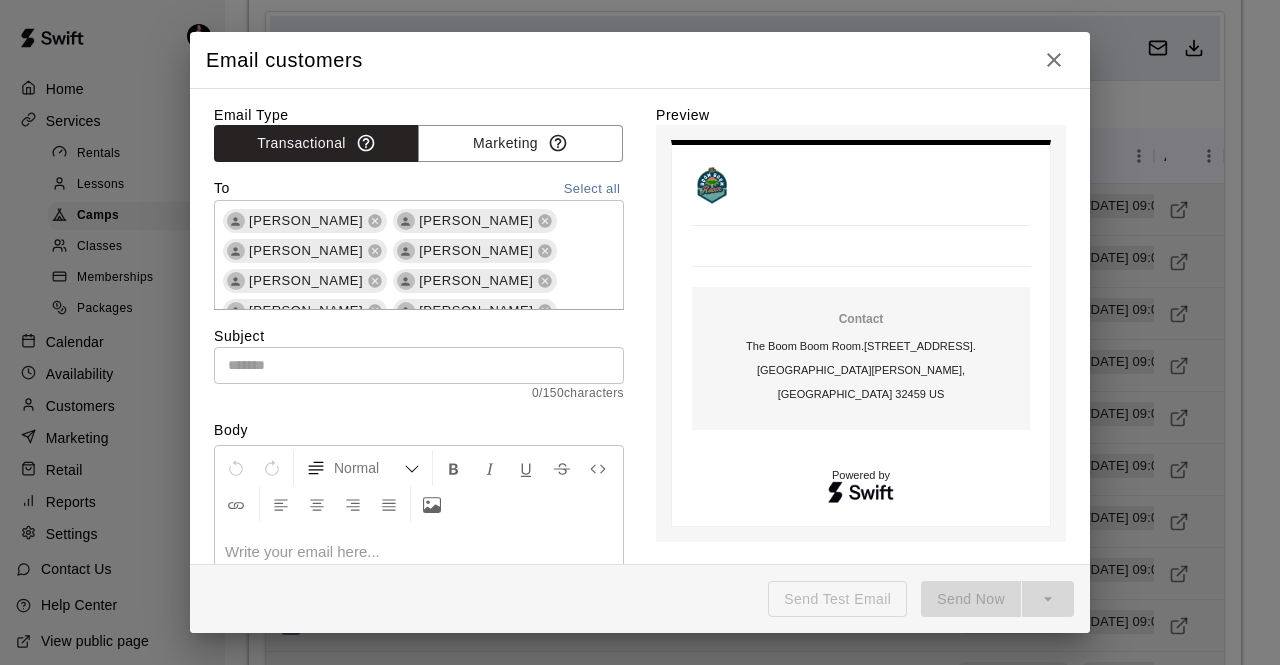 drag, startPoint x: 355, startPoint y: 244, endPoint x: 283, endPoint y: 397, distance: 169.09465 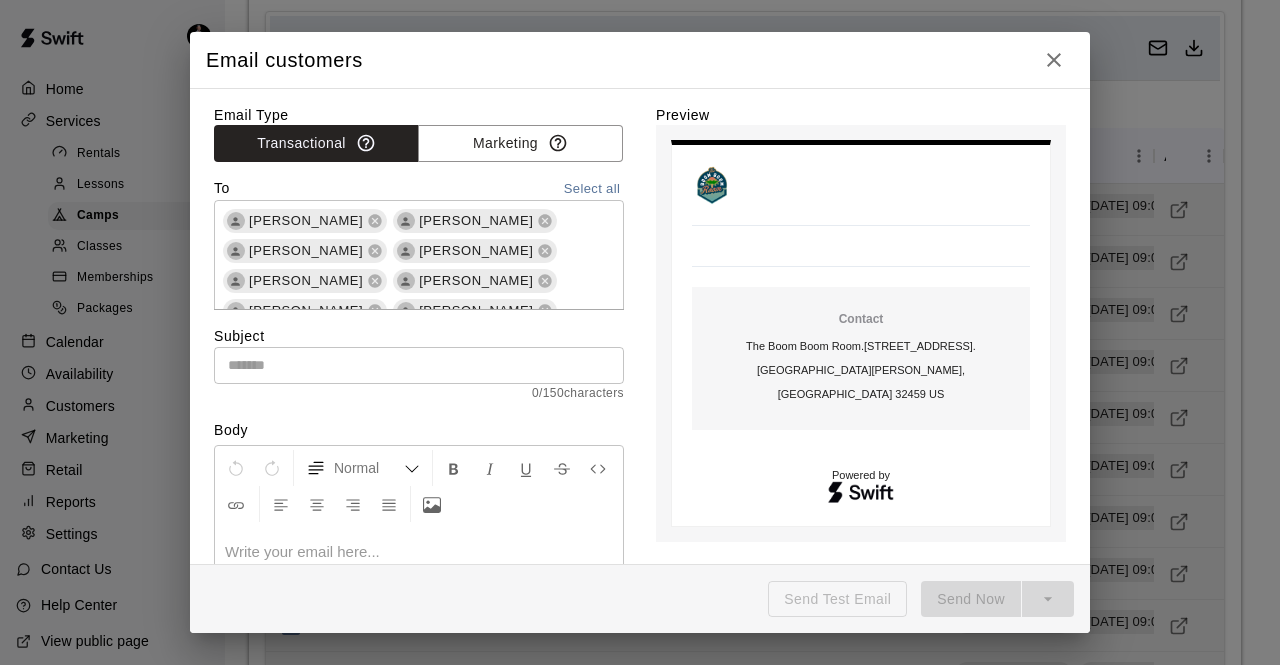 click on "0  /  150  characters" at bounding box center (419, 394) 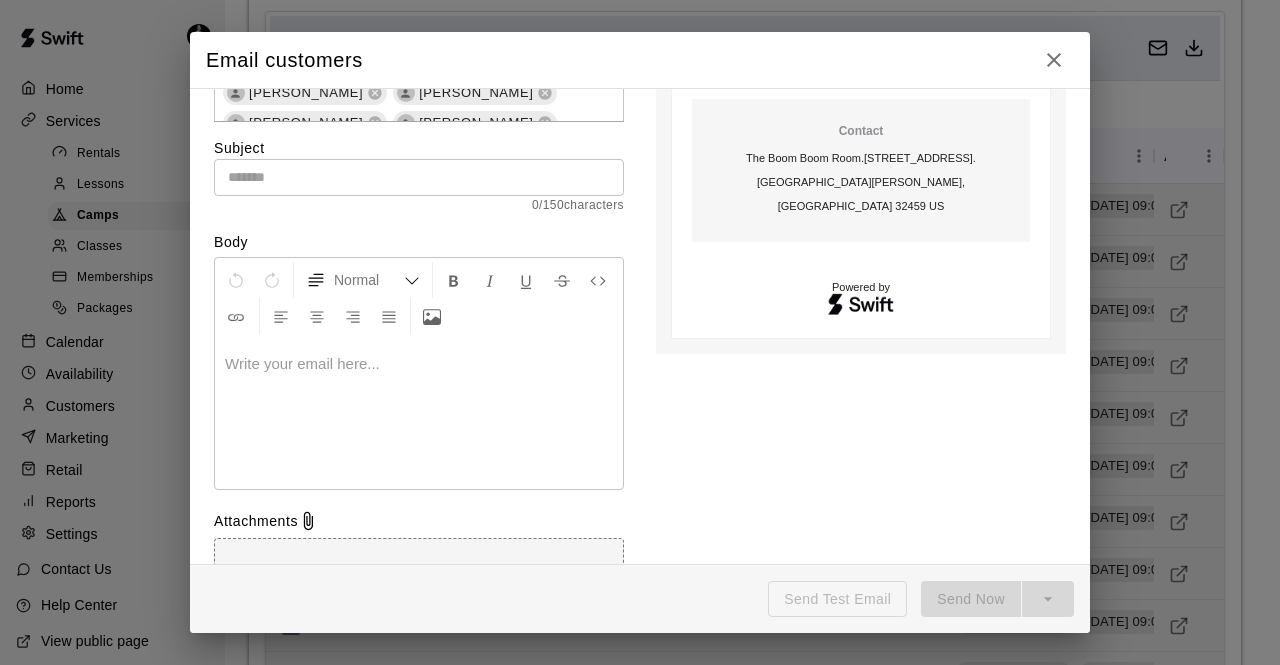 click at bounding box center [419, 364] 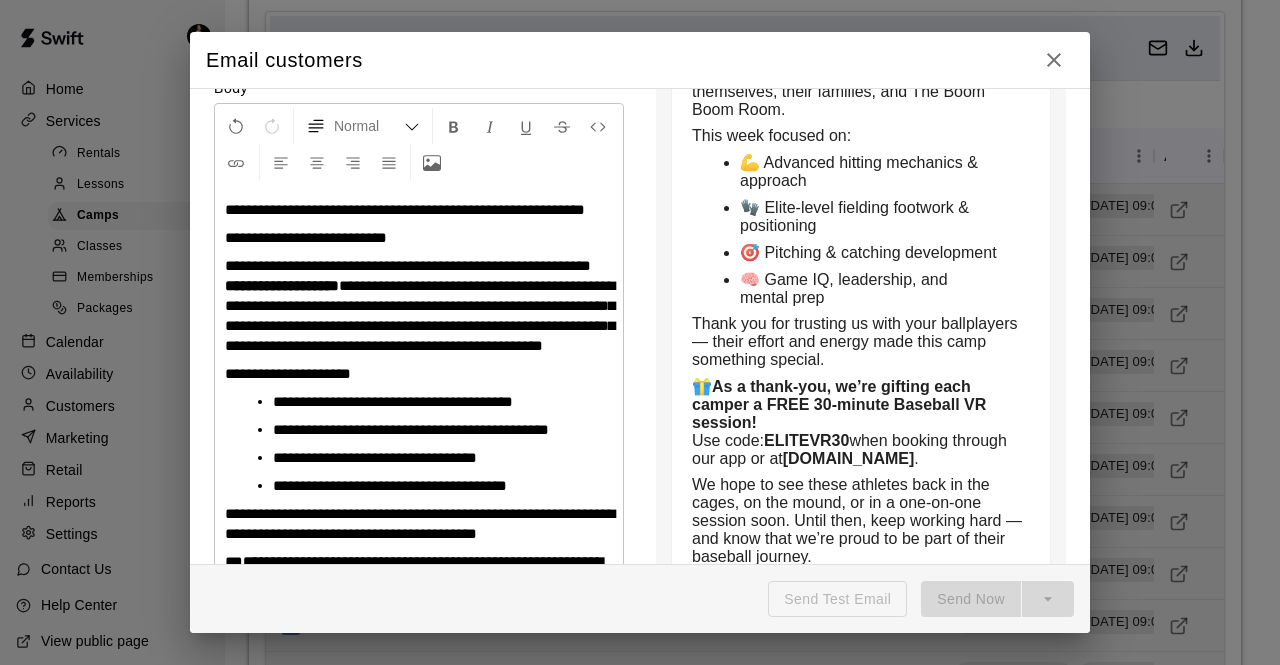 scroll, scrollTop: 341, scrollLeft: 0, axis: vertical 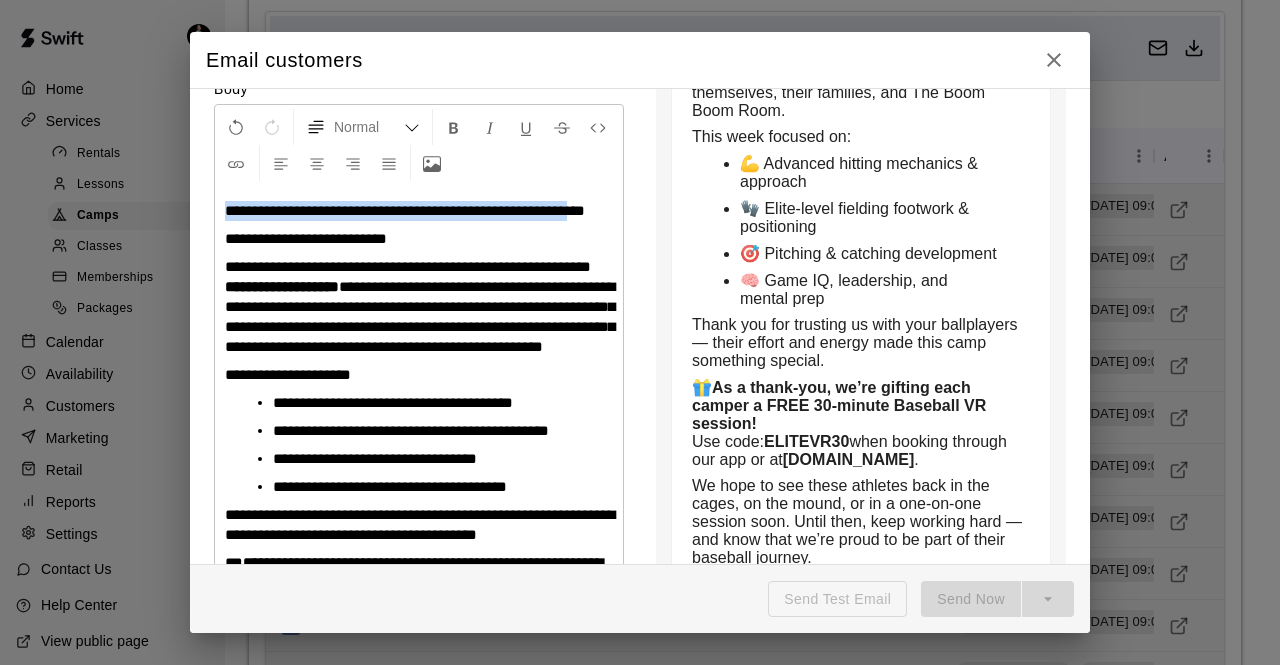 drag, startPoint x: 604, startPoint y: 214, endPoint x: 227, endPoint y: 198, distance: 377.33936 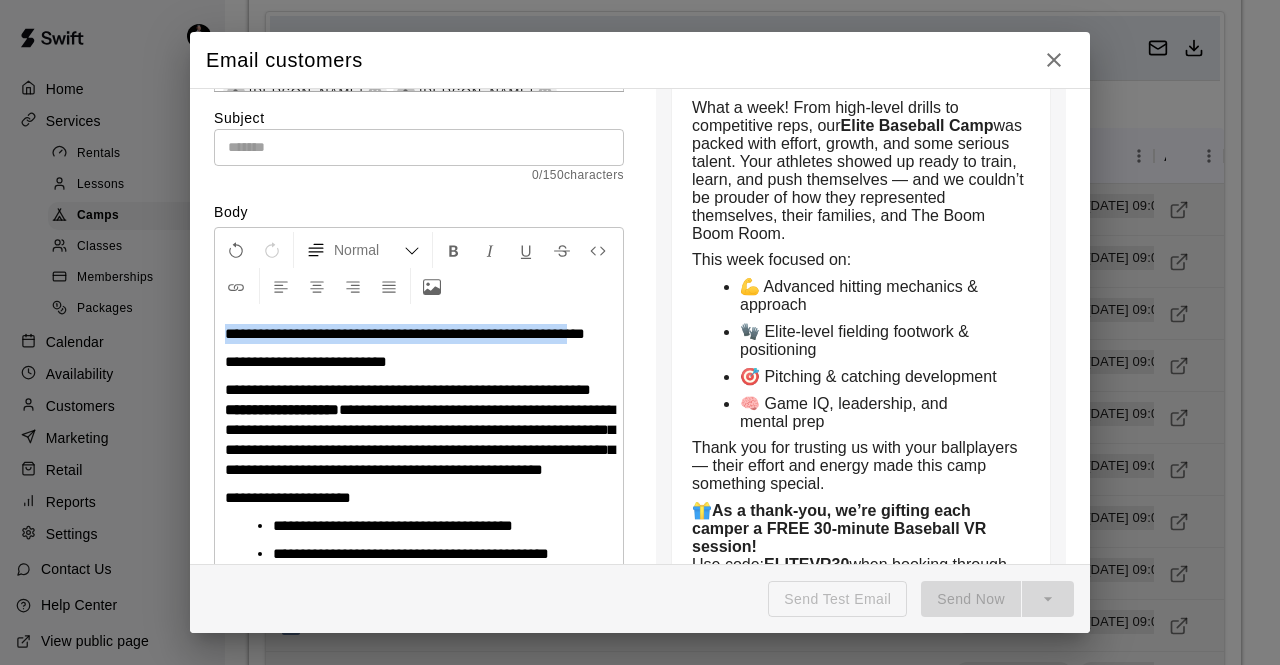 scroll, scrollTop: 217, scrollLeft: 0, axis: vertical 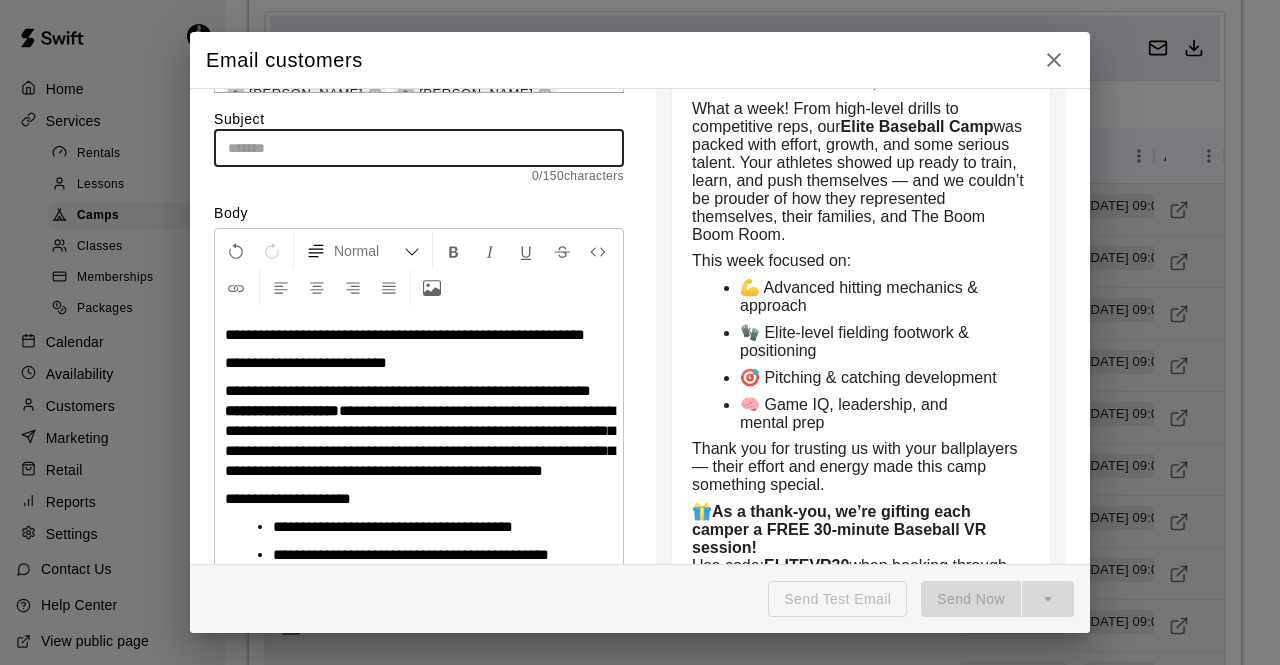 click at bounding box center (419, 148) 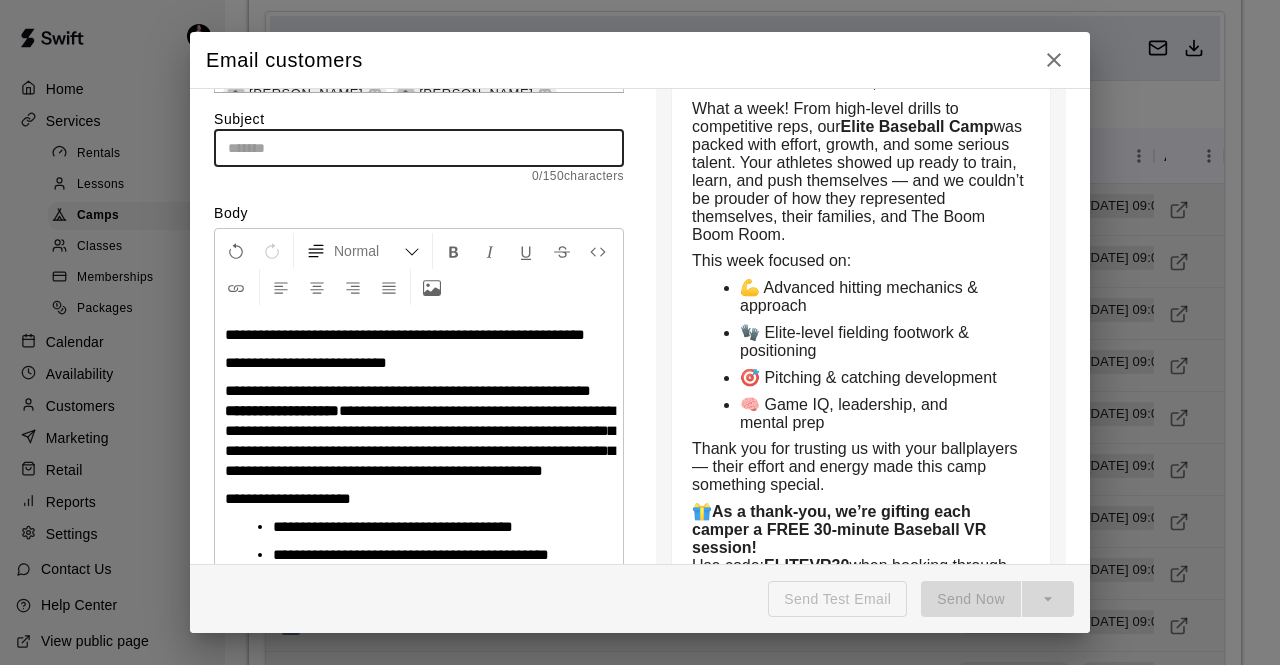 paste on "**********" 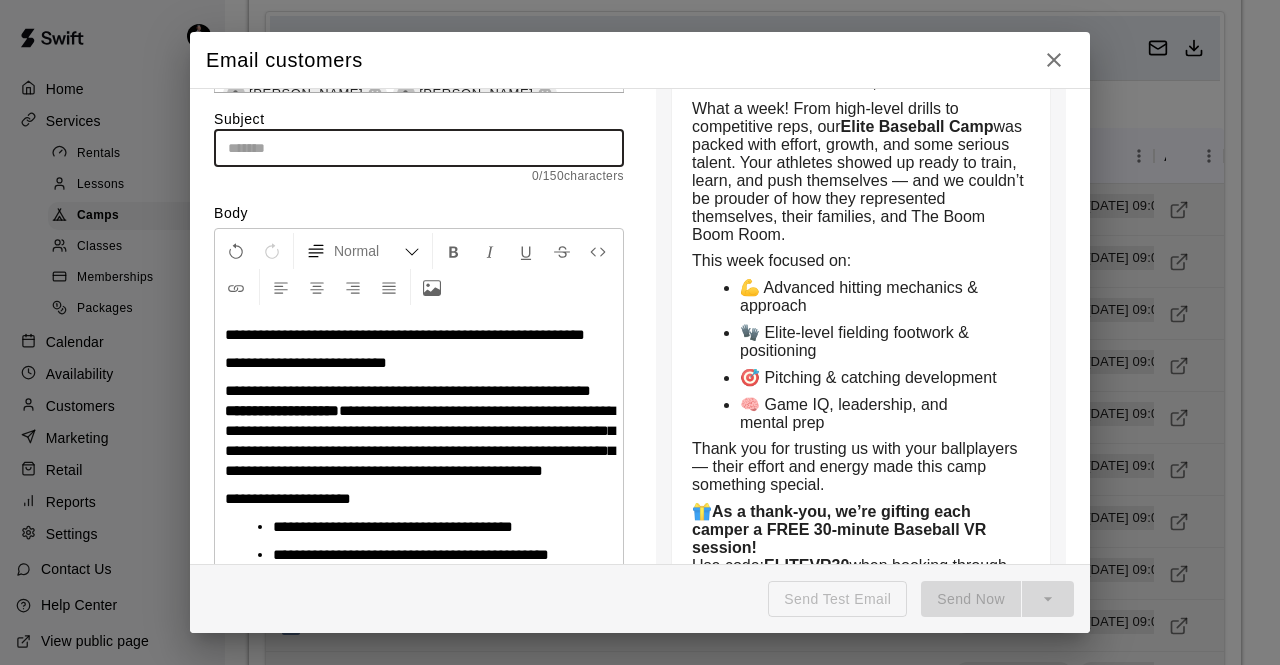 type on "**********" 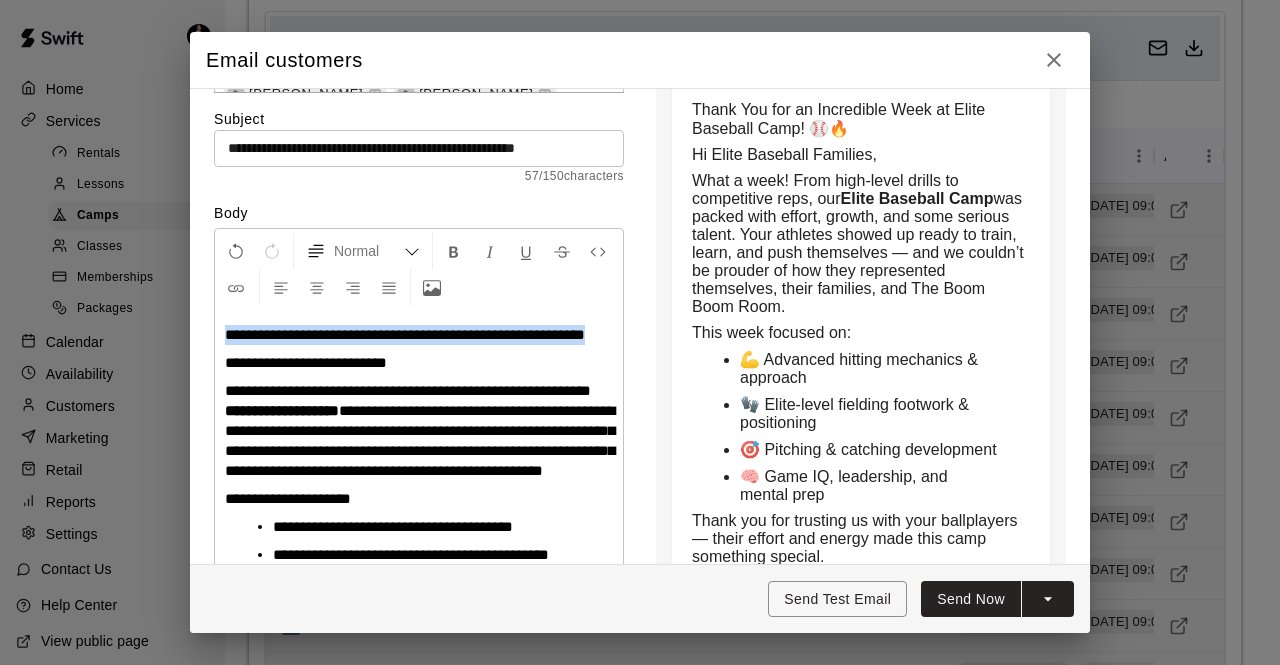 drag, startPoint x: 269, startPoint y: 351, endPoint x: 222, endPoint y: 331, distance: 51.078373 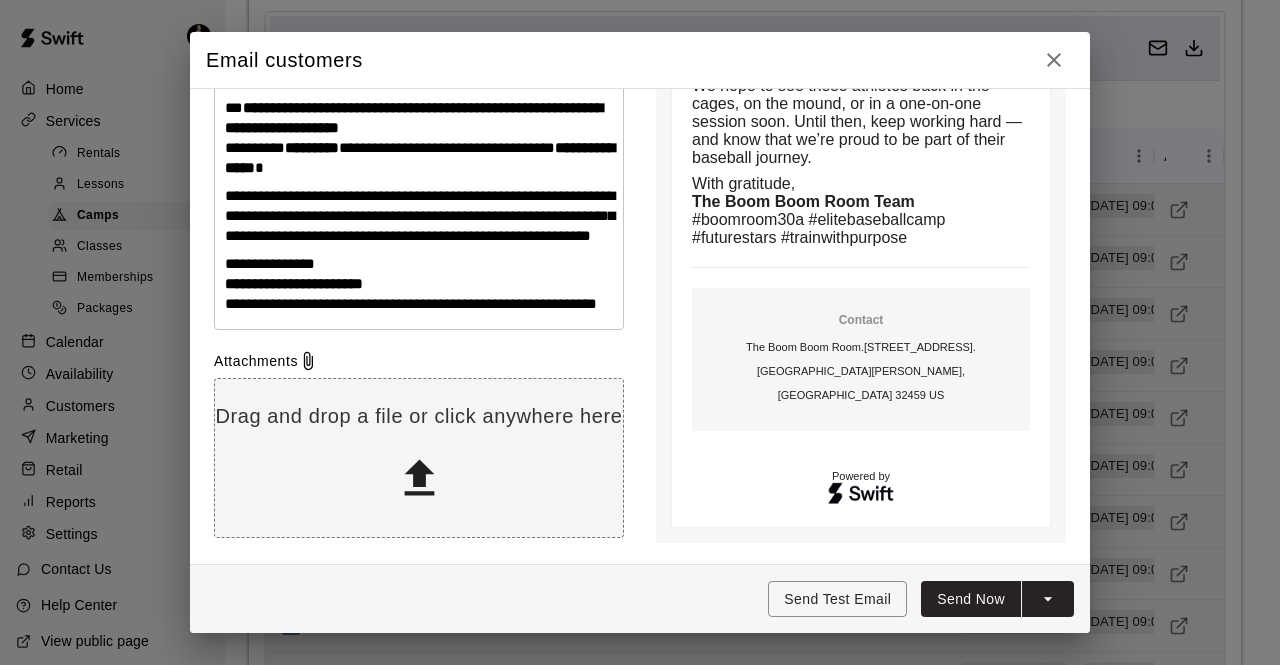 scroll, scrollTop: 866, scrollLeft: 0, axis: vertical 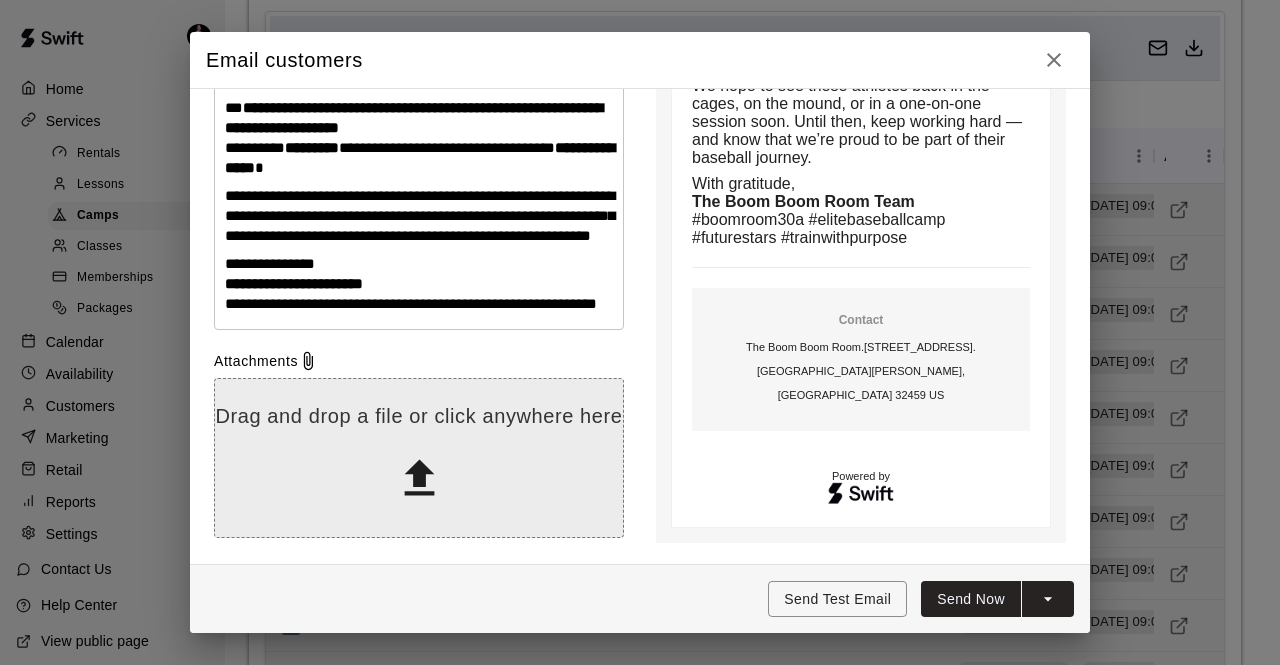 click 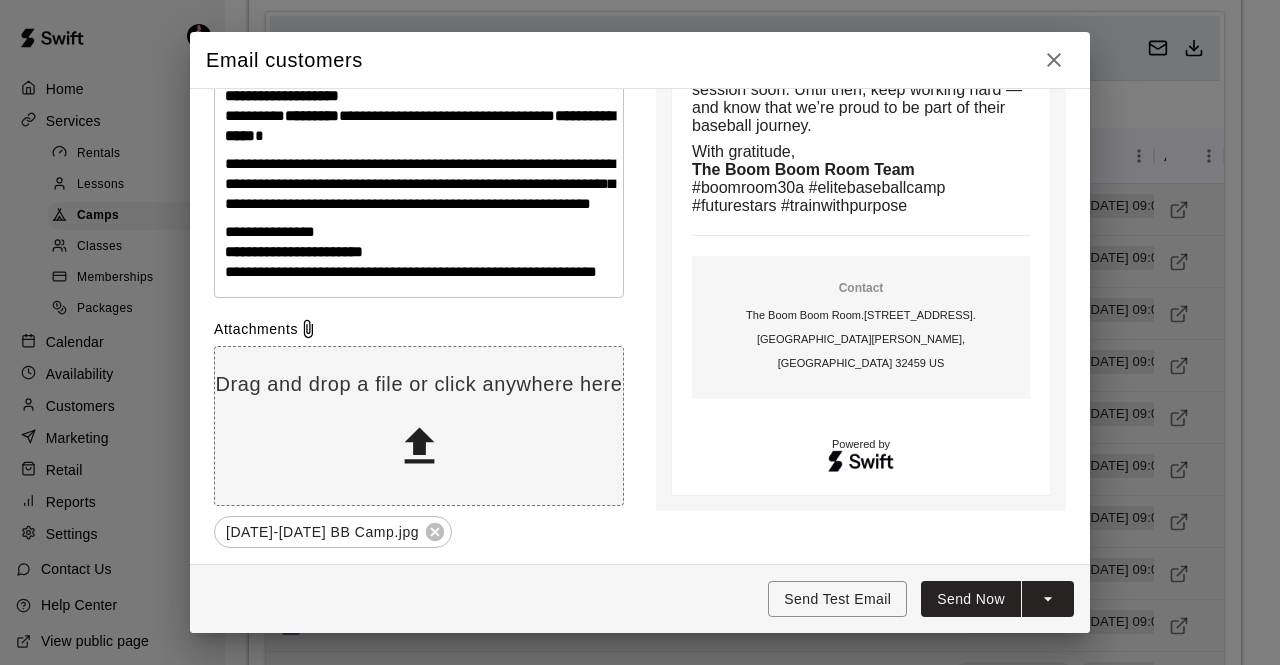 scroll, scrollTop: 737, scrollLeft: 0, axis: vertical 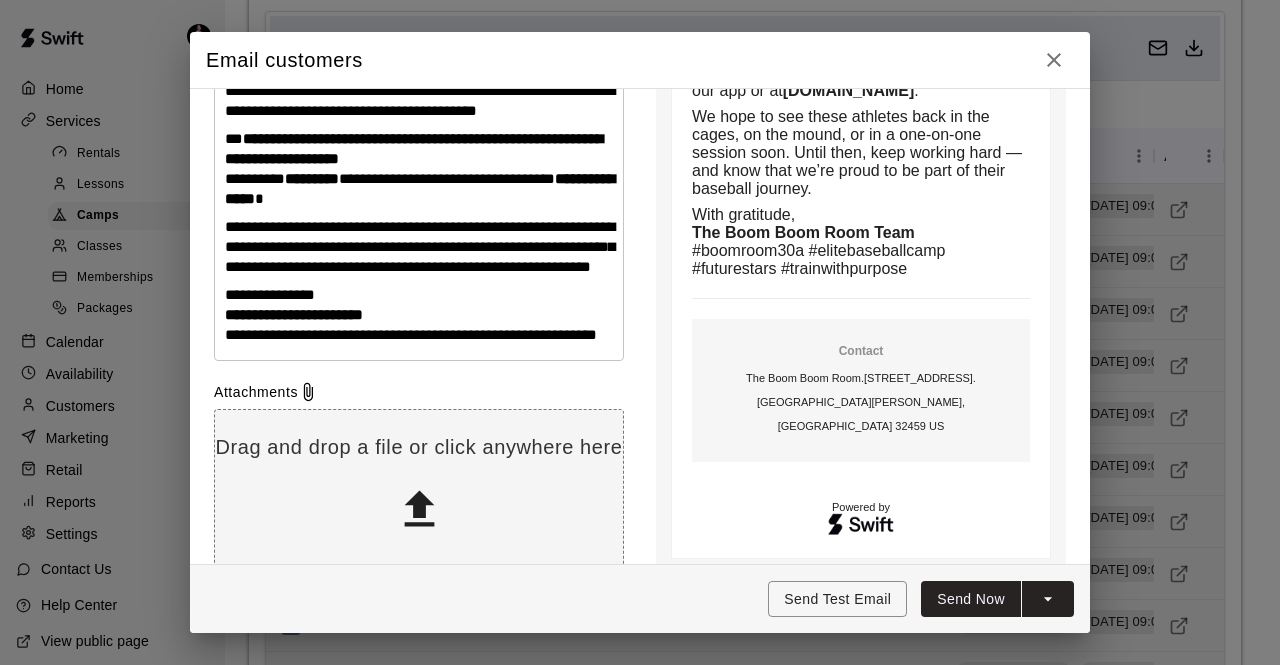 click on "**********" at bounding box center [447, 178] 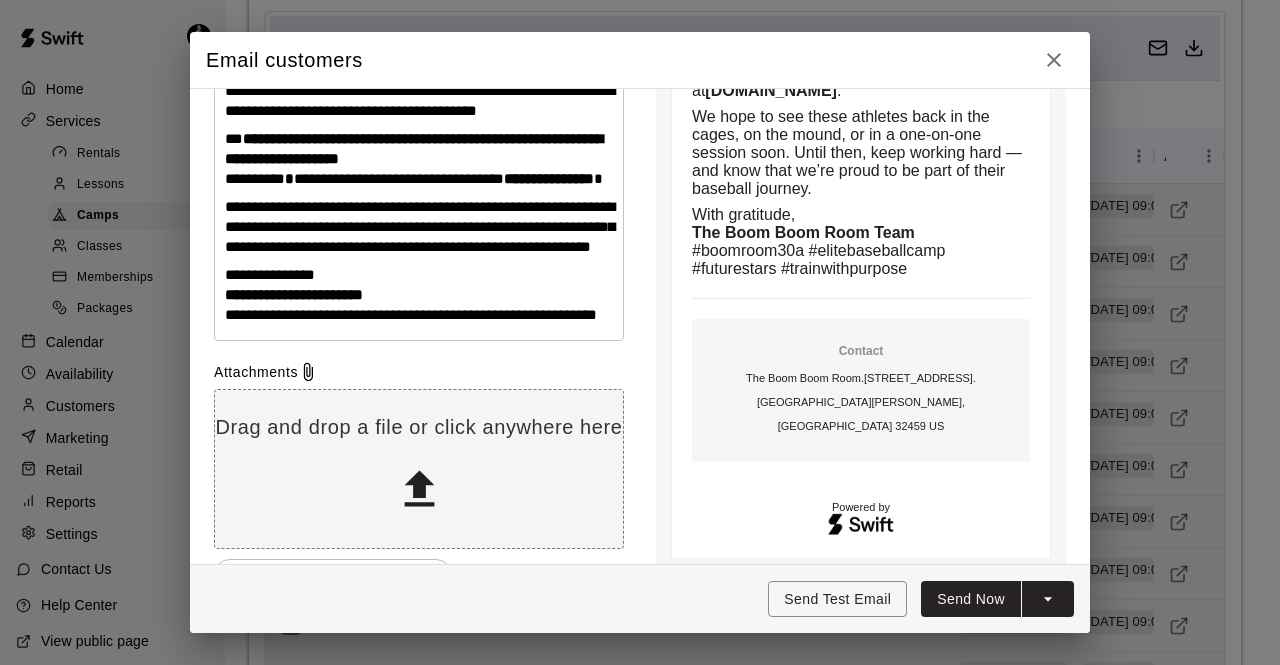 type 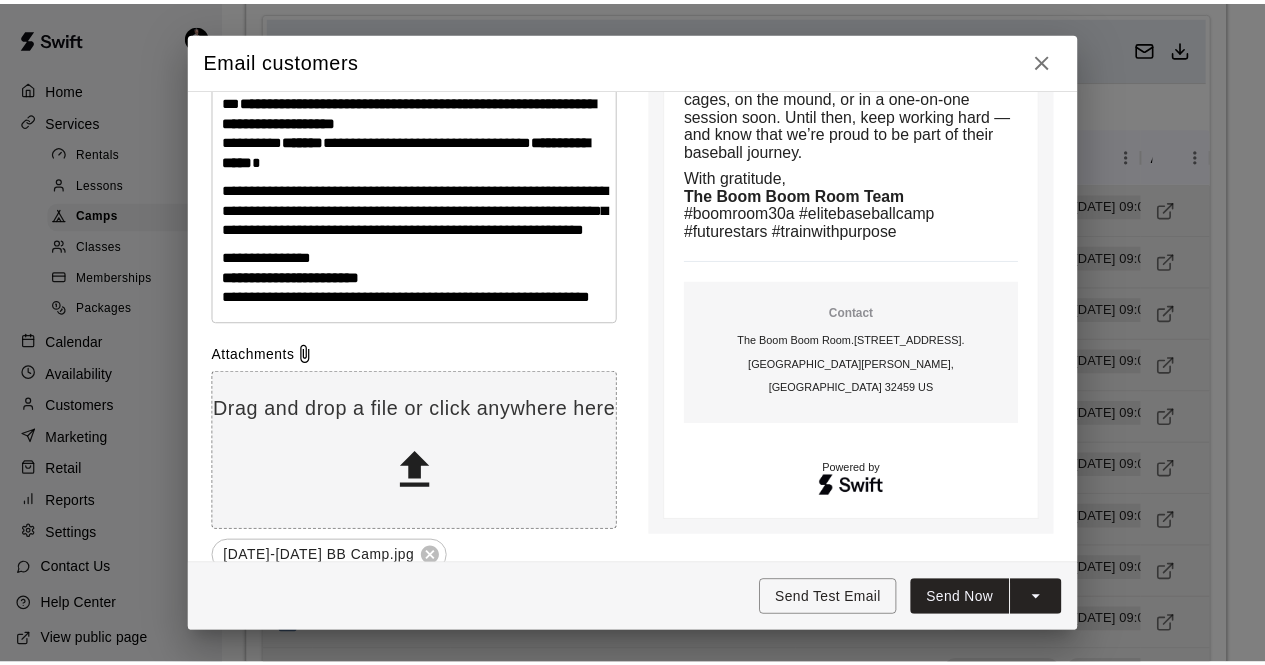 scroll, scrollTop: 880, scrollLeft: 0, axis: vertical 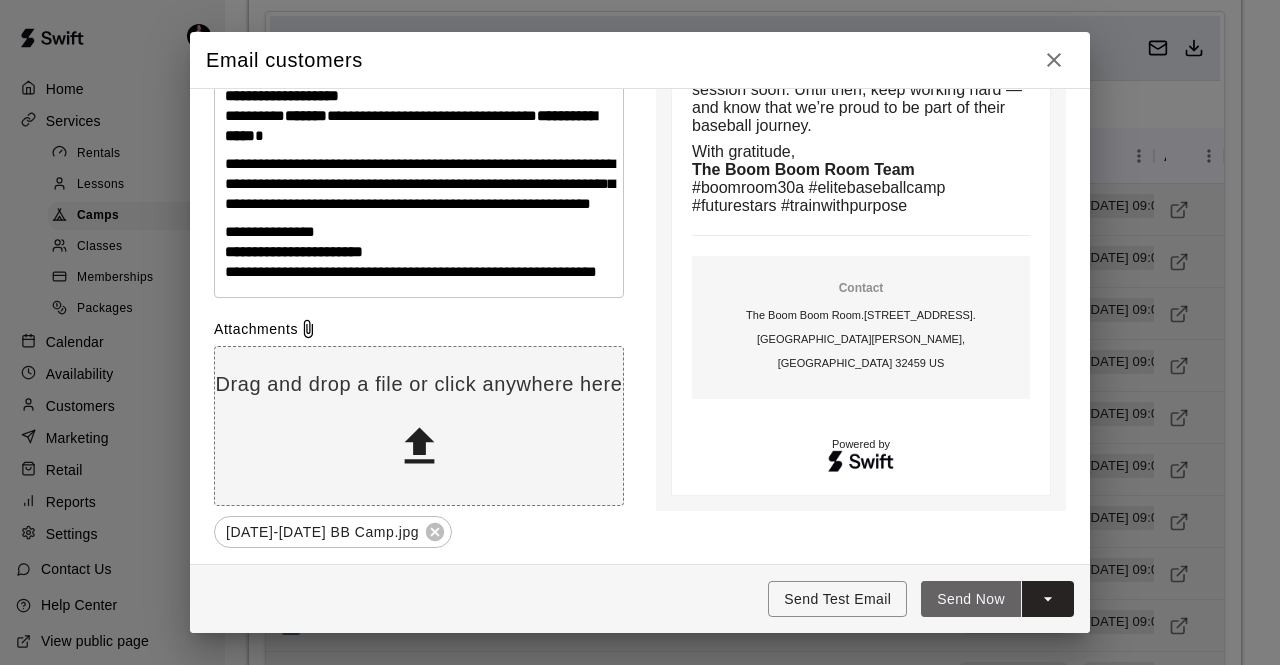 click on "Send Now" at bounding box center (971, 599) 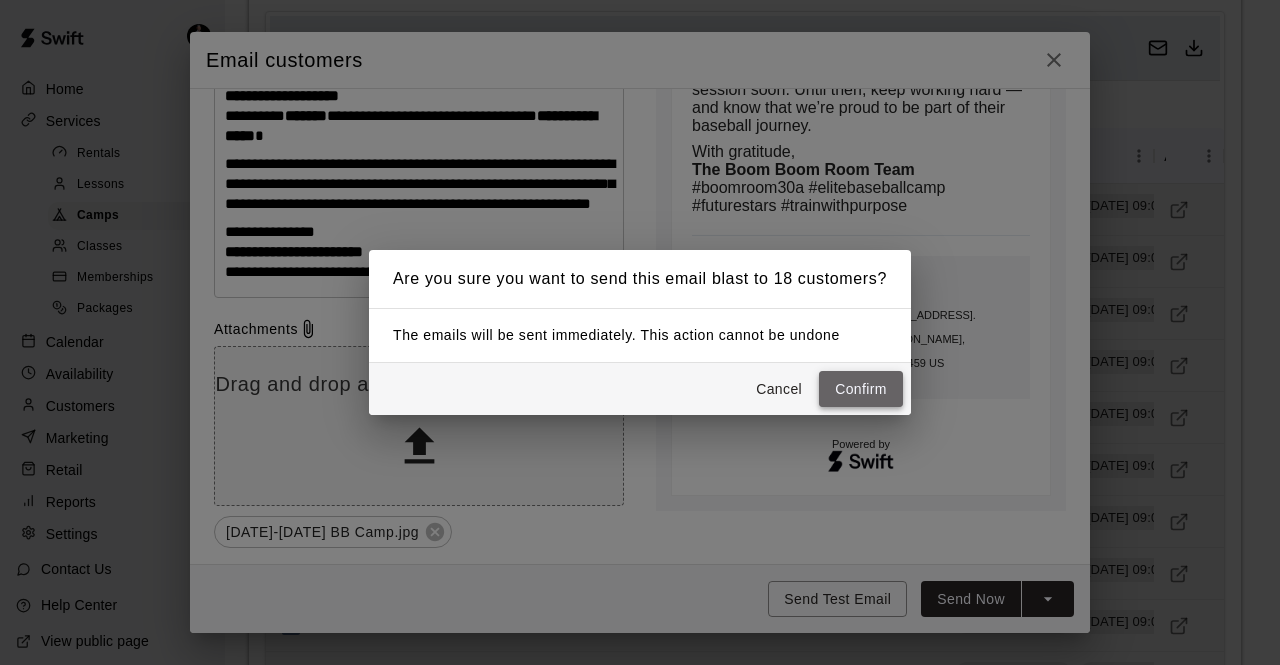click on "Confirm" at bounding box center [861, 389] 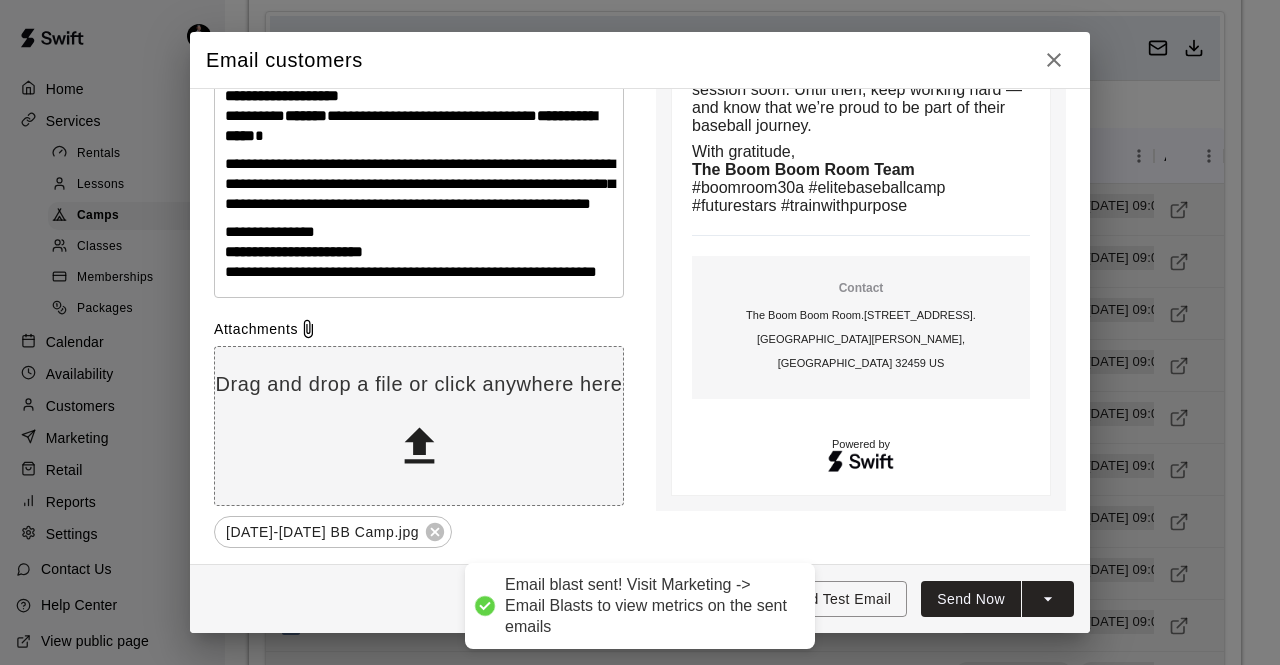 type 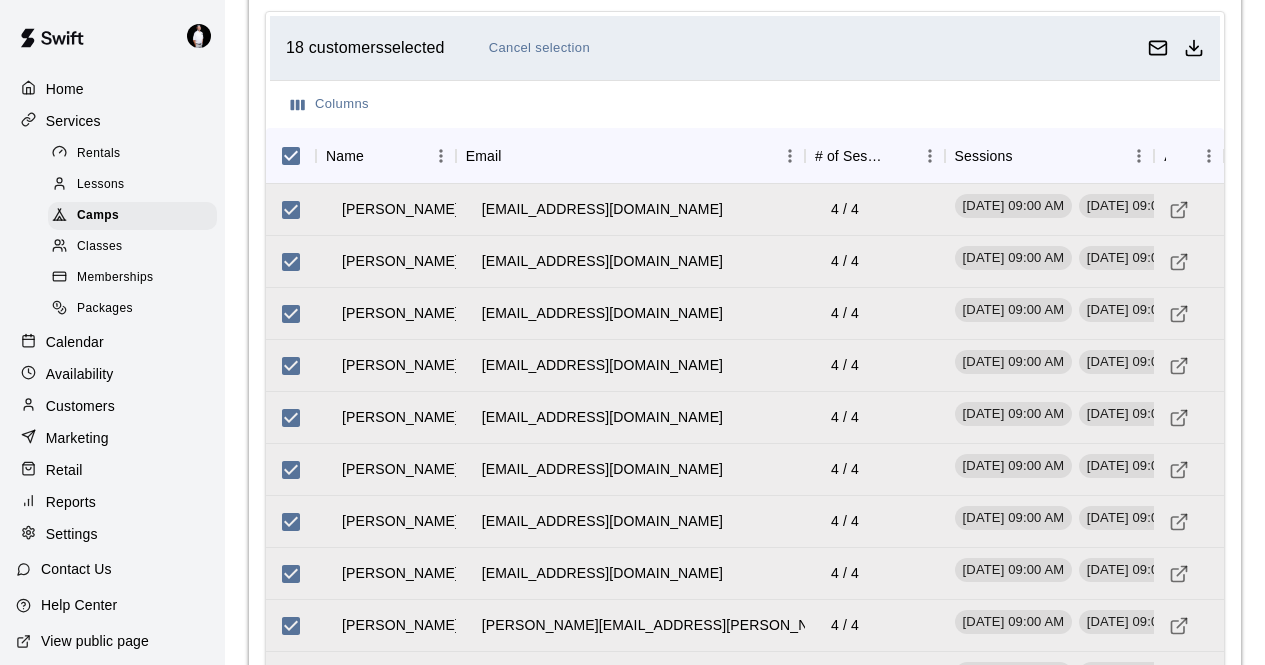 click on "Customers" at bounding box center [80, 406] 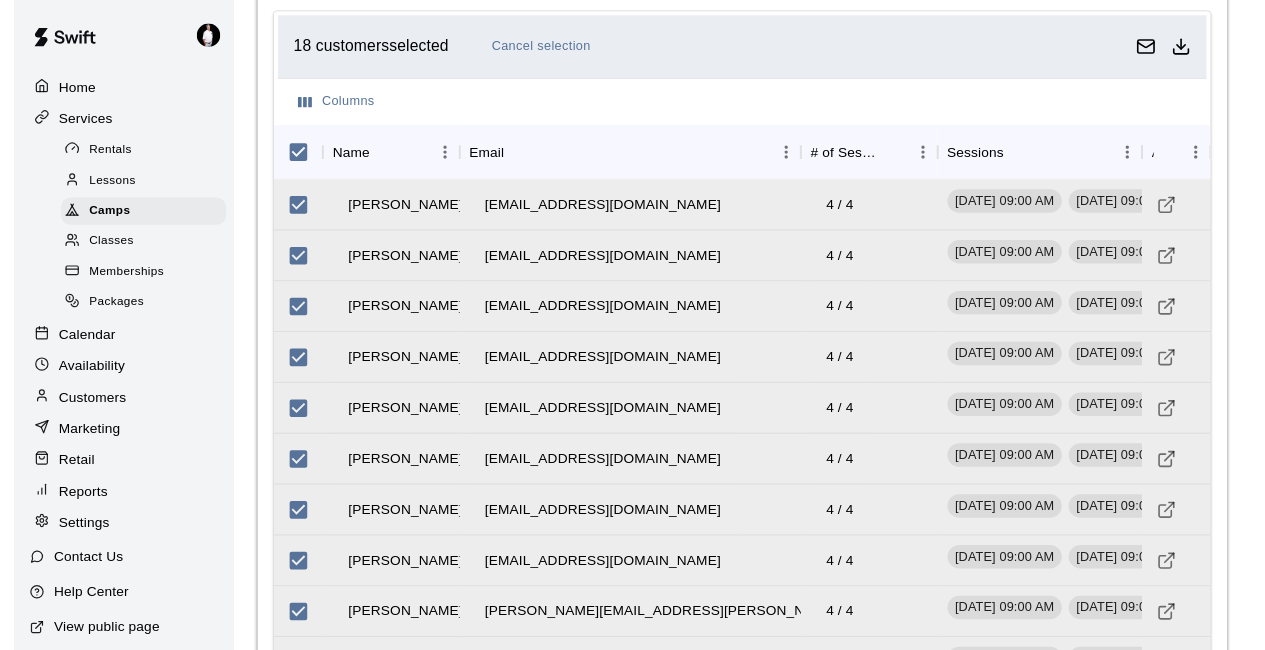 scroll, scrollTop: 0, scrollLeft: 0, axis: both 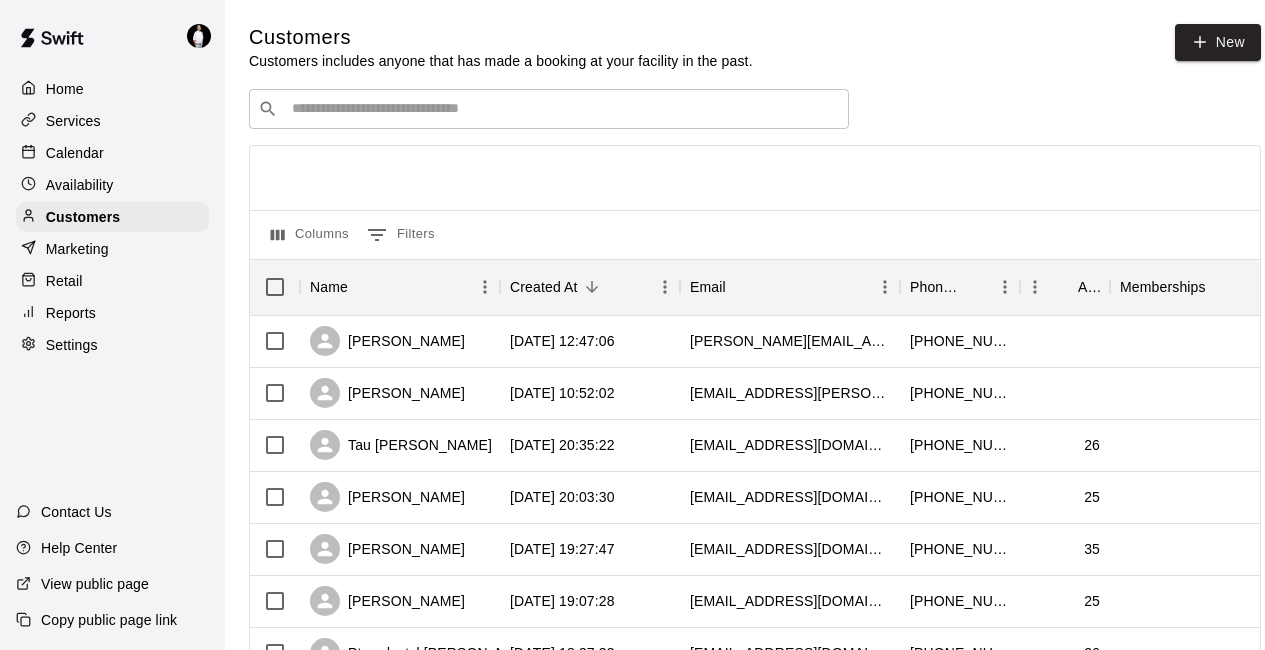 click at bounding box center [563, 109] 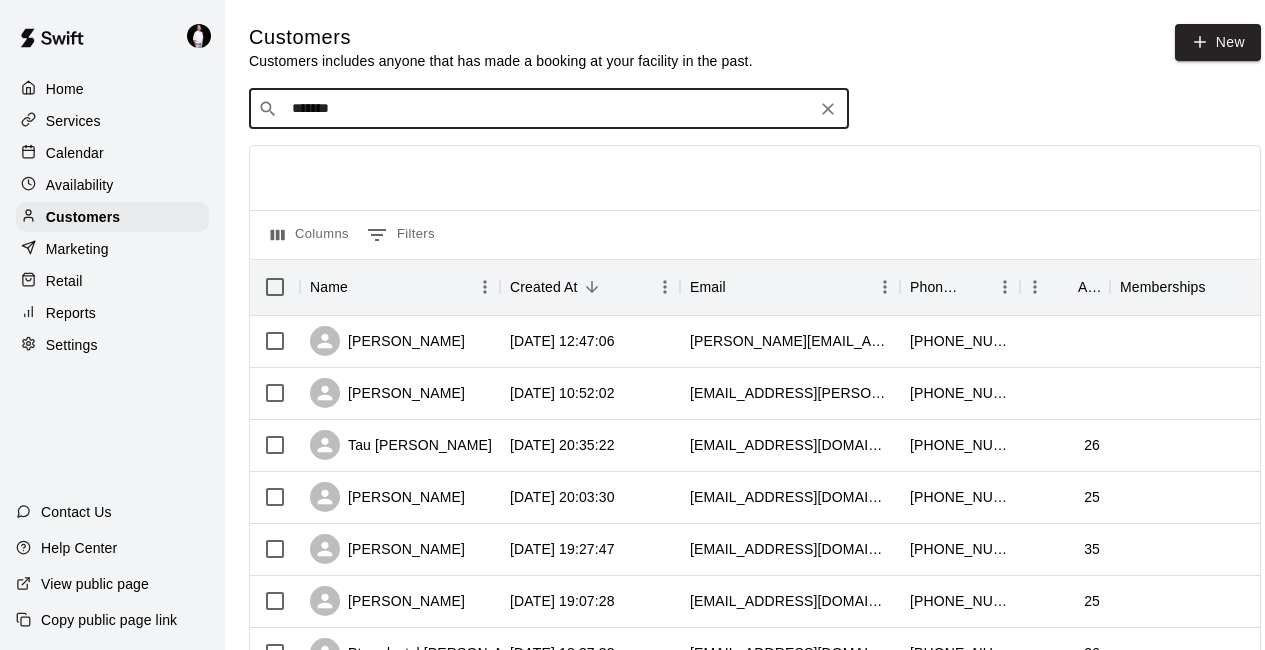 type on "*******" 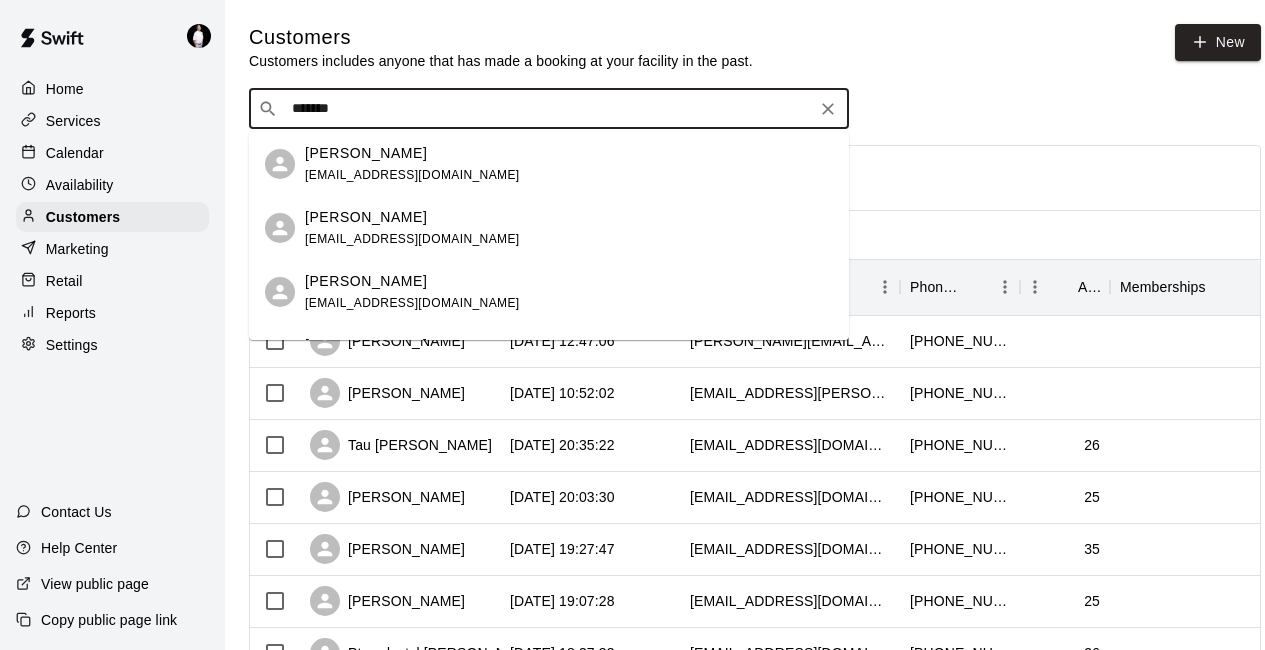 click on "[PERSON_NAME]" at bounding box center (366, 153) 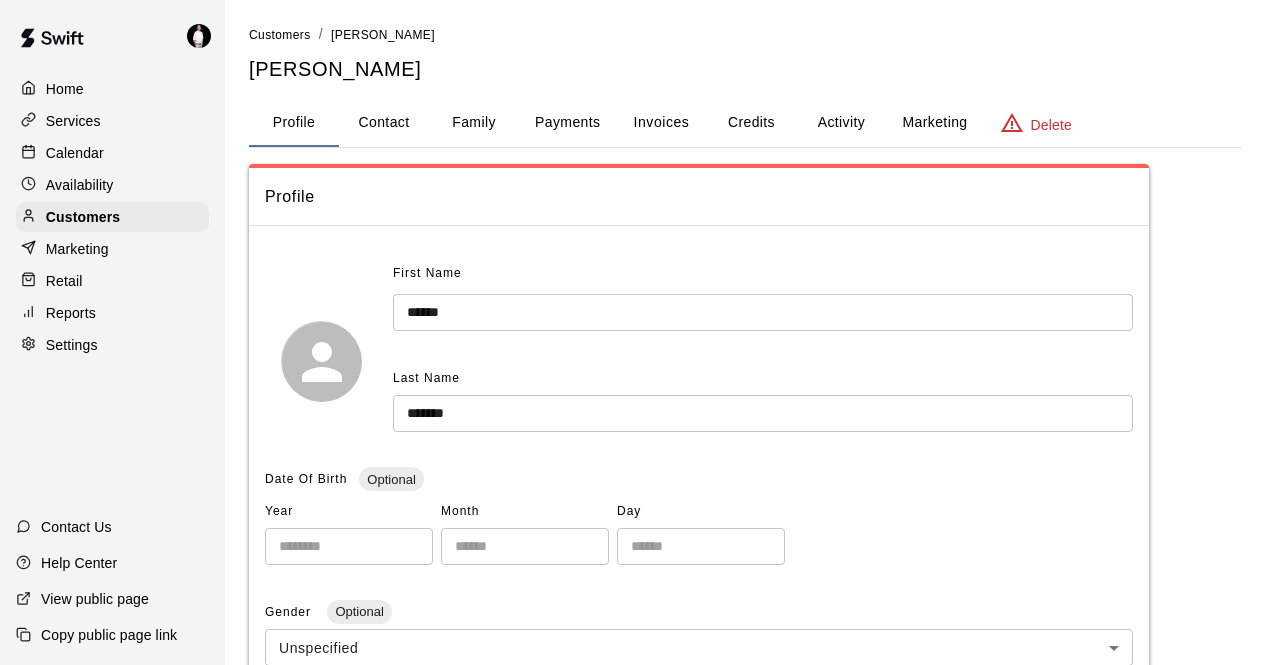 click on "Payments" at bounding box center (567, 123) 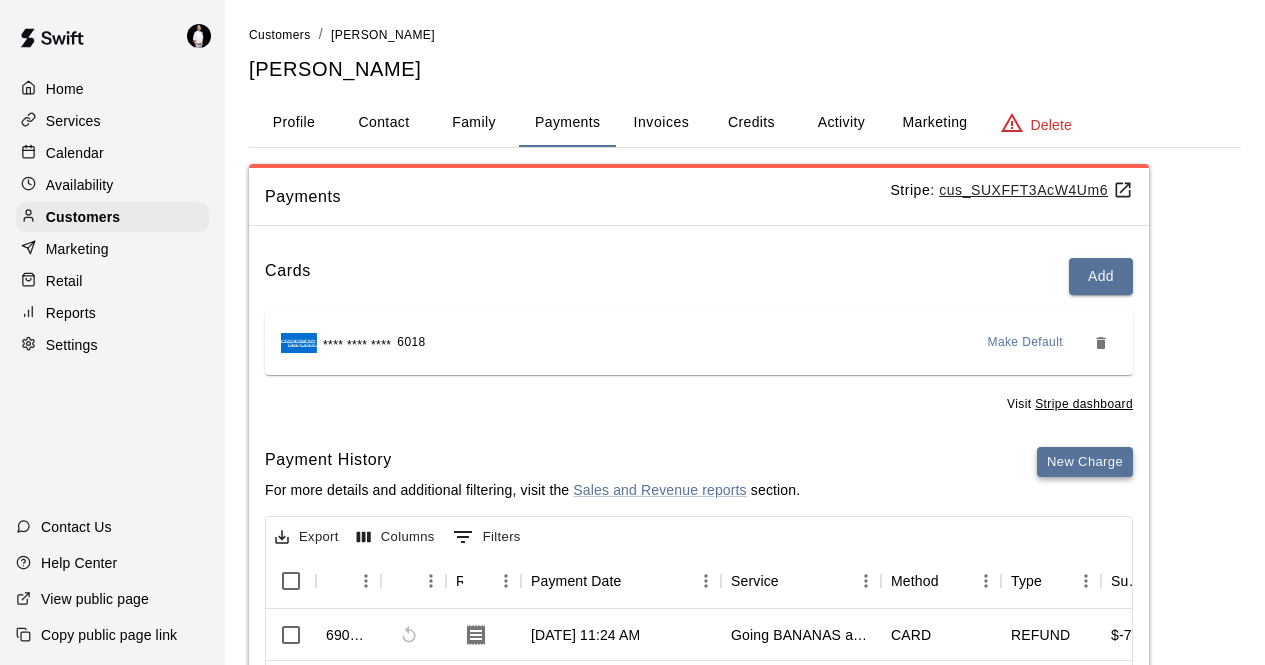 click on "New Charge" at bounding box center [1085, 462] 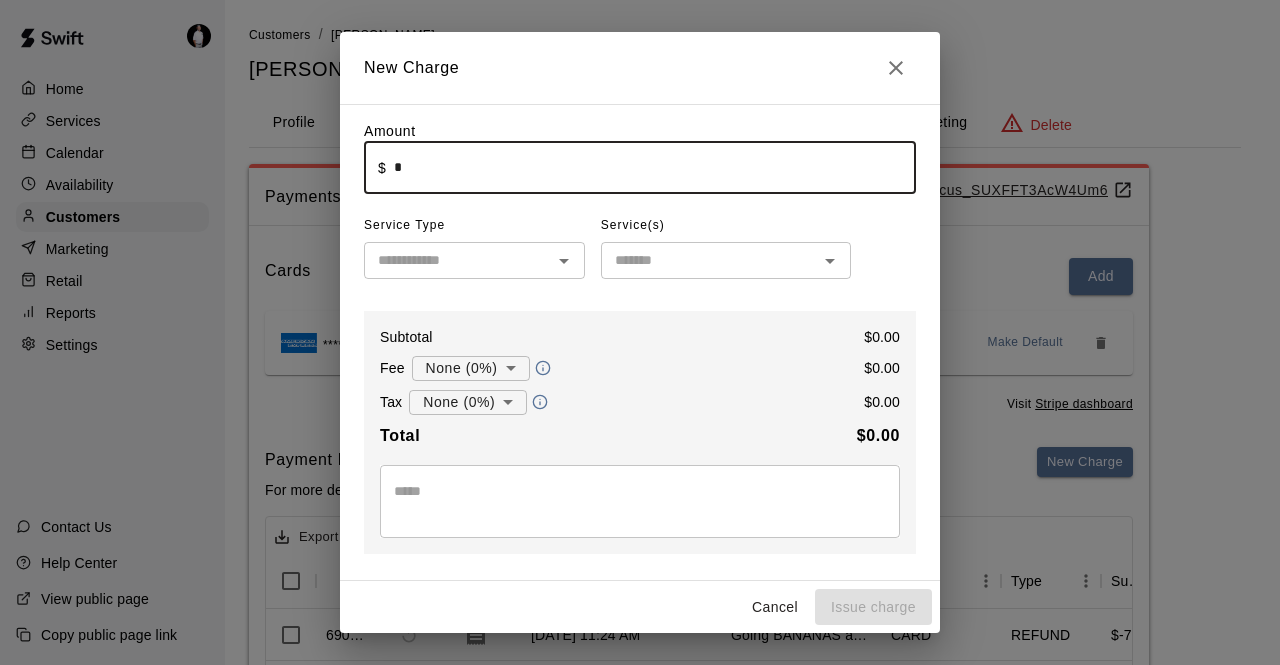click on "*" at bounding box center [655, 167] 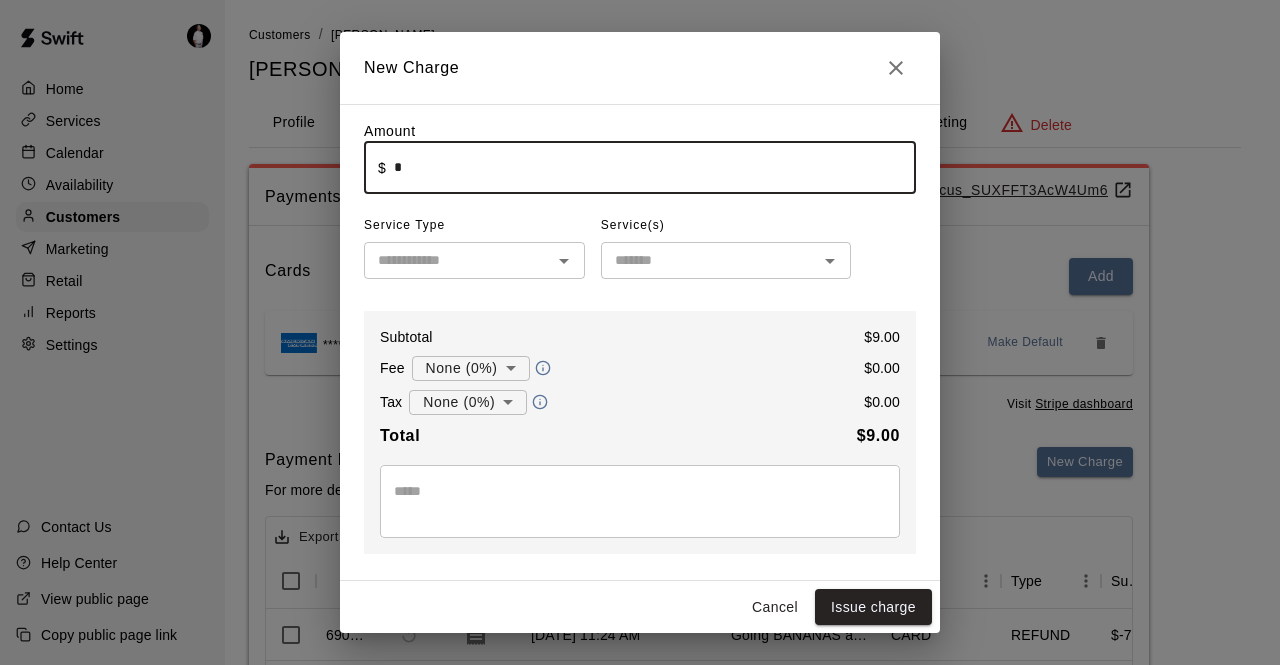 click 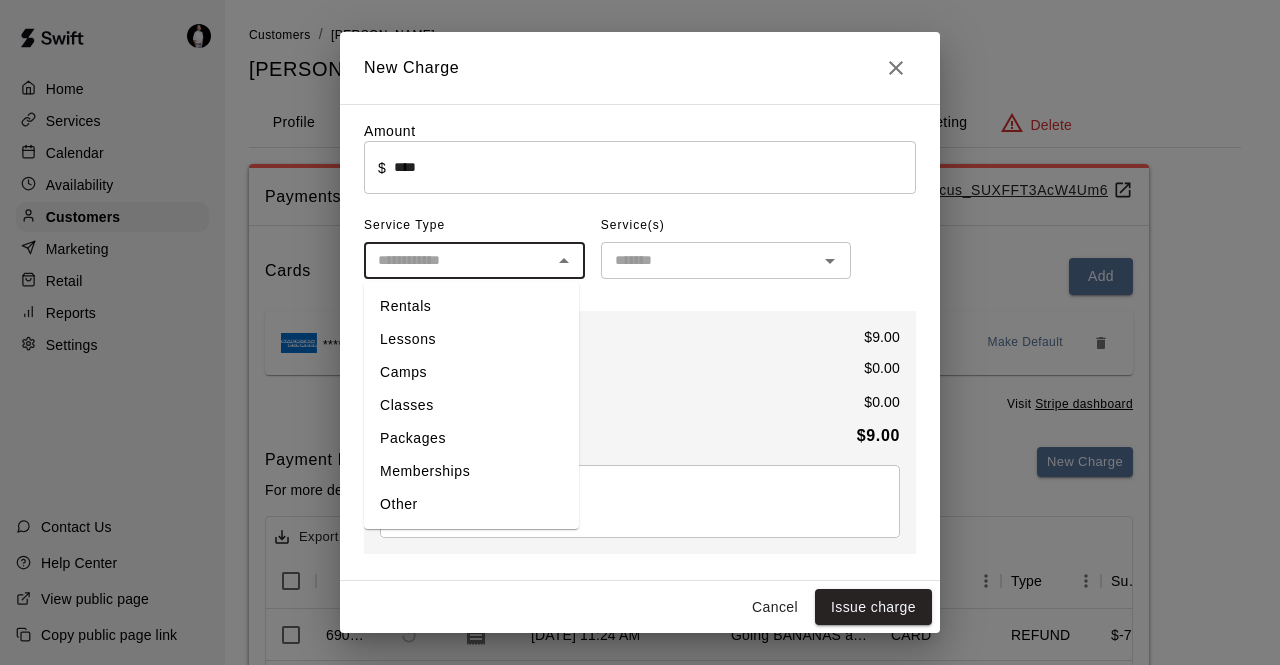 click on "Other" at bounding box center [471, 504] 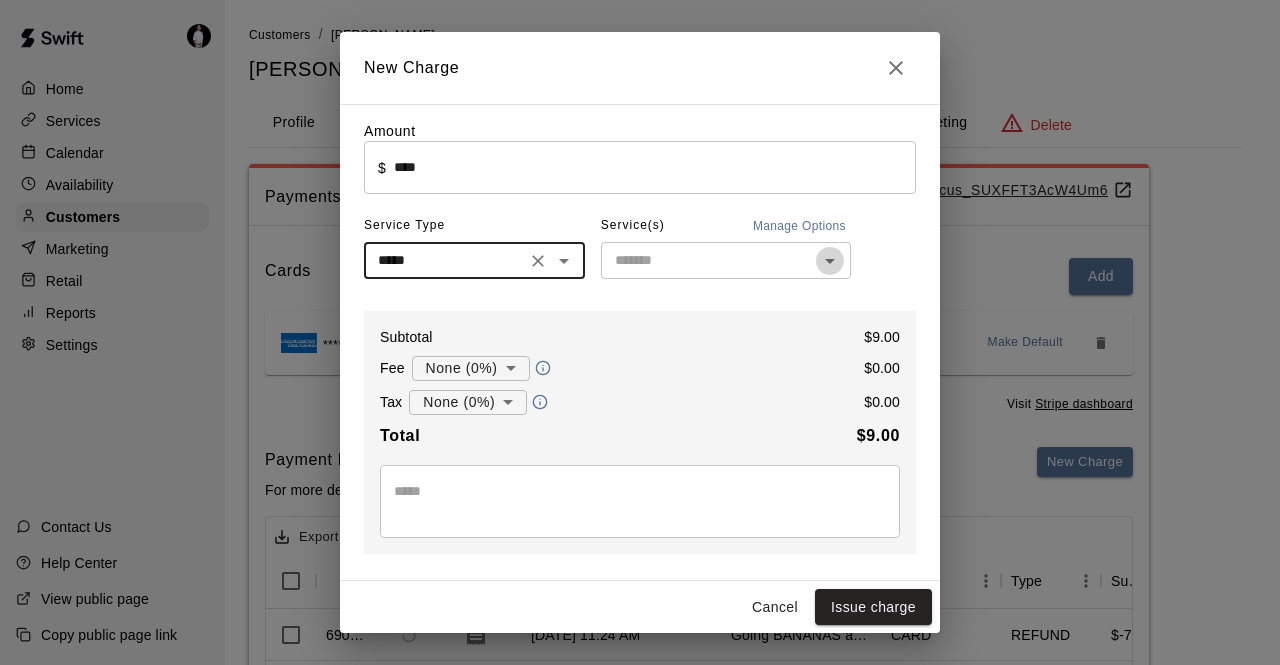 click 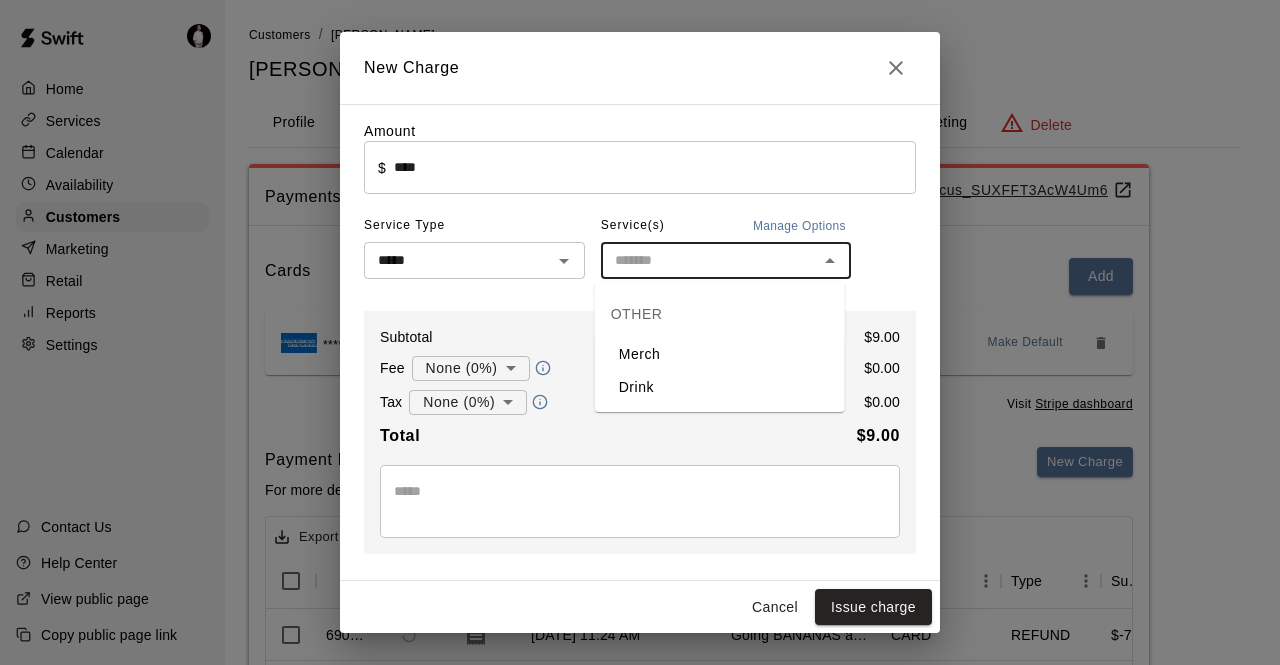 click on "Drink" at bounding box center (720, 387) 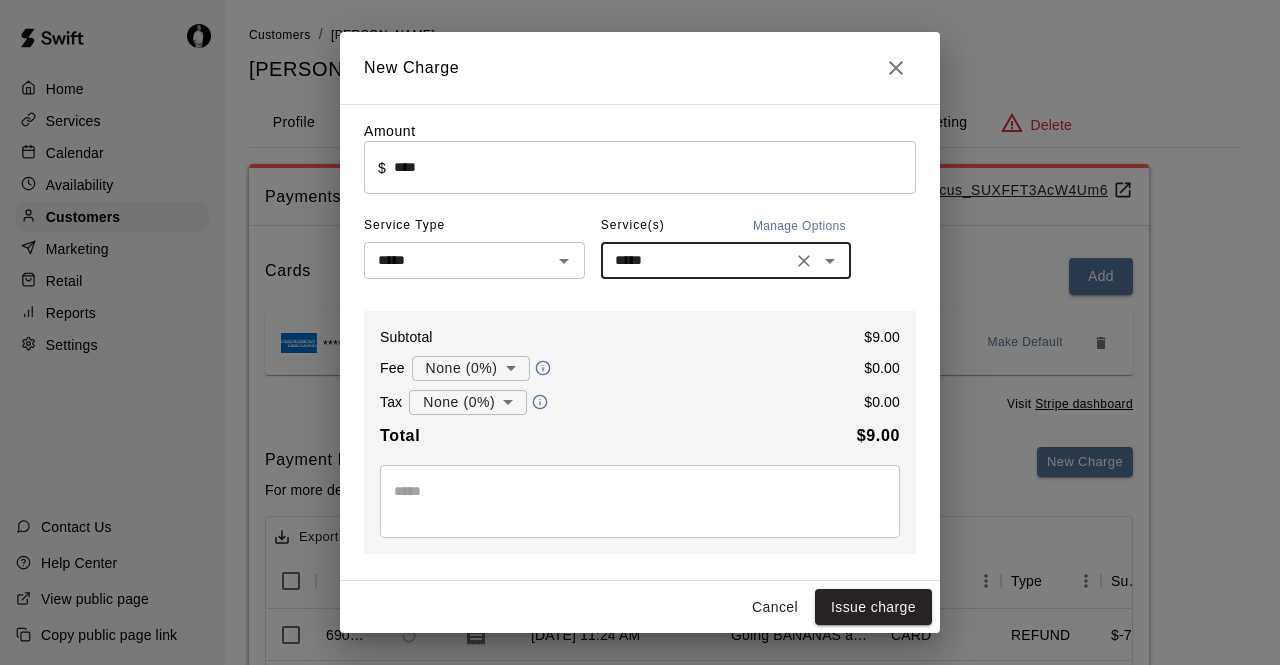 click on "Home Services Calendar Availability Customers Marketing Retail Reports Settings Contact Us Help Center View public page Copy public page link Customers / [PERSON_NAME] [PERSON_NAME] Profile Contact Family Payments Invoices Credits Activity Marketing Delete Payments Stripe:   cus_SUXFFT3AcW4Um6 Cards Add **** **** **** 6018 Make Default Visit   Stripe dashboard   Payment History For more details and additional filtering,   visit the   Sales and Revenue reports   section. New Charge Export Columns 0 Filters Id Refund Receipt Payment Date Service Method Type Subtotal Tax Custom Fee 690999 [DATE] 11:24 AM Going BANANAS at The Boom! CARD REFUND $-75.00 $0.00 $0.00 690998 [DATE] 11:23 AM Going BANANAS at The Boom! CARD REFUND $-75.00 $0.00 $0.00 690997 [DATE] 11:23 AM Going BANANAS at The Boom! CARD REFUND $-75.00 $0.00 $0.00 686387 [DATE] 9:14 AM Elite Baseball Camp: Elevate Your Game | 9AM to 2PM | Week of [DATE] | Ages [DEMOGRAPHIC_DATA]+ CARD CHARGE $360.00 $0.00 672616 [DATE] 1:22 PM CARD 100" at bounding box center (640, 505) 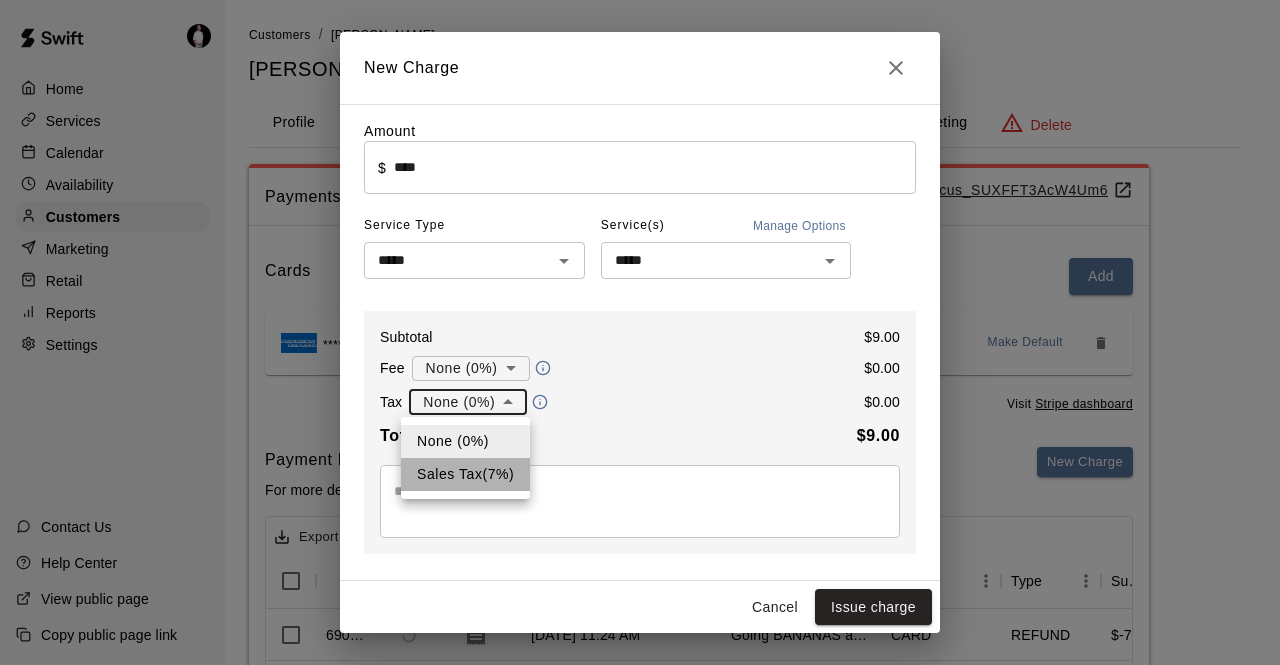 click on "Sales Tax  ( 7 %)" at bounding box center (465, 474) 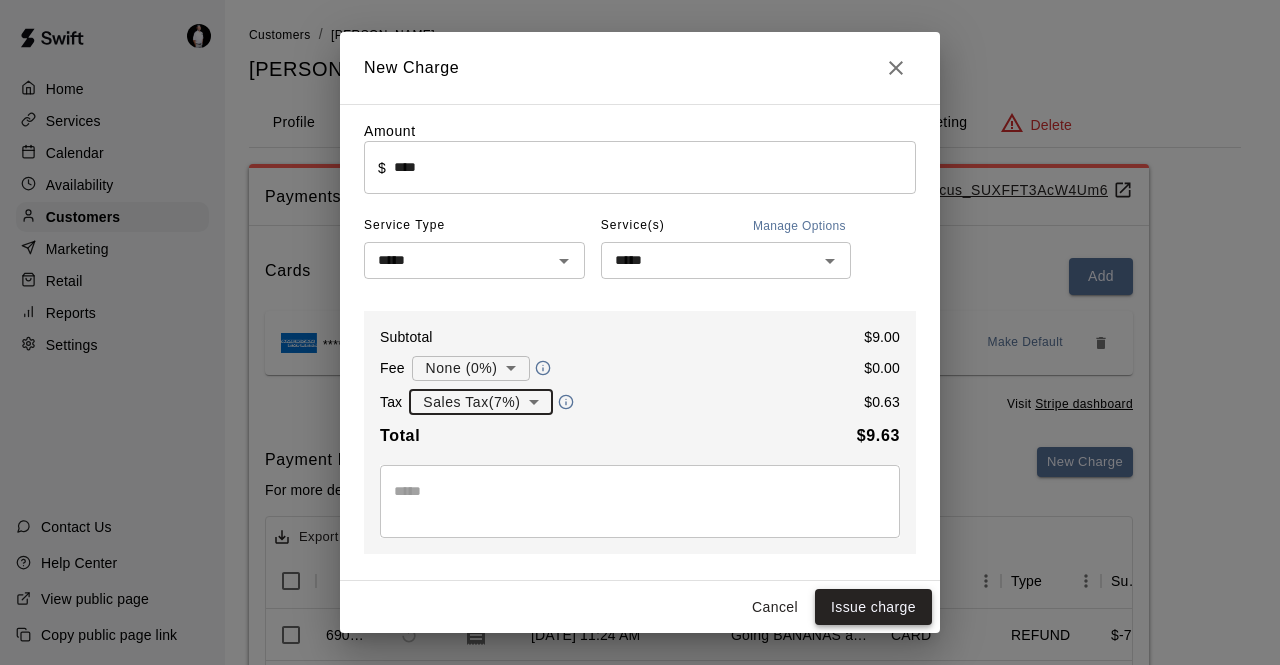 click on "Issue charge" at bounding box center [873, 607] 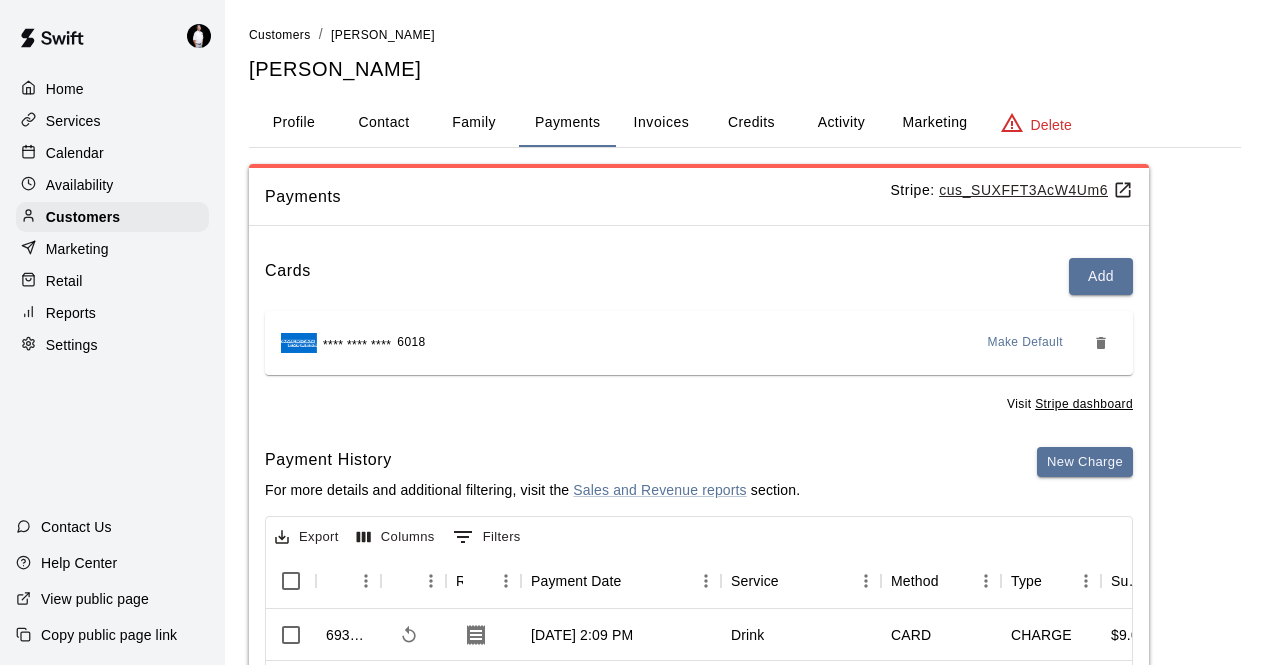 click on "Calendar" at bounding box center (112, 153) 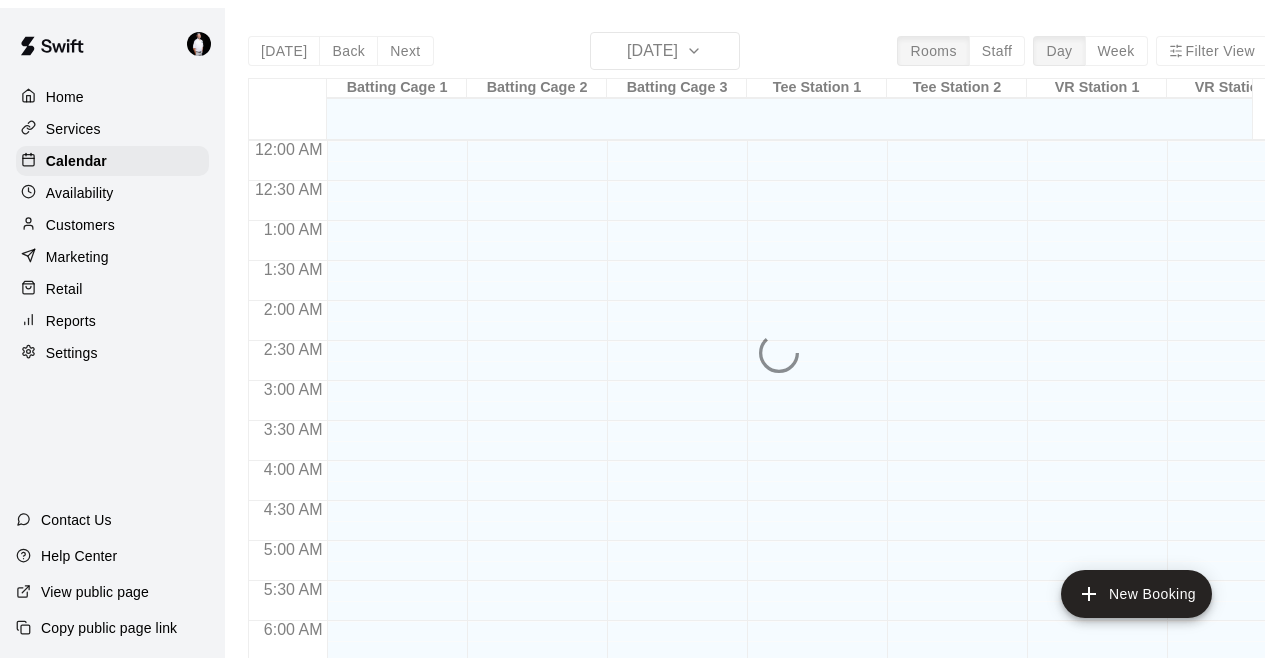 scroll, scrollTop: 1134, scrollLeft: 0, axis: vertical 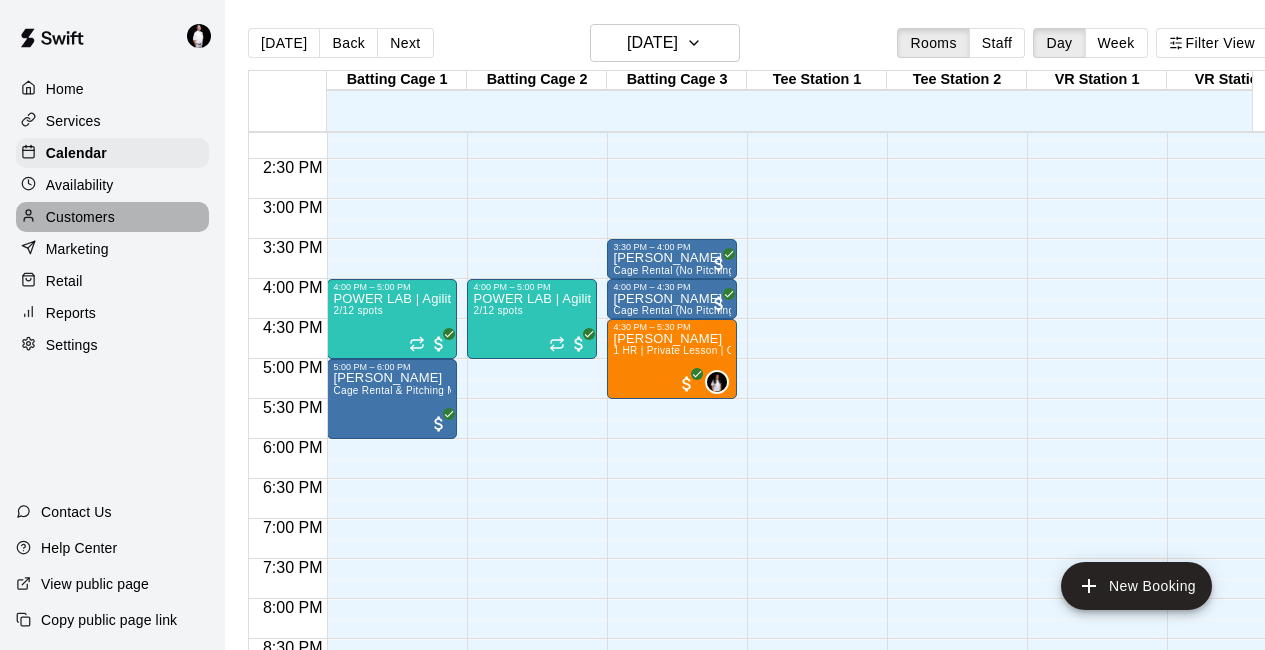 click on "Customers" at bounding box center (80, 217) 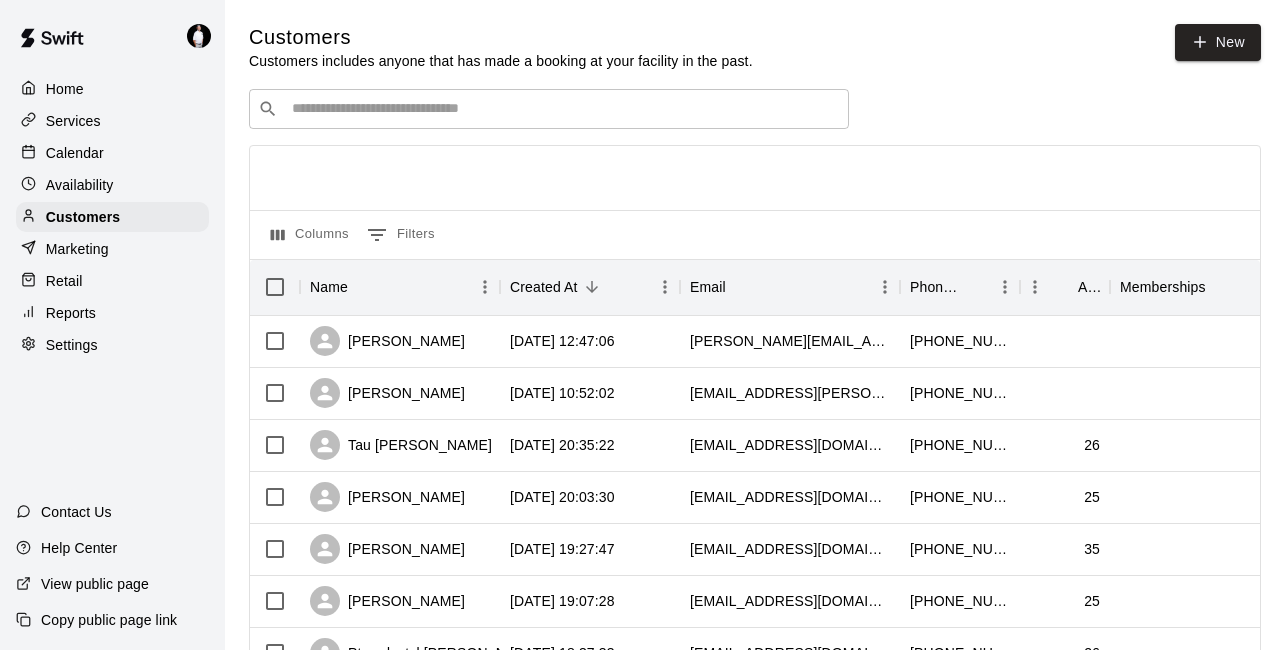 click at bounding box center [563, 109] 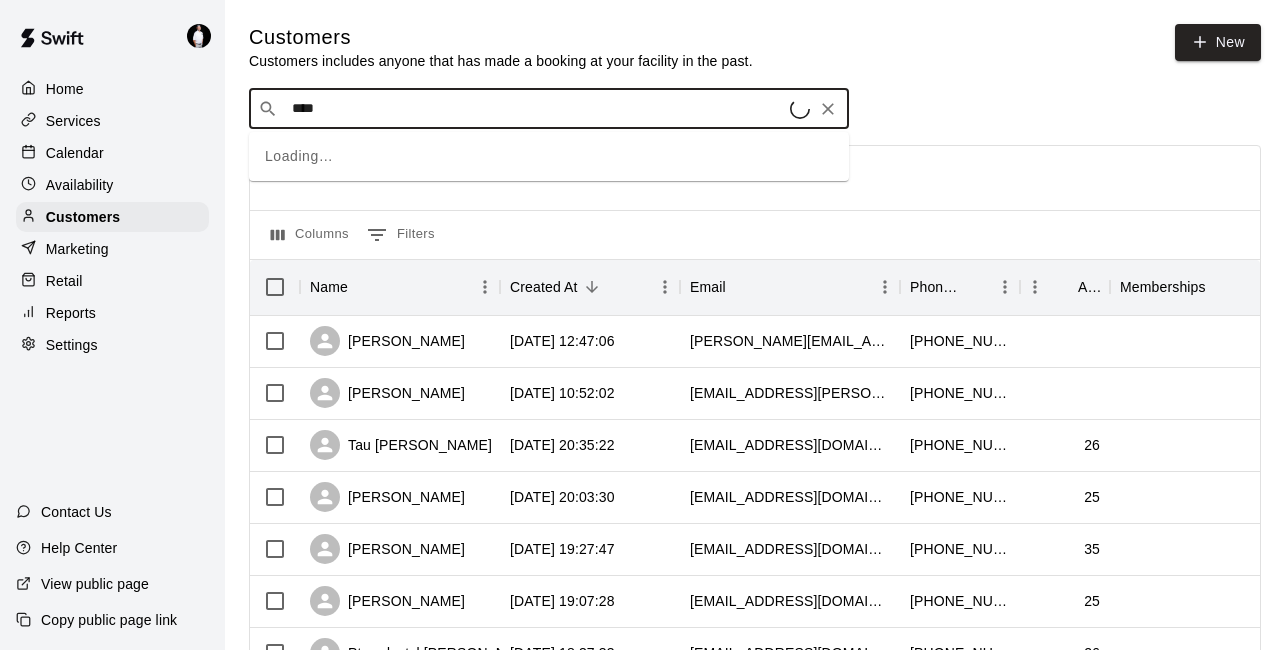type on "*****" 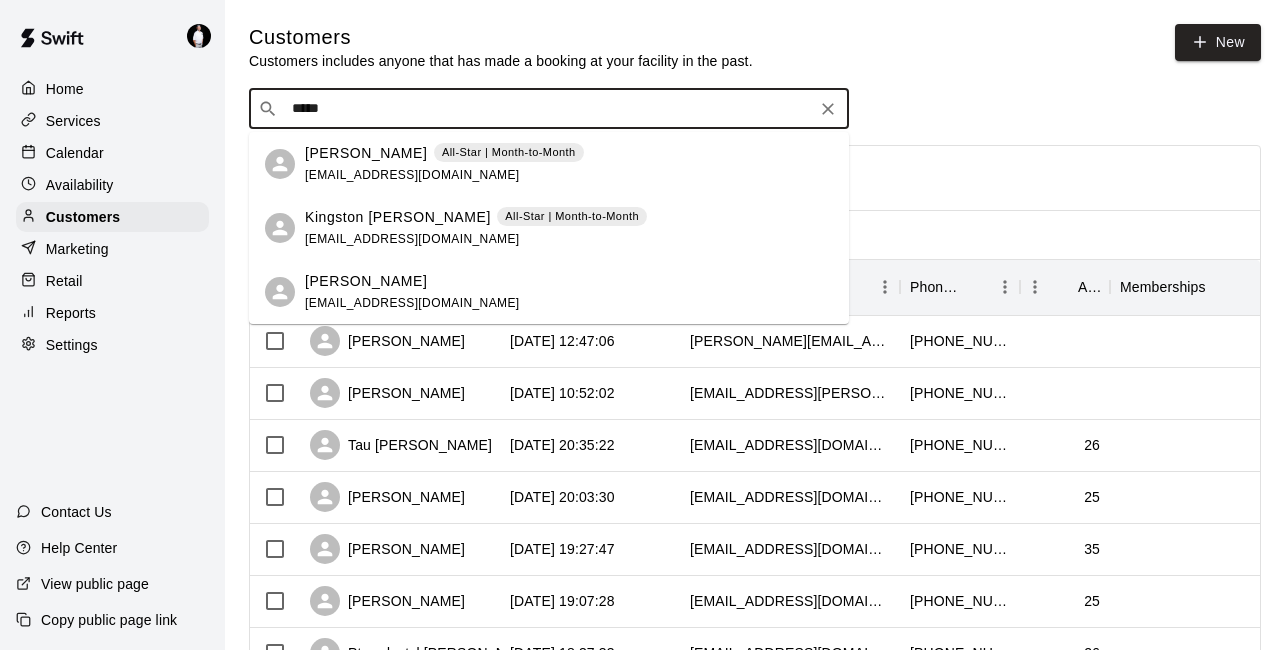 click on "[EMAIL_ADDRESS][DOMAIN_NAME]" at bounding box center [412, 175] 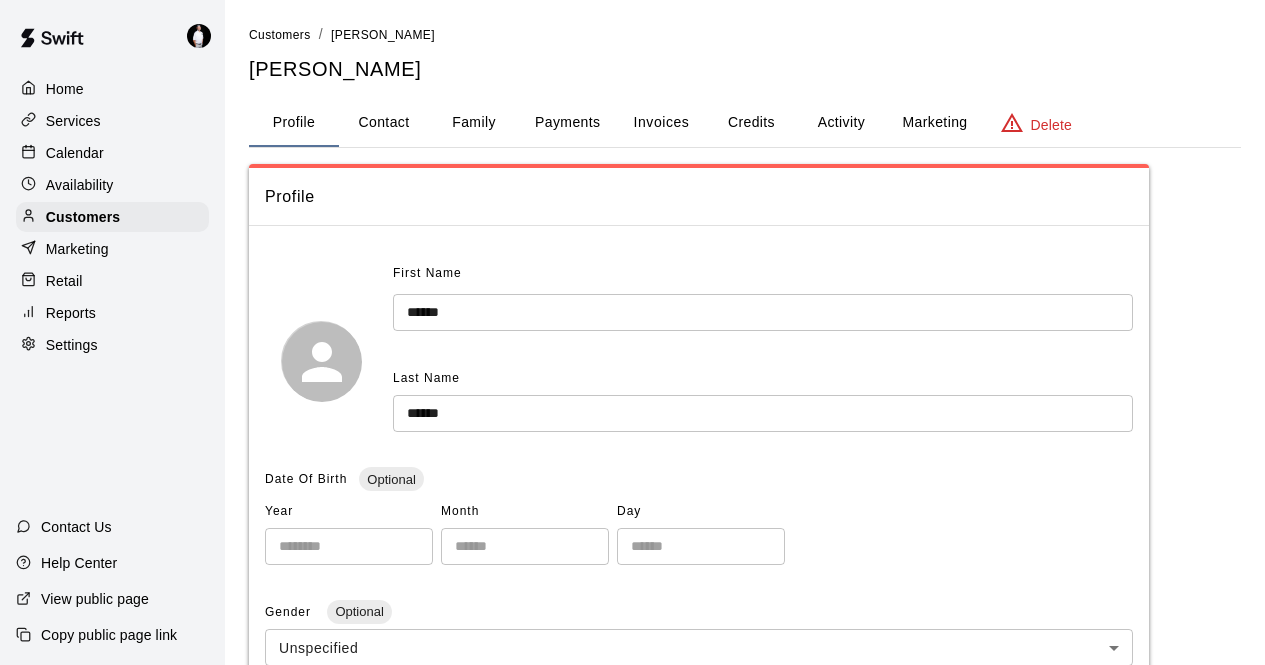 click on "Payments" at bounding box center (567, 123) 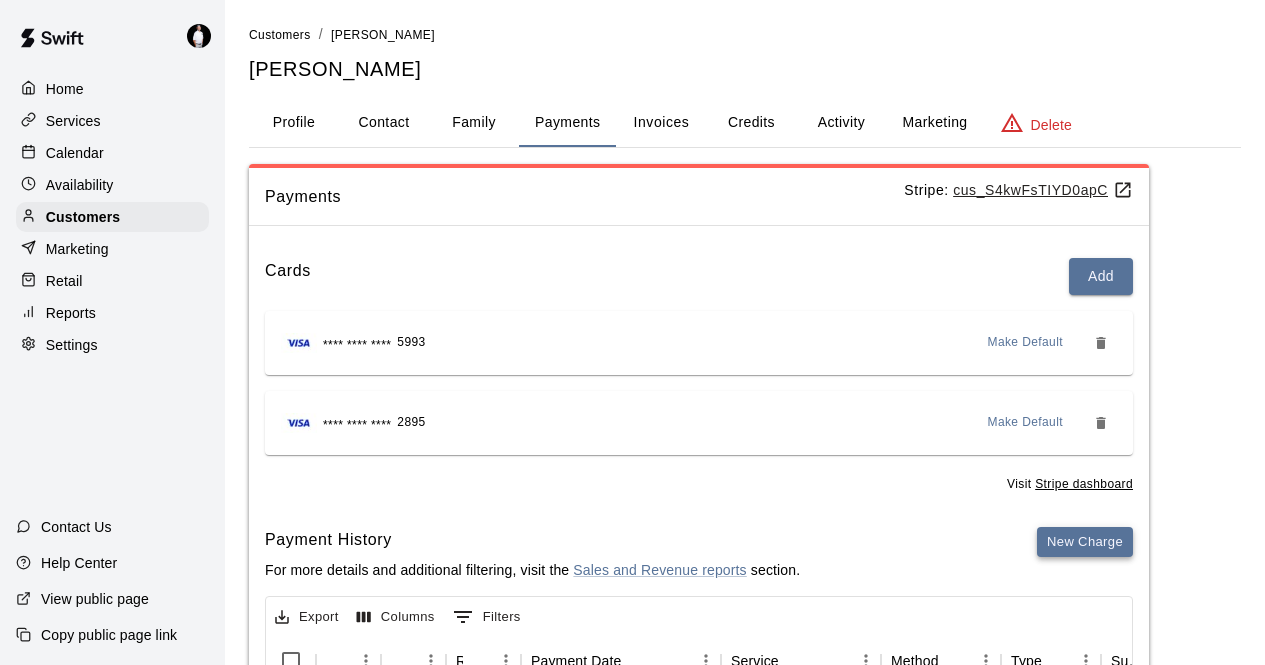 click on "New Charge" at bounding box center (1085, 542) 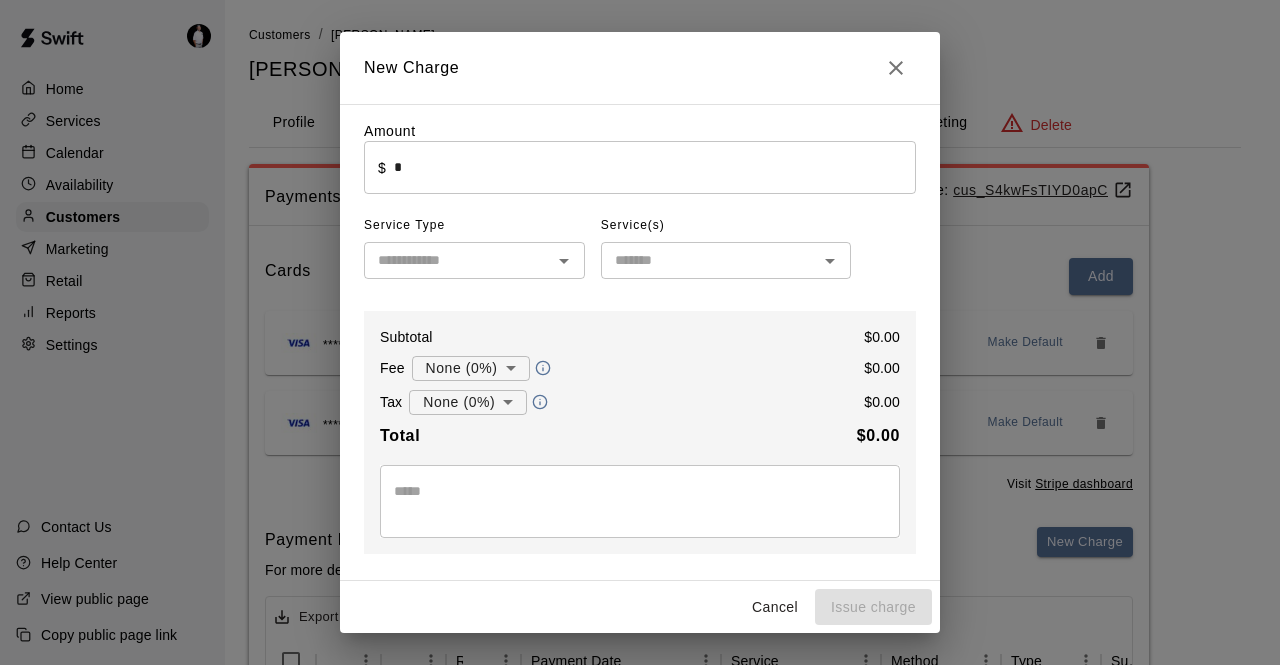 click on "*" at bounding box center (655, 167) 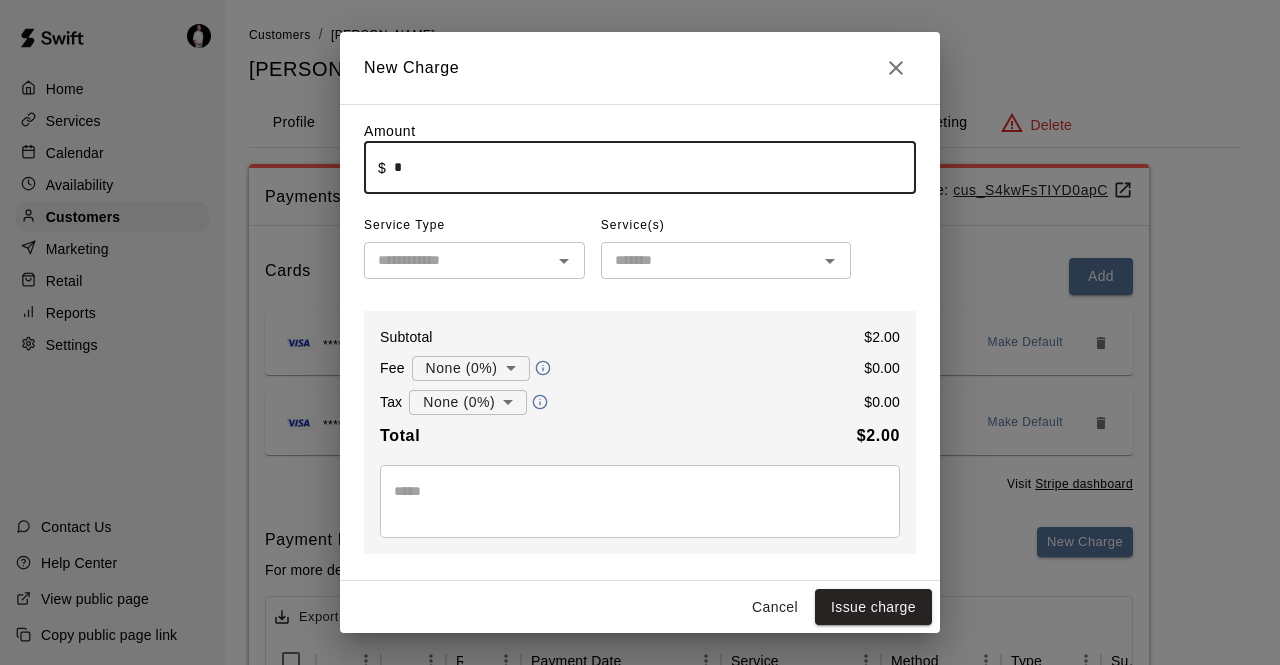click on "​" at bounding box center (474, 260) 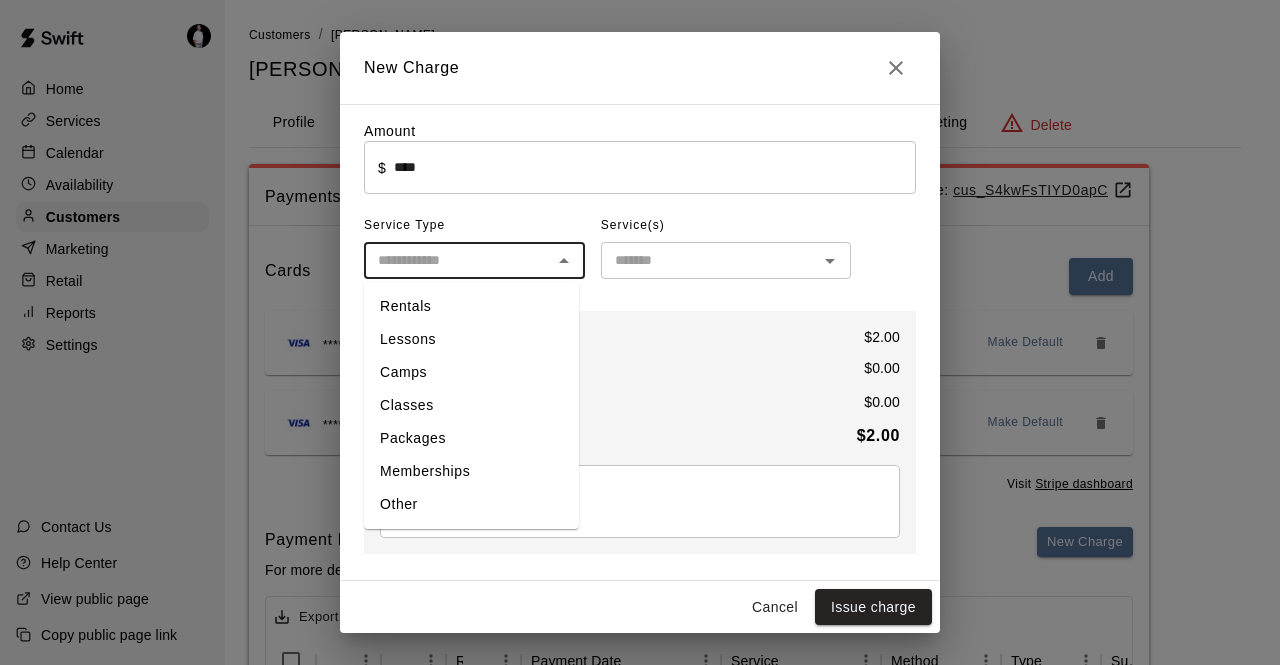 click on "Other" at bounding box center (471, 504) 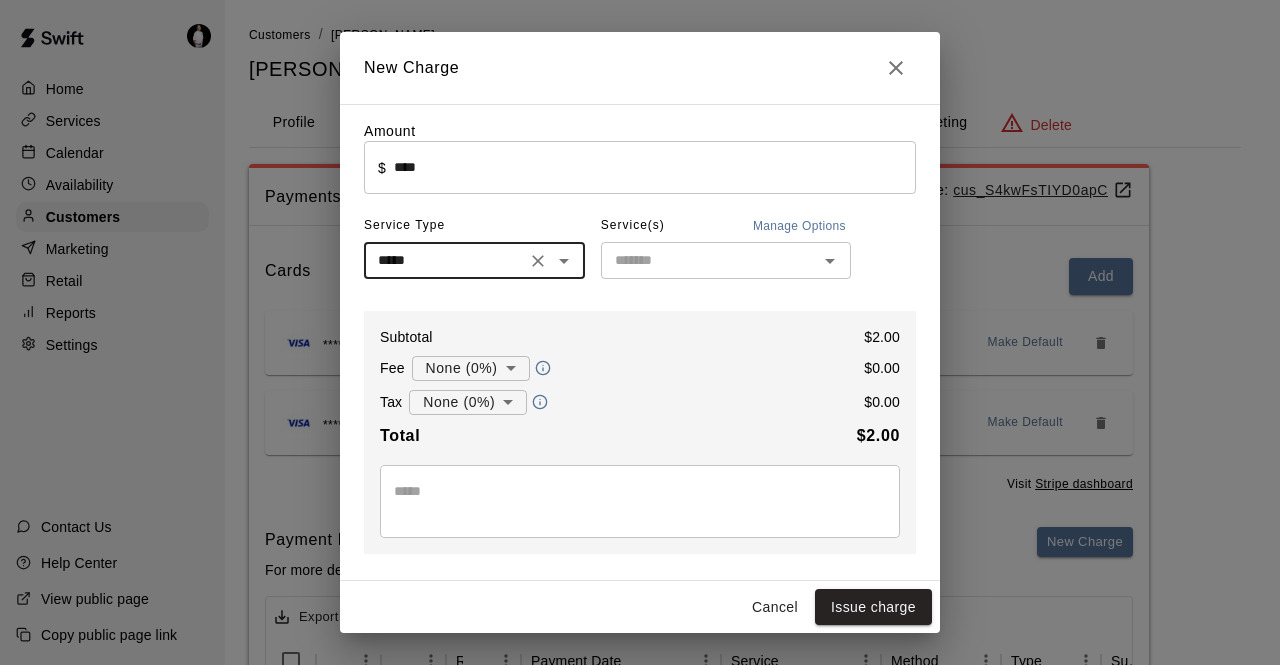 click 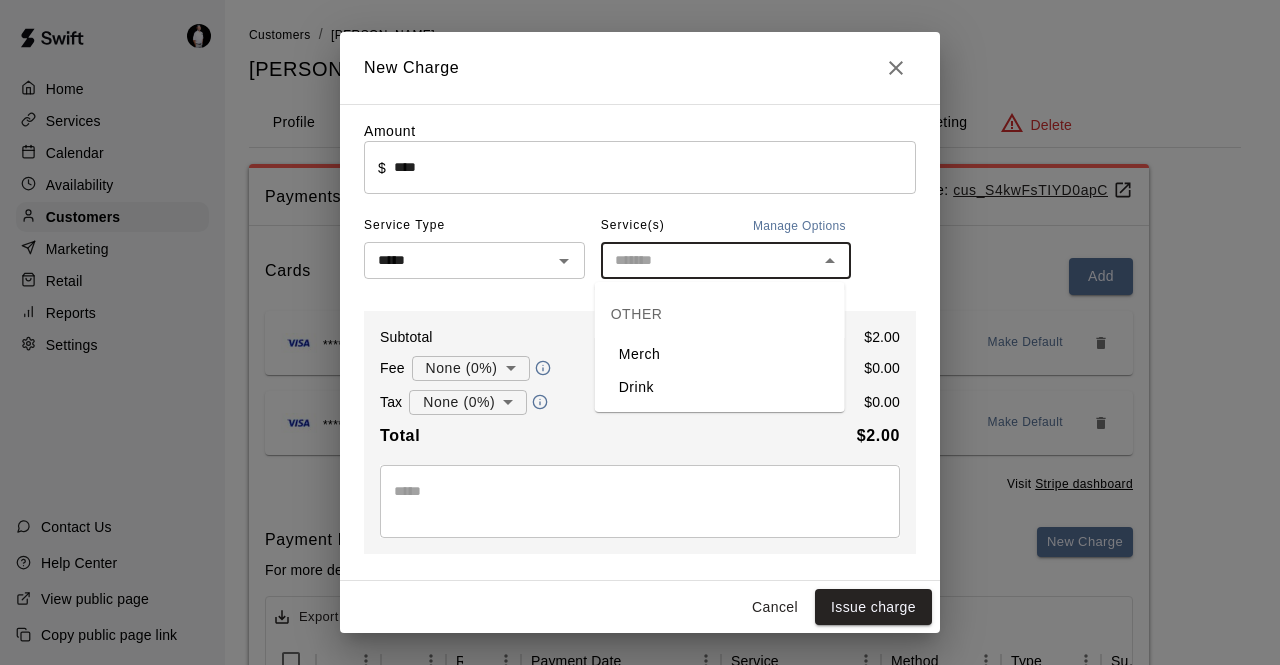 click on "Drink" at bounding box center [720, 387] 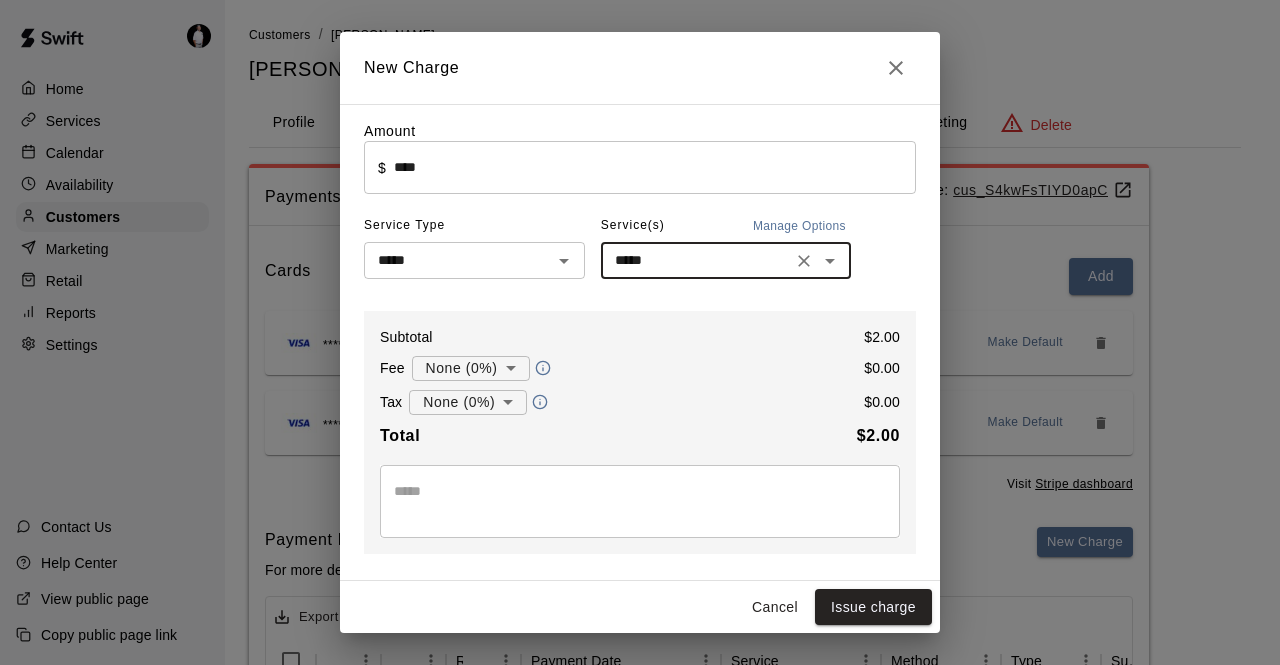 click on "Home Services Calendar Availability Customers Marketing Retail Reports Settings Contact Us Help Center View public page Copy public page link Customers / [PERSON_NAME] [PERSON_NAME] Profile Contact Family Payments Invoices Credits Activity Marketing Delete Payments Stripe:   cus_S4kwFsTIYD0apC Cards Add **** **** **** 5993 Make Default **** **** **** 2895 Make Default Visit   Stripe dashboard   Payment History For more details and additional filtering,   visit the   Sales and Revenue reports   section. New Charge Export Columns 0 Filters Id Refund Receipt Payment Date Service Method Type Subtotal Tax Custom Fee 692761 [DATE] 11:13 AM All-Star | Month-to-Month CARD CHARGE $200.00 $14.00 669474 [DATE] 12:18 PM Elite Baseball Camp: Elevate Your Game | 9AM to 2PM | Week of [DATE] | Ages [DEMOGRAPHIC_DATA]+ CARD CHARGE $360.00 $0.00 640877 [DATE] 11:13 AM All-Star | Month-to-Month CARD CHARGE $200.00 $14.00 617218 [DATE] 7:03 PM Drink CARD CHARGE $4.00 $0.28 610863 [DATE] 2:56 PM CARD CHARGE $" at bounding box center (640, 545) 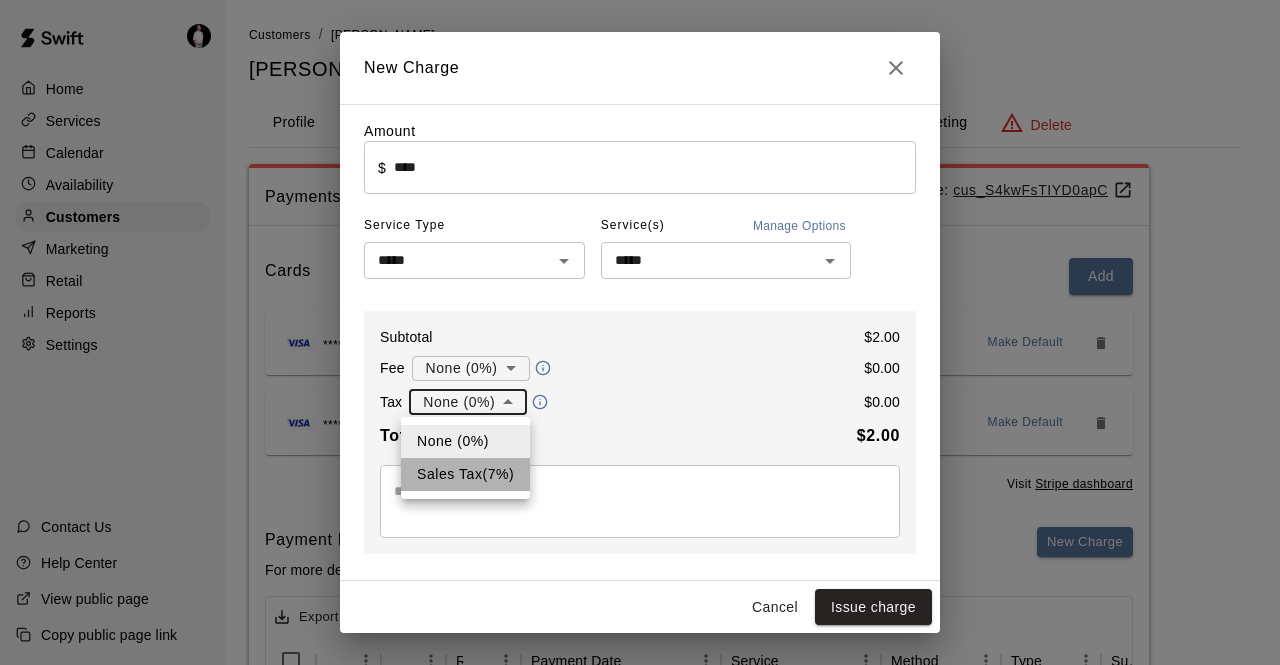 click on "Sales Tax  ( 7 %)" at bounding box center [465, 474] 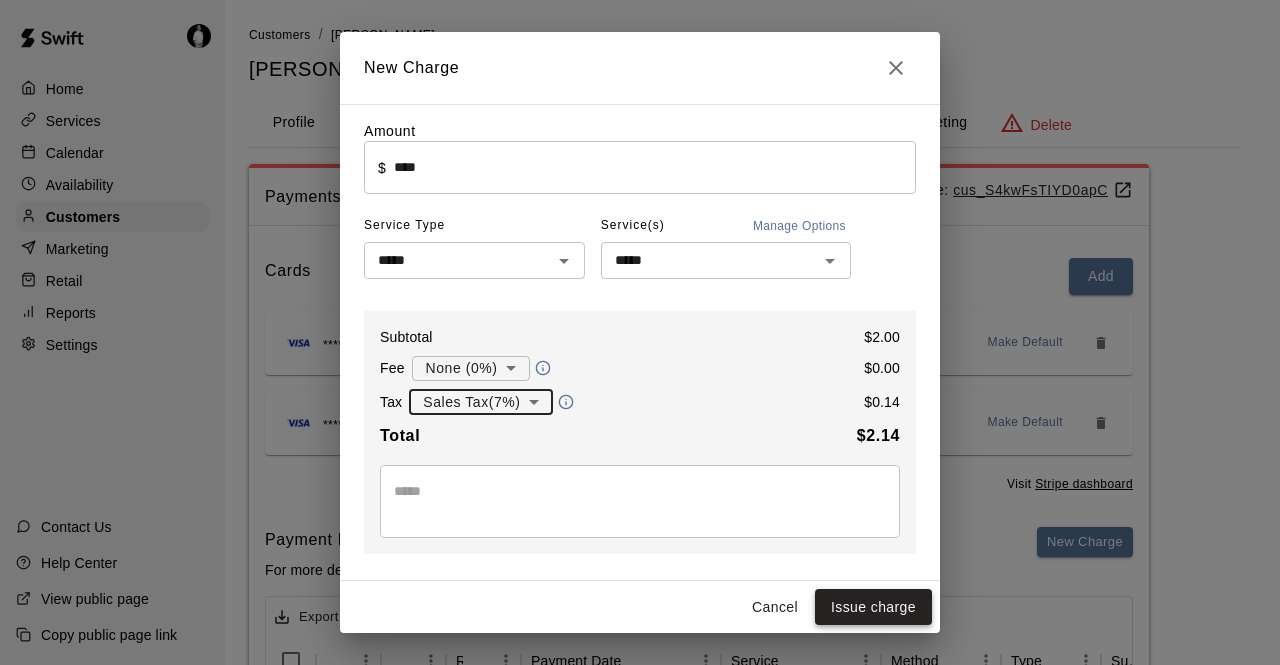 click on "Issue charge" at bounding box center (873, 607) 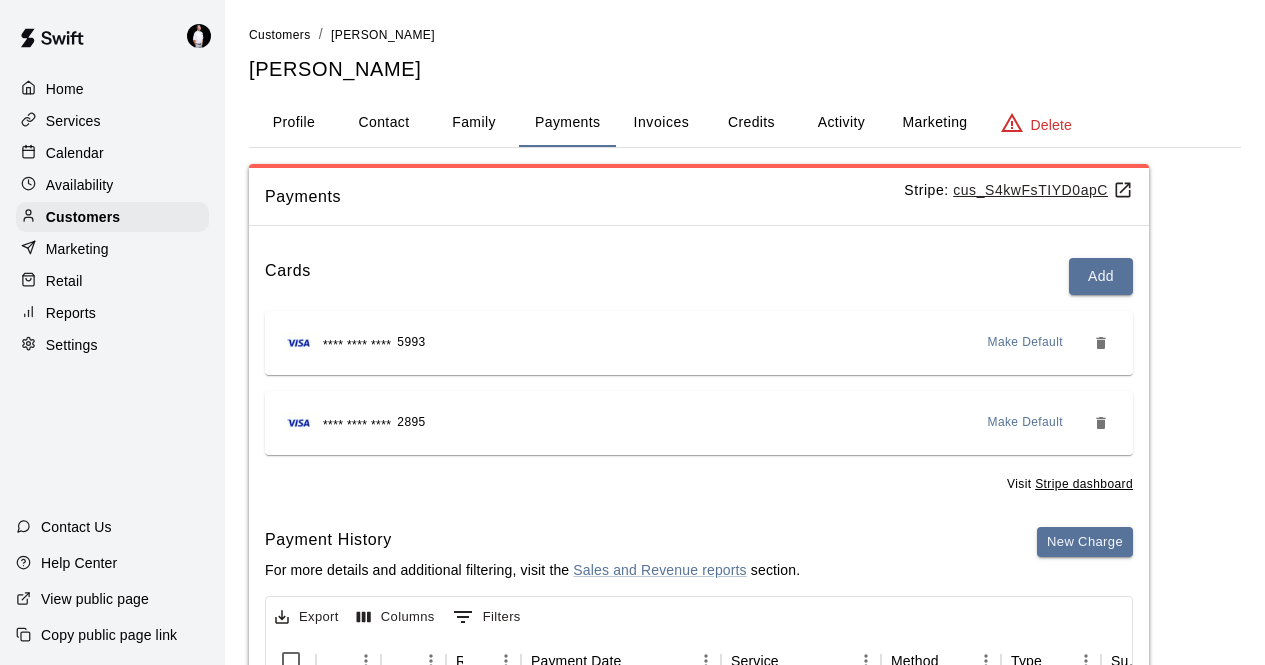 click on "Calendar" at bounding box center (75, 153) 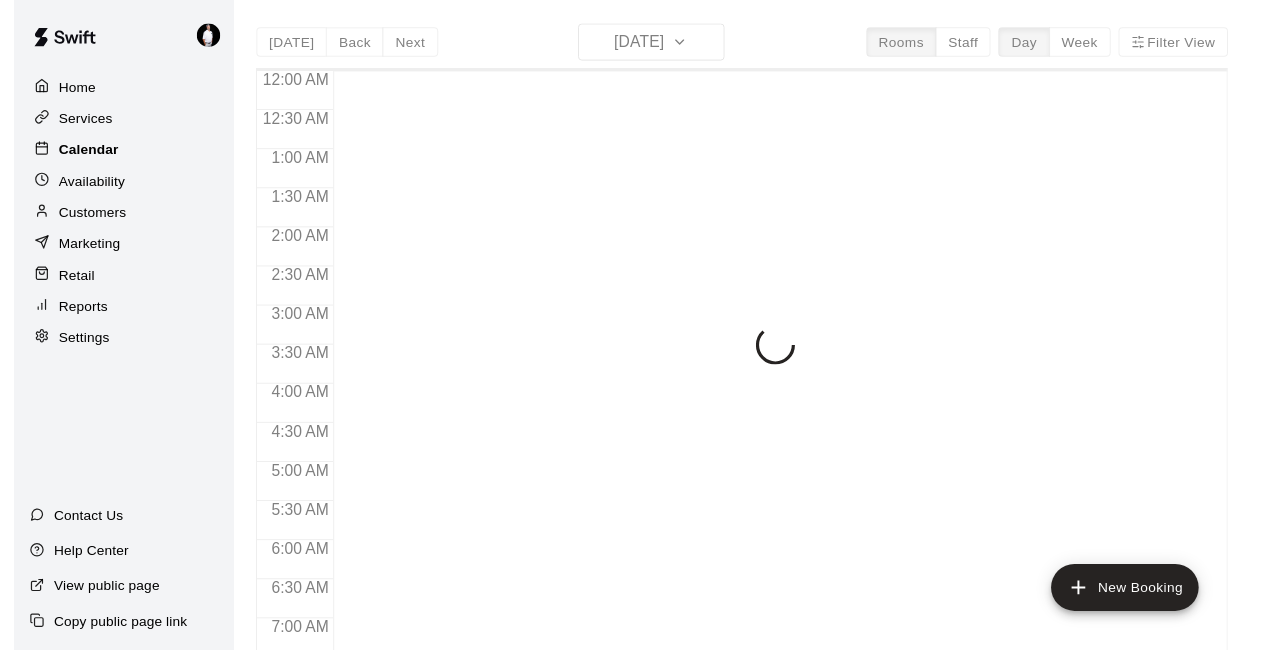 scroll, scrollTop: 1162, scrollLeft: 0, axis: vertical 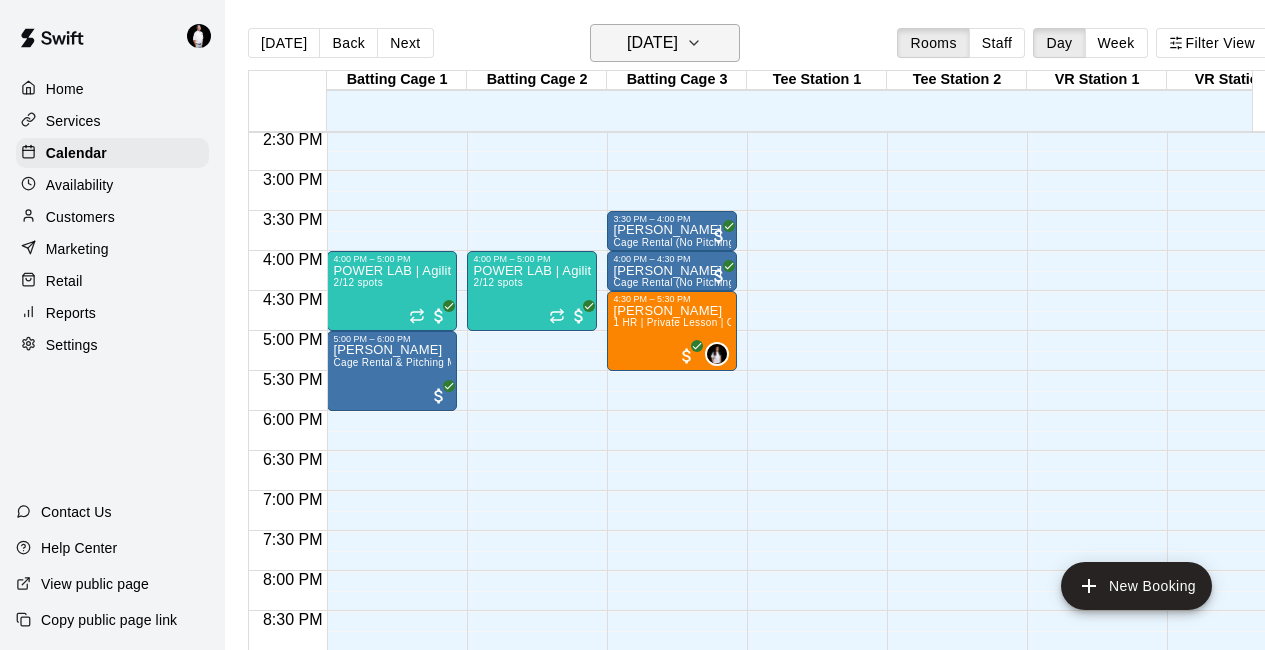 click 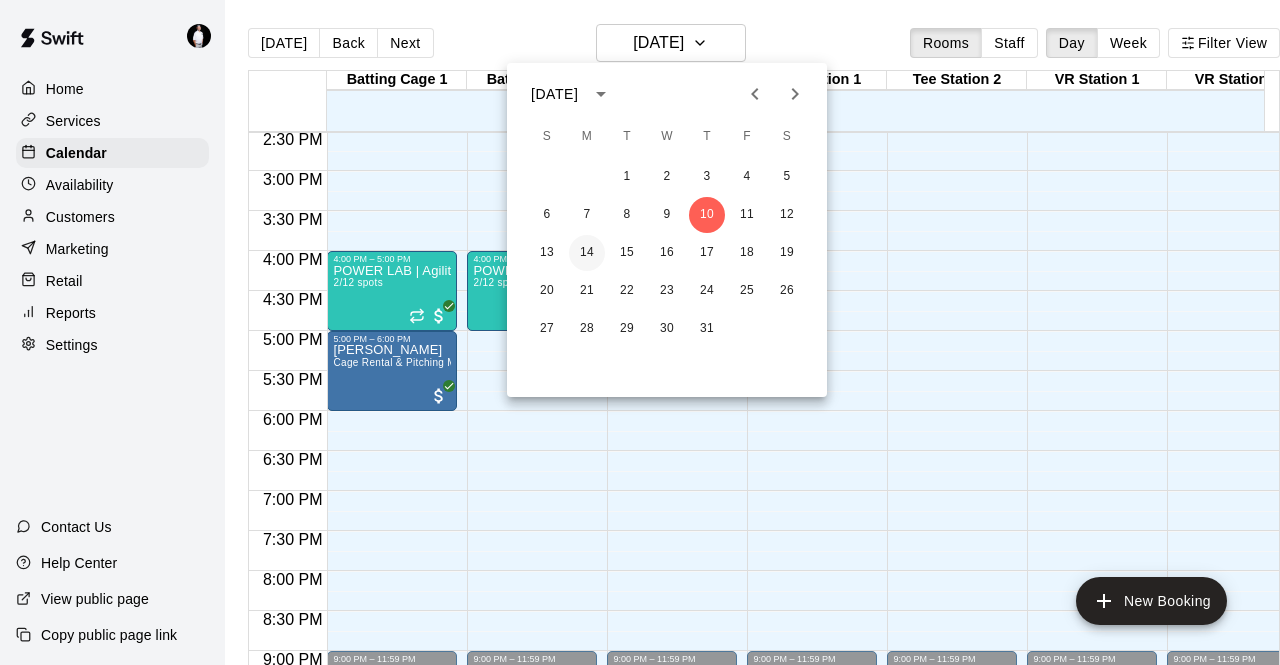 click on "14" at bounding box center [587, 253] 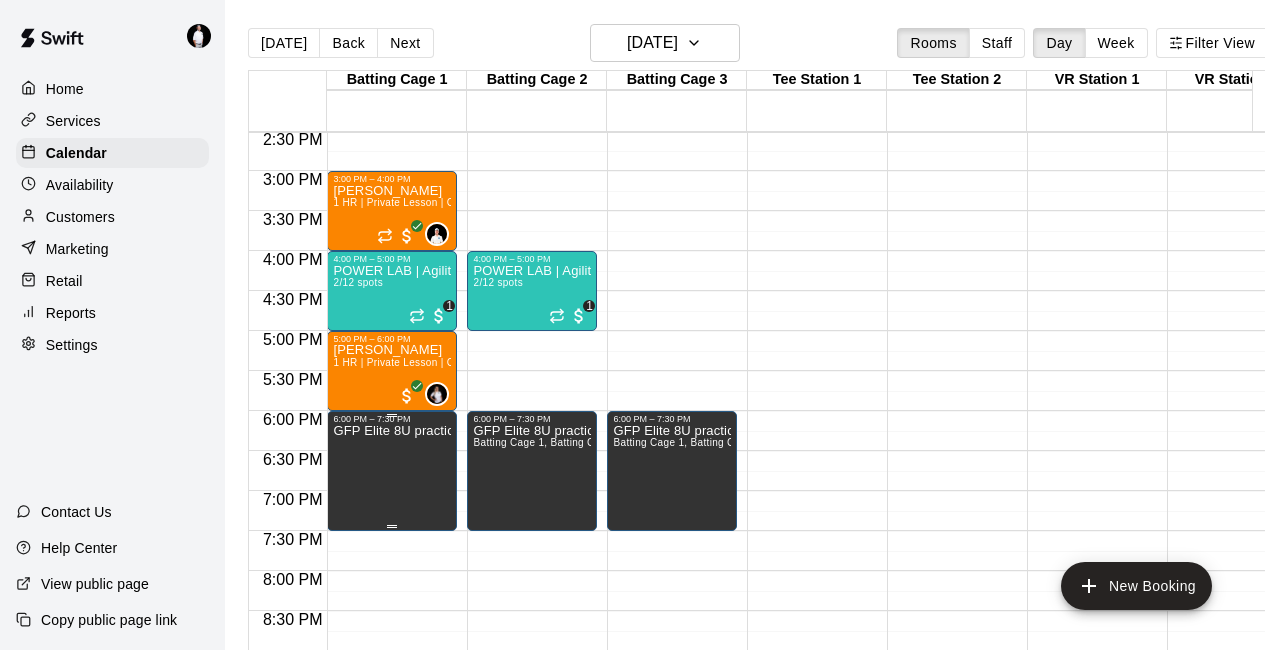 click on "GFP Elite 8U practic" at bounding box center (392, 749) 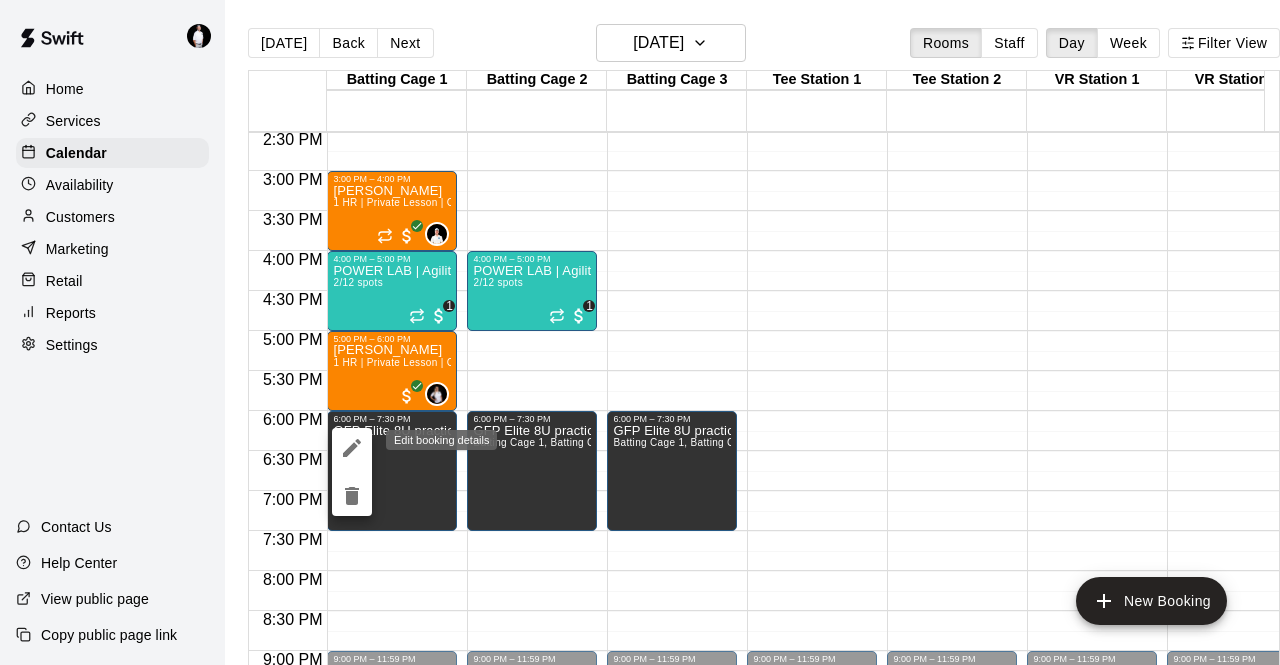 click 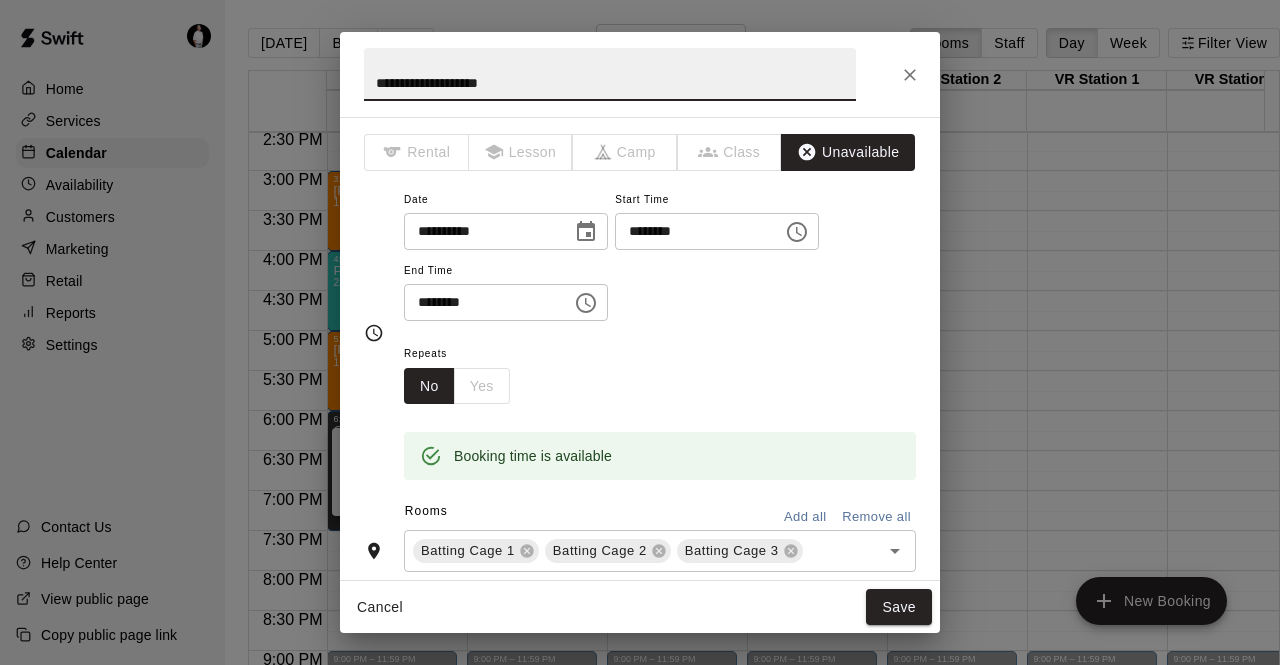 click 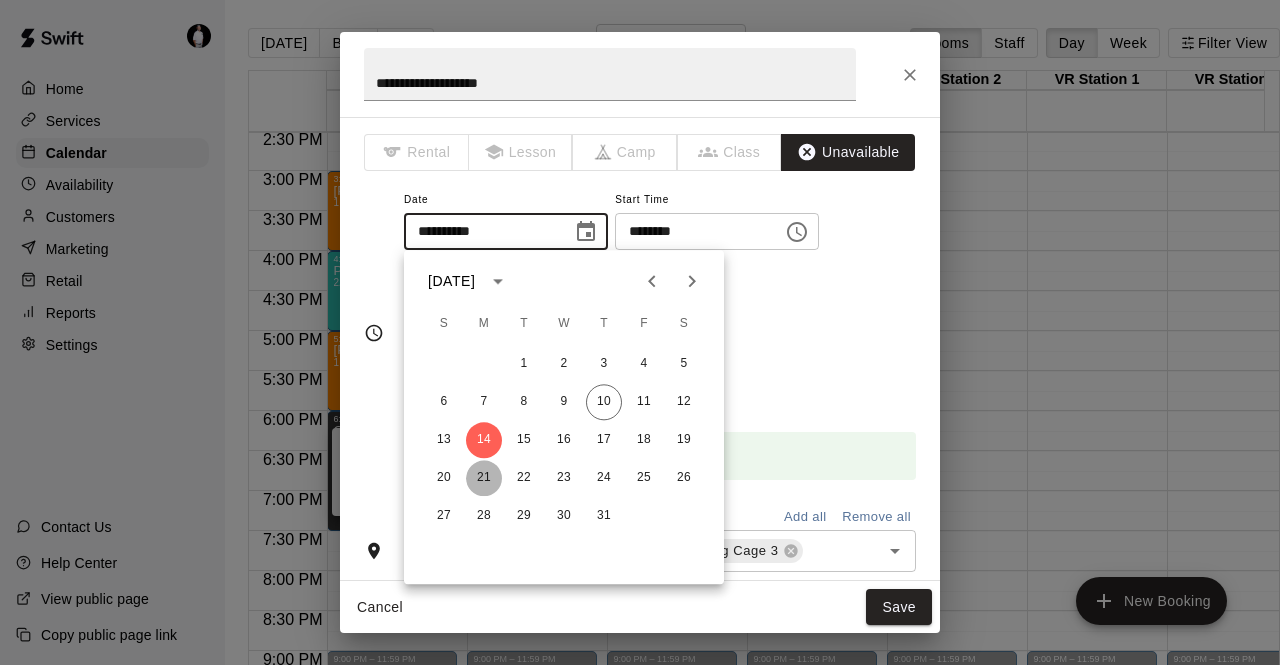 click on "21" at bounding box center [484, 478] 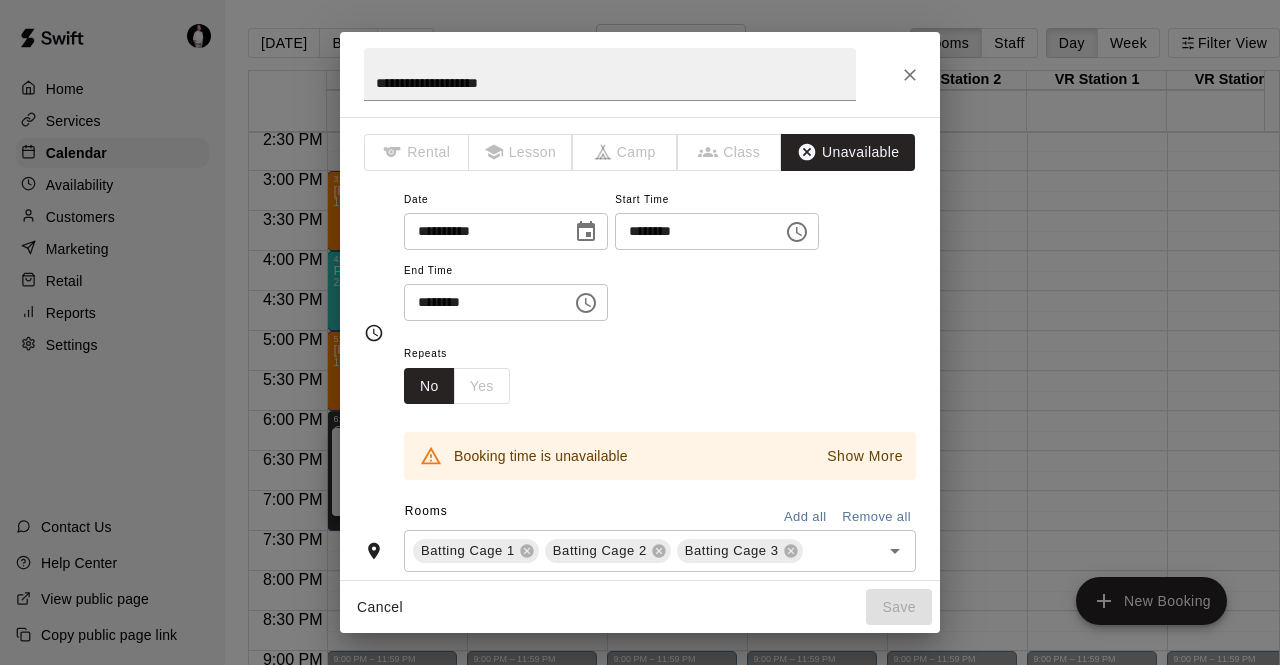 click on "Show More" at bounding box center [865, 456] 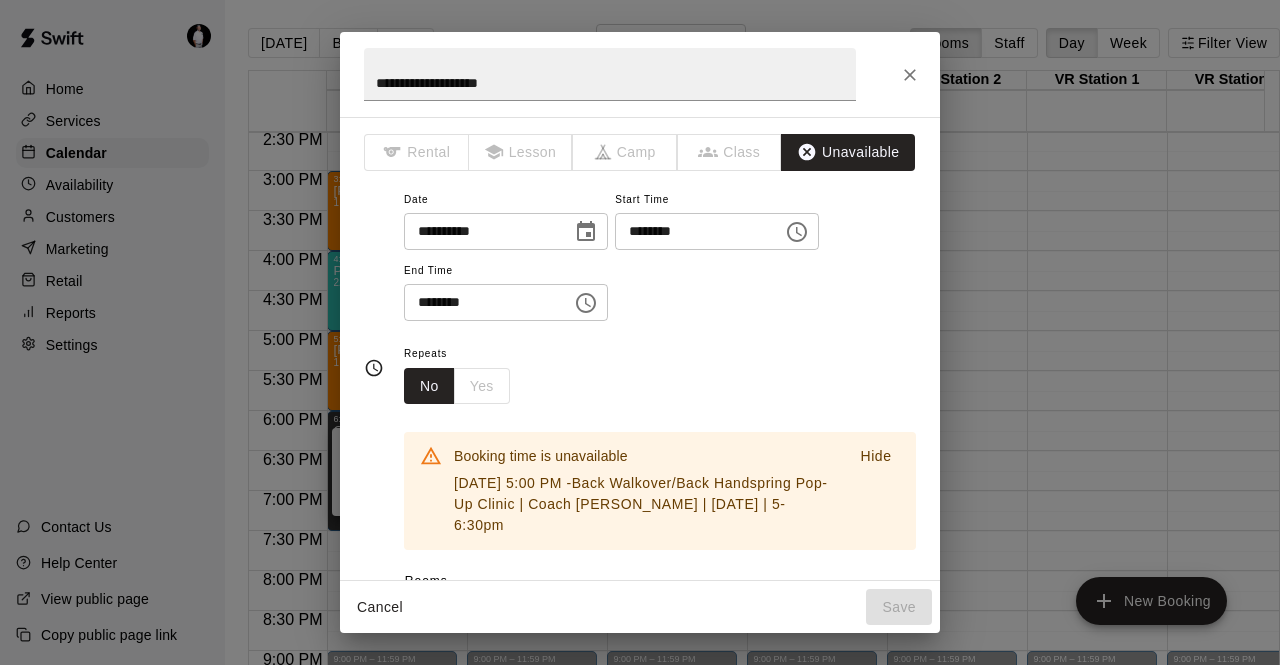 click 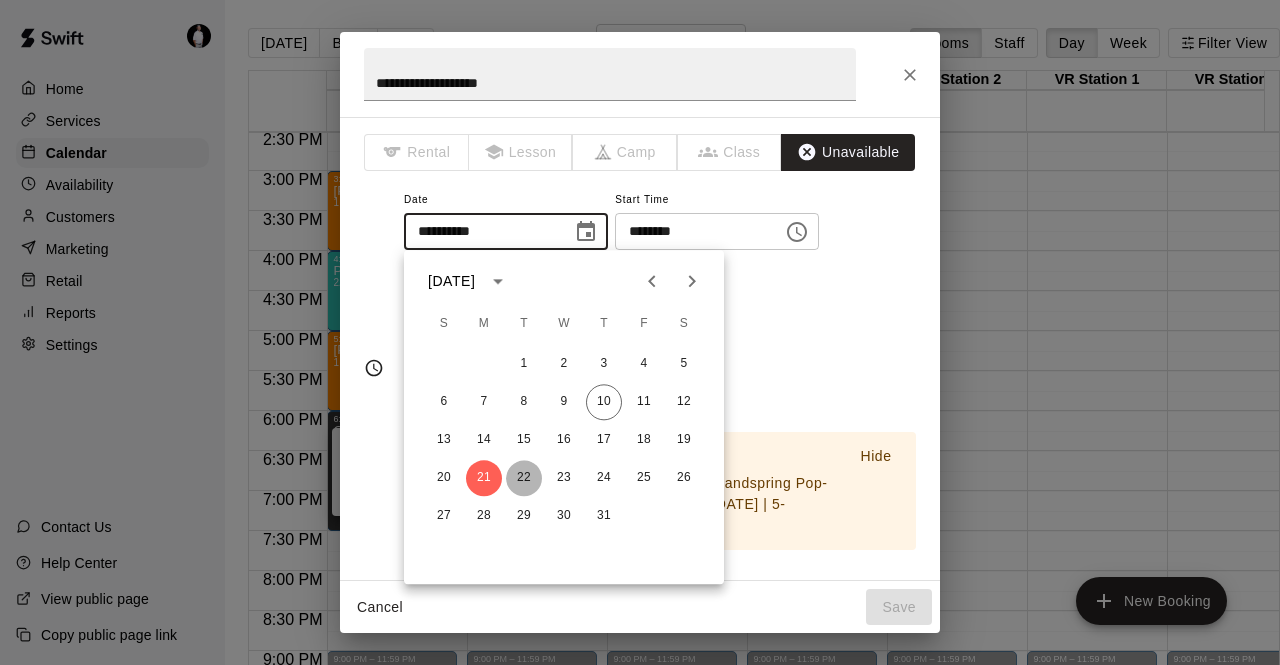click on "22" at bounding box center [524, 478] 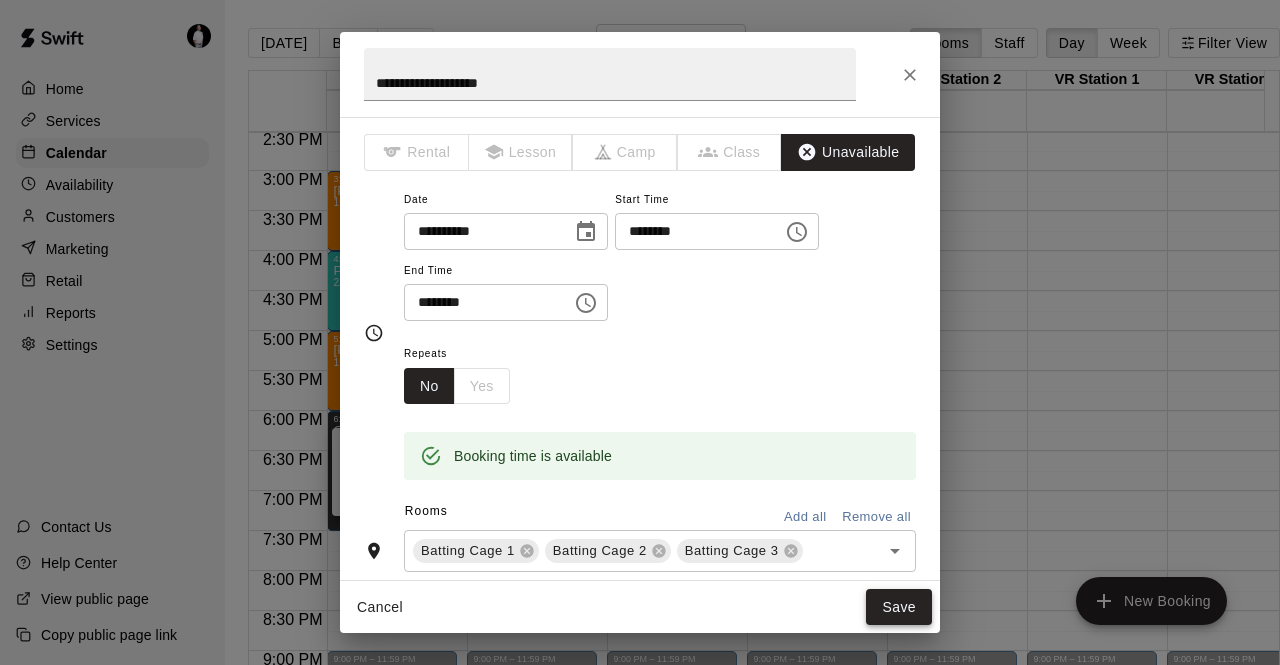 click on "Save" at bounding box center [899, 607] 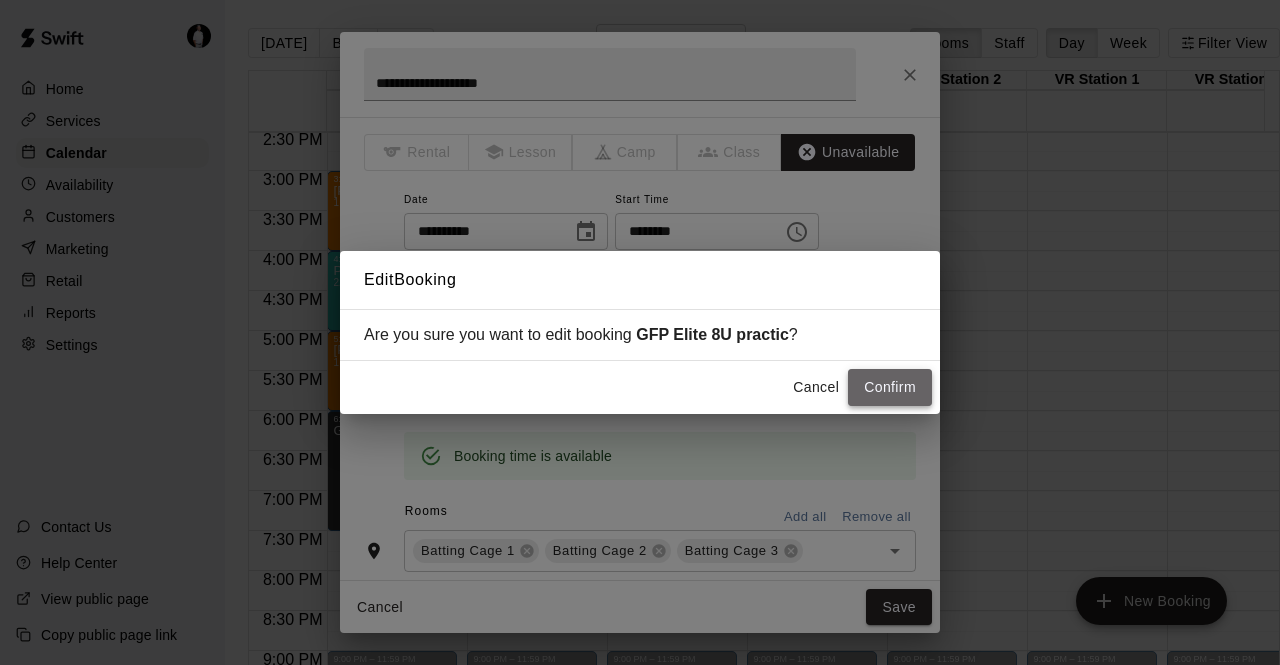 click on "Confirm" at bounding box center [890, 387] 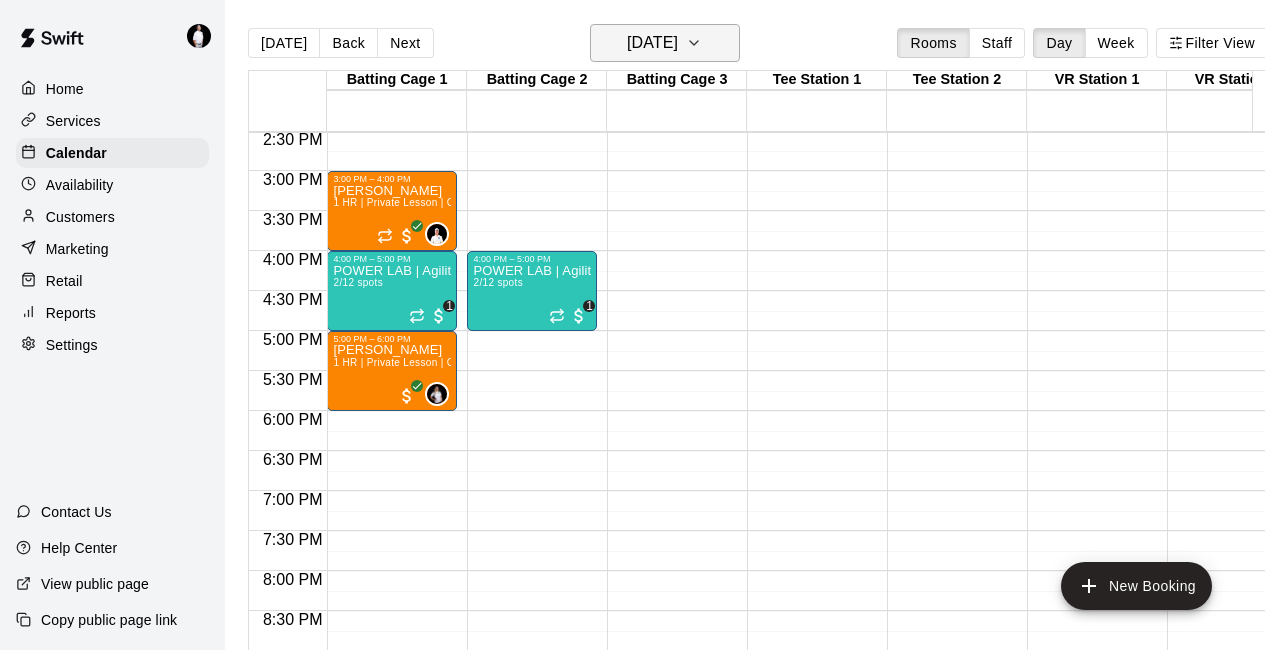 click on "[DATE]" at bounding box center [652, 43] 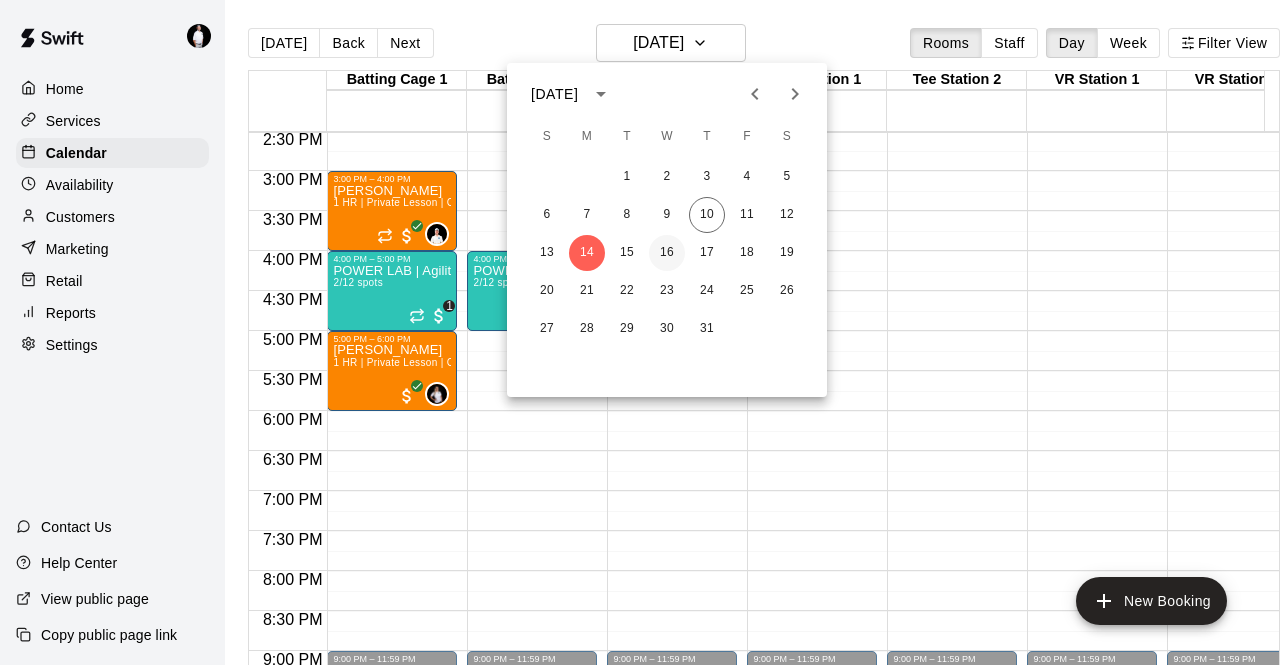 click on "16" at bounding box center [667, 253] 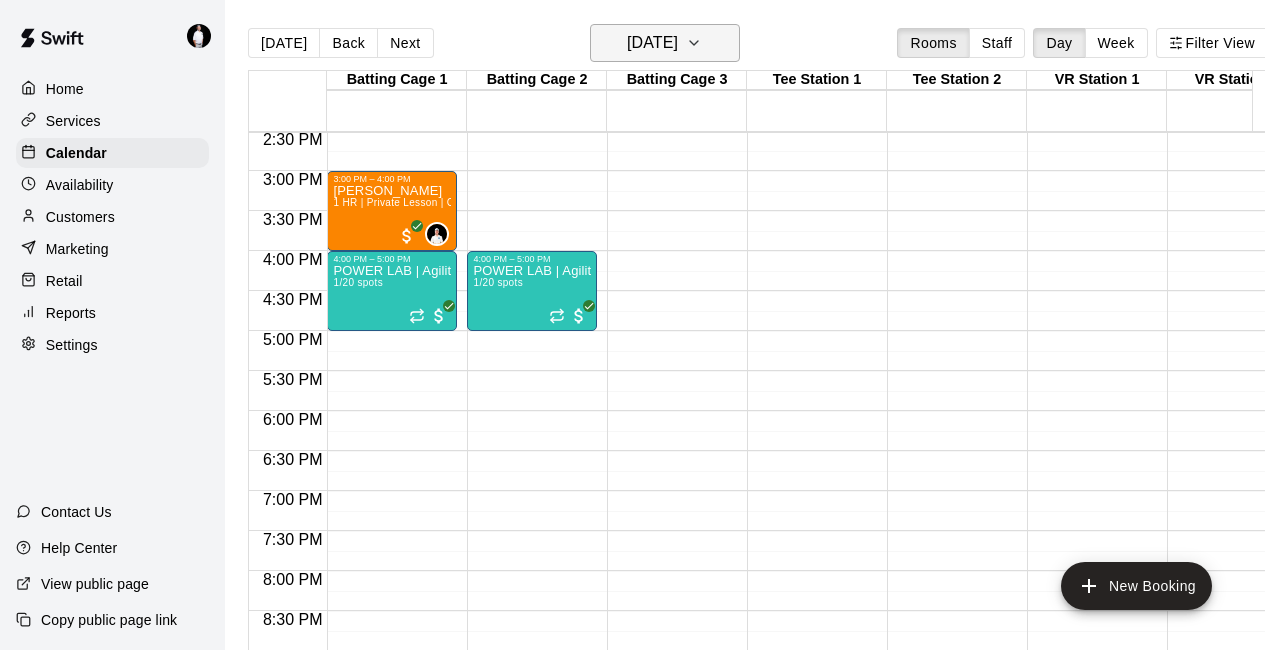 click 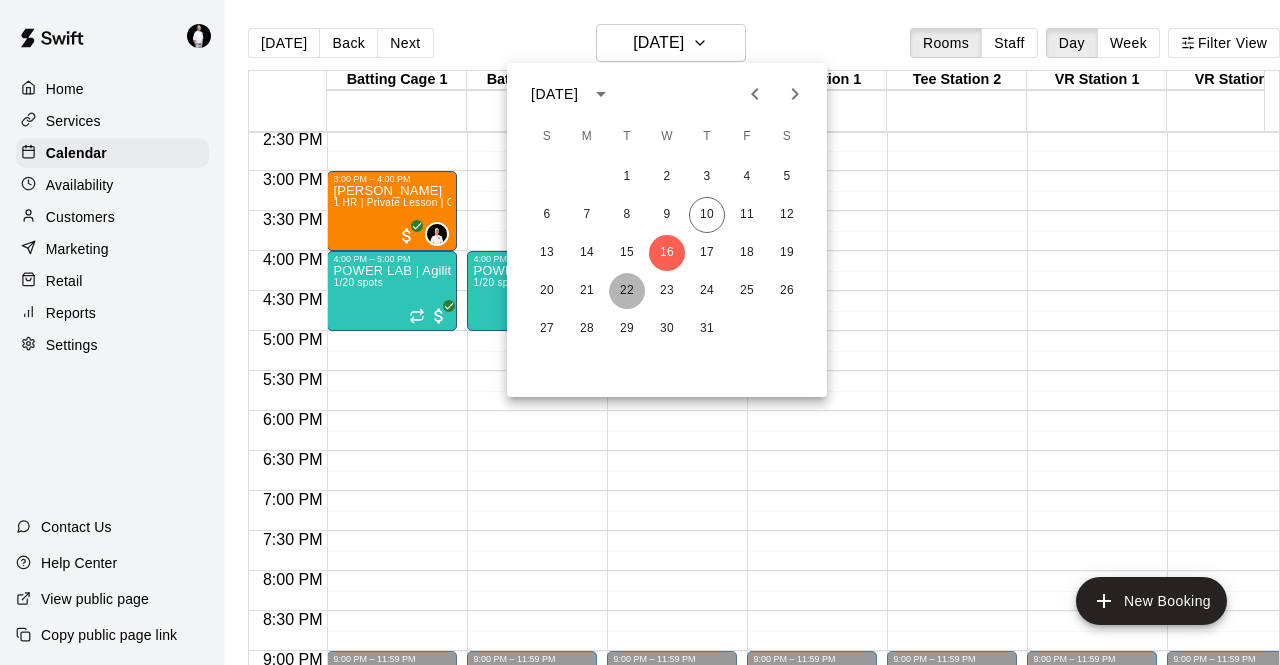 click on "22" at bounding box center [627, 291] 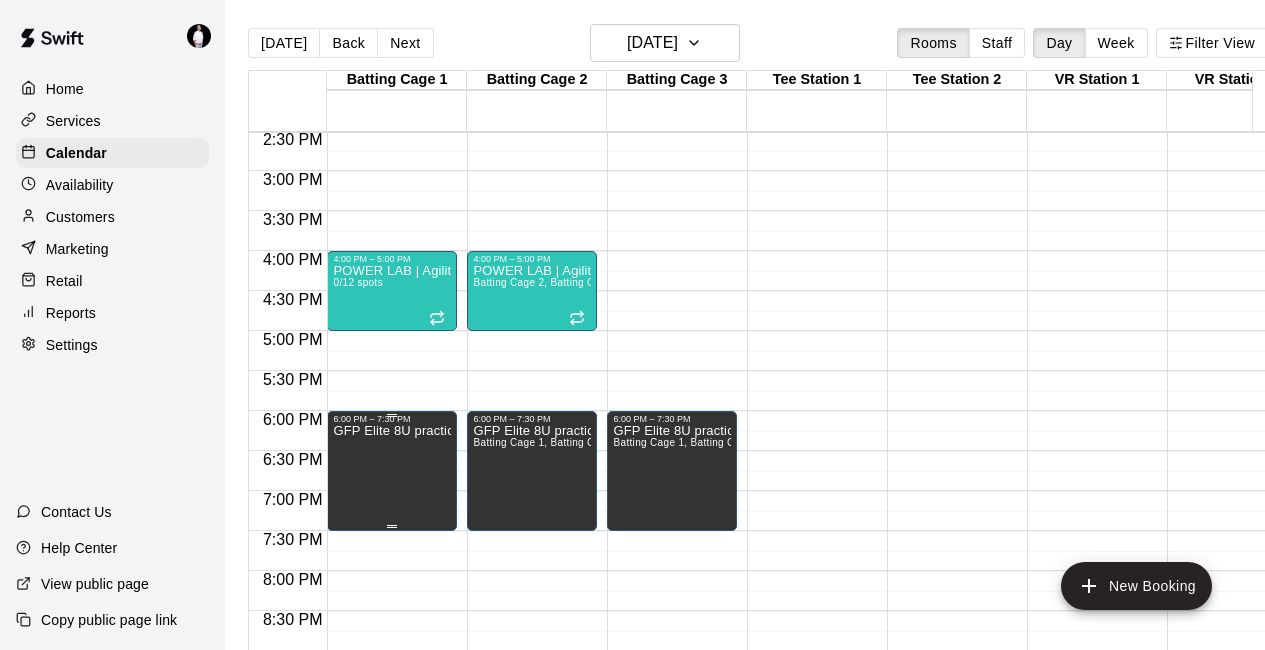 click on "GFP Elite 8U practic" at bounding box center (392, 749) 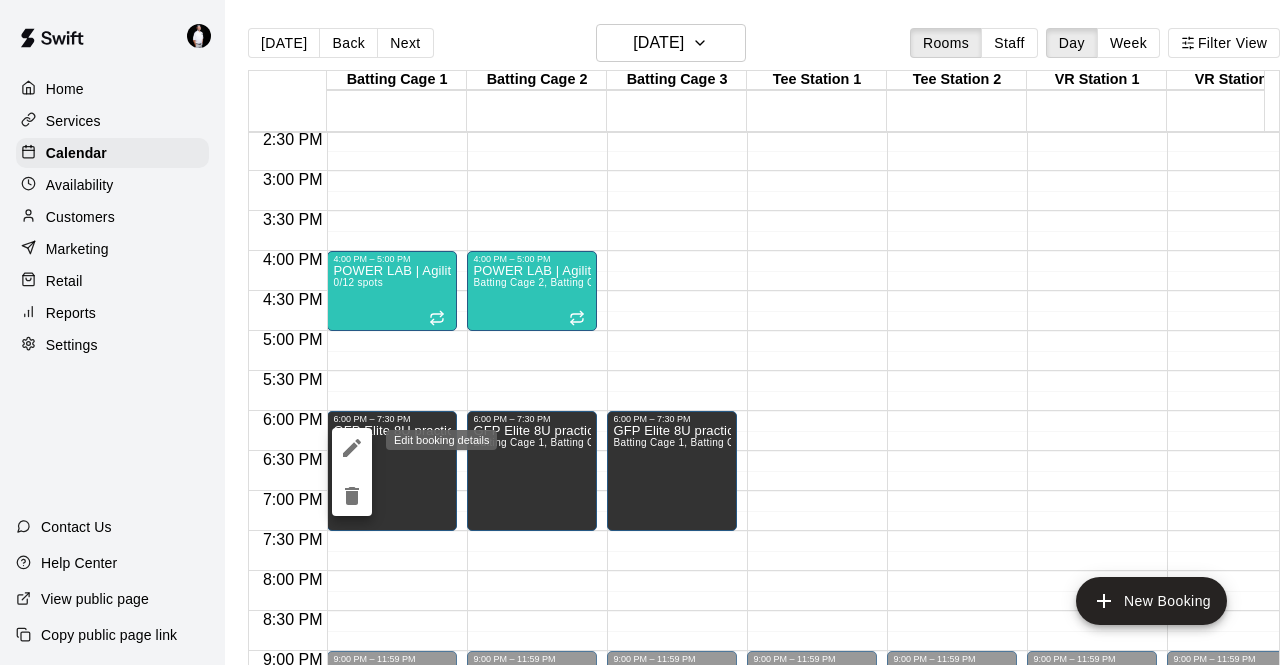 click 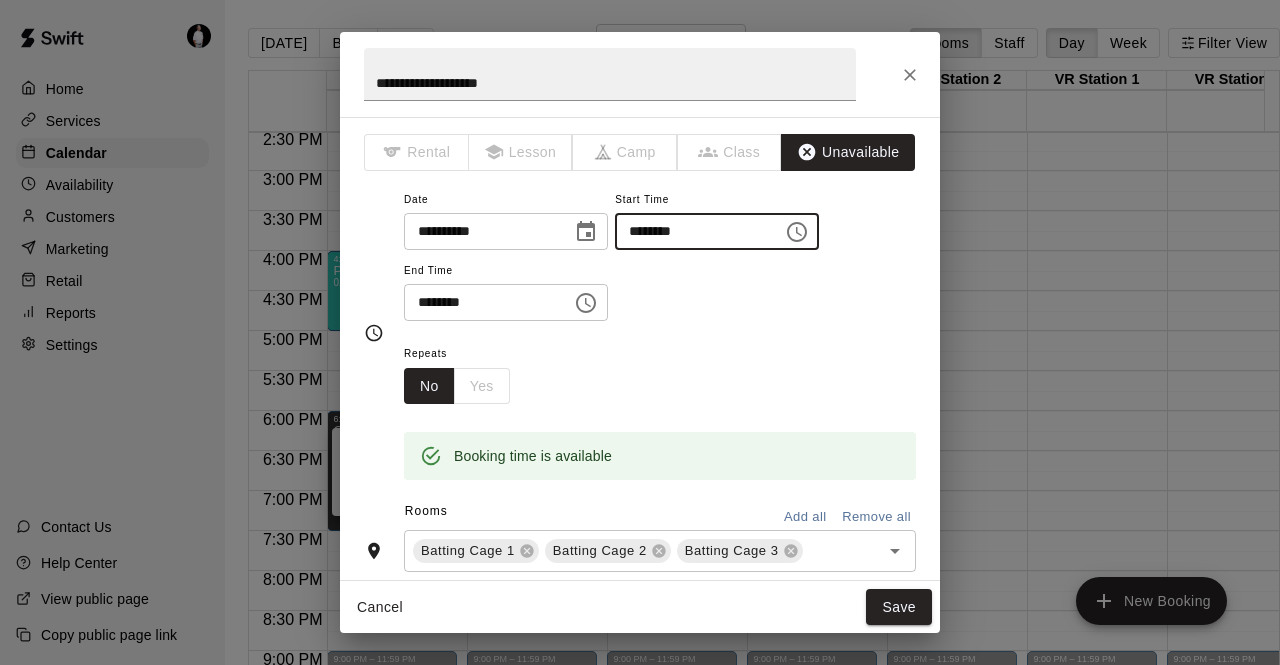 click on "********" at bounding box center (692, 231) 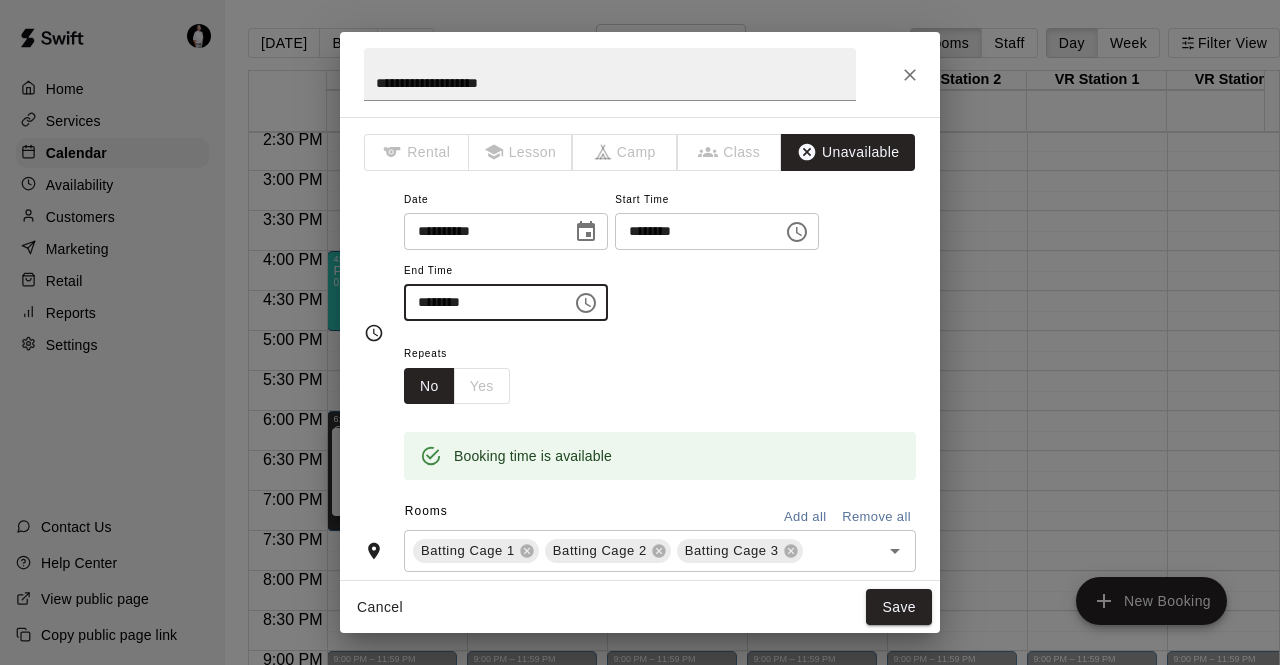 click on "********" at bounding box center (481, 302) 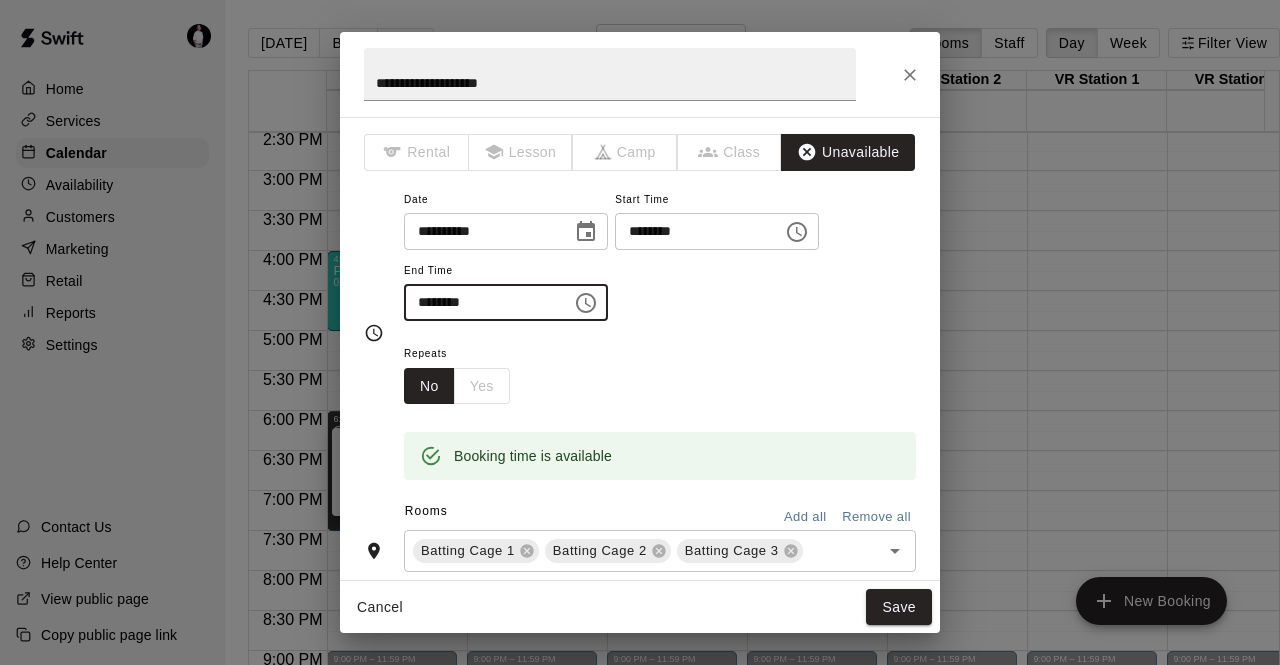type on "********" 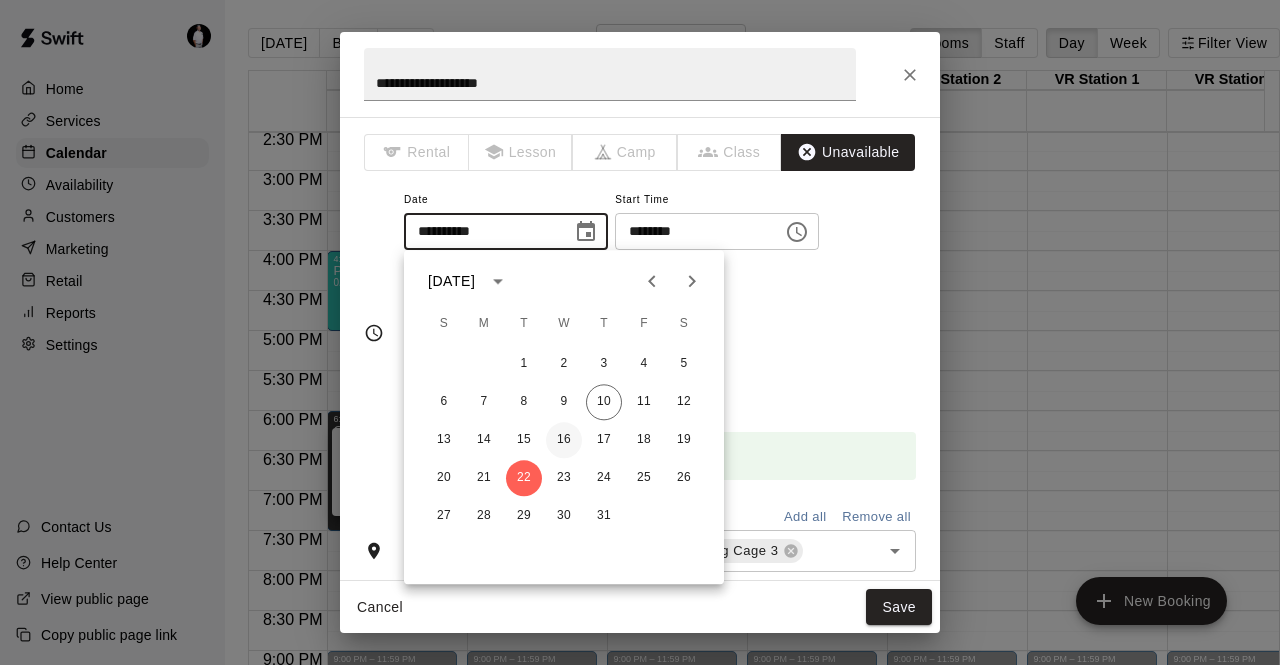 click on "16" at bounding box center [564, 440] 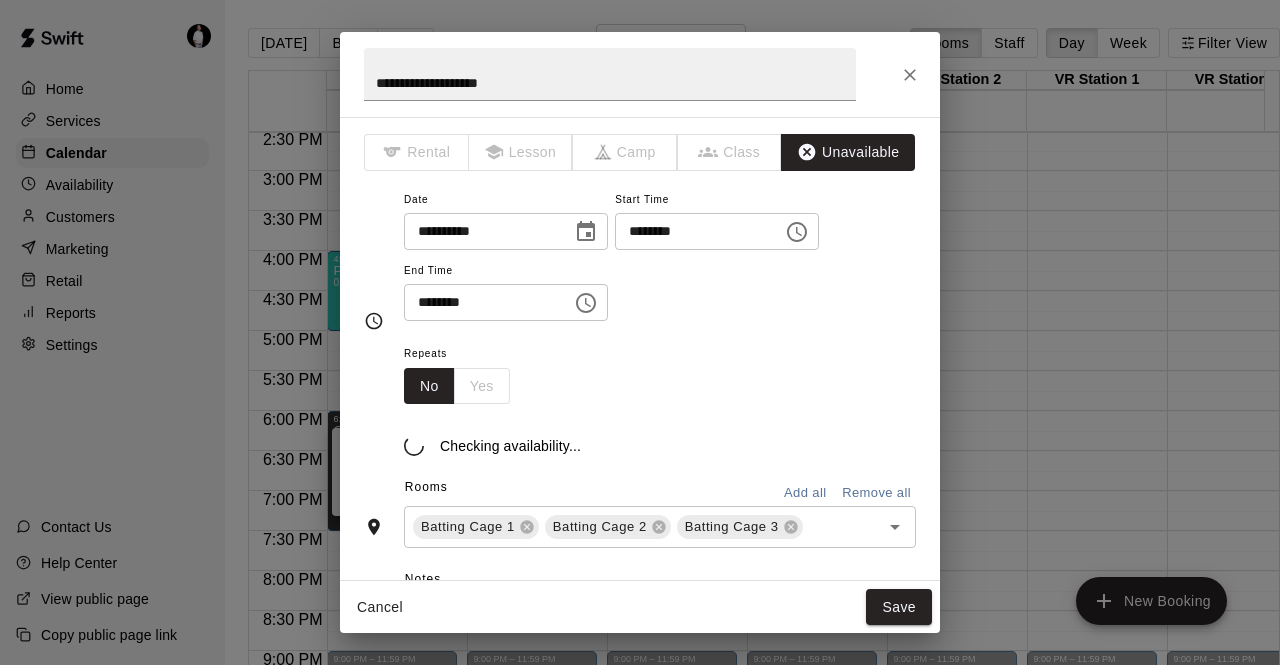 type on "**********" 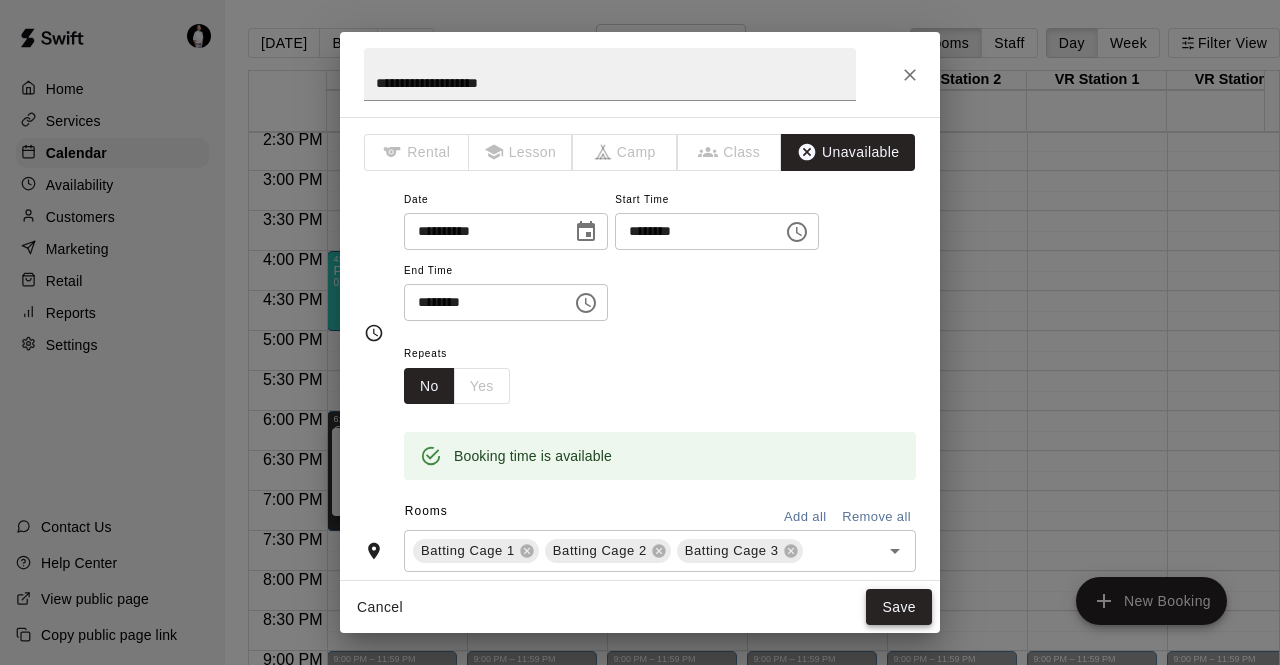 click on "Save" at bounding box center (899, 607) 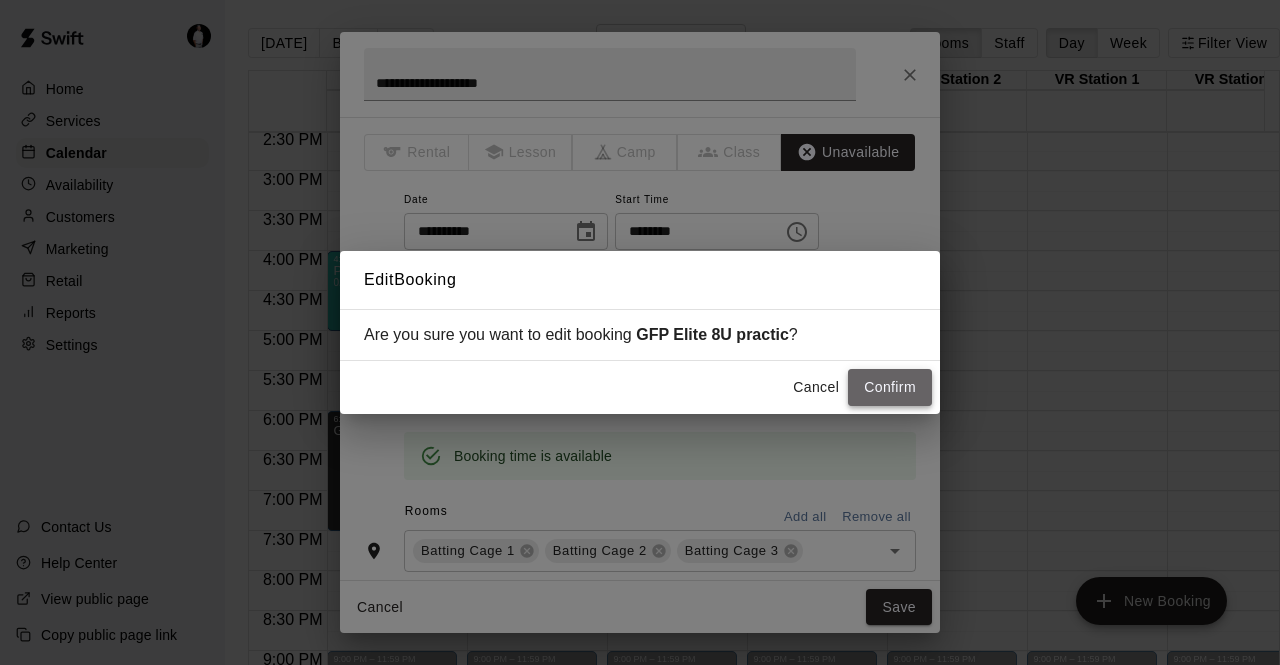 click on "Confirm" at bounding box center [890, 387] 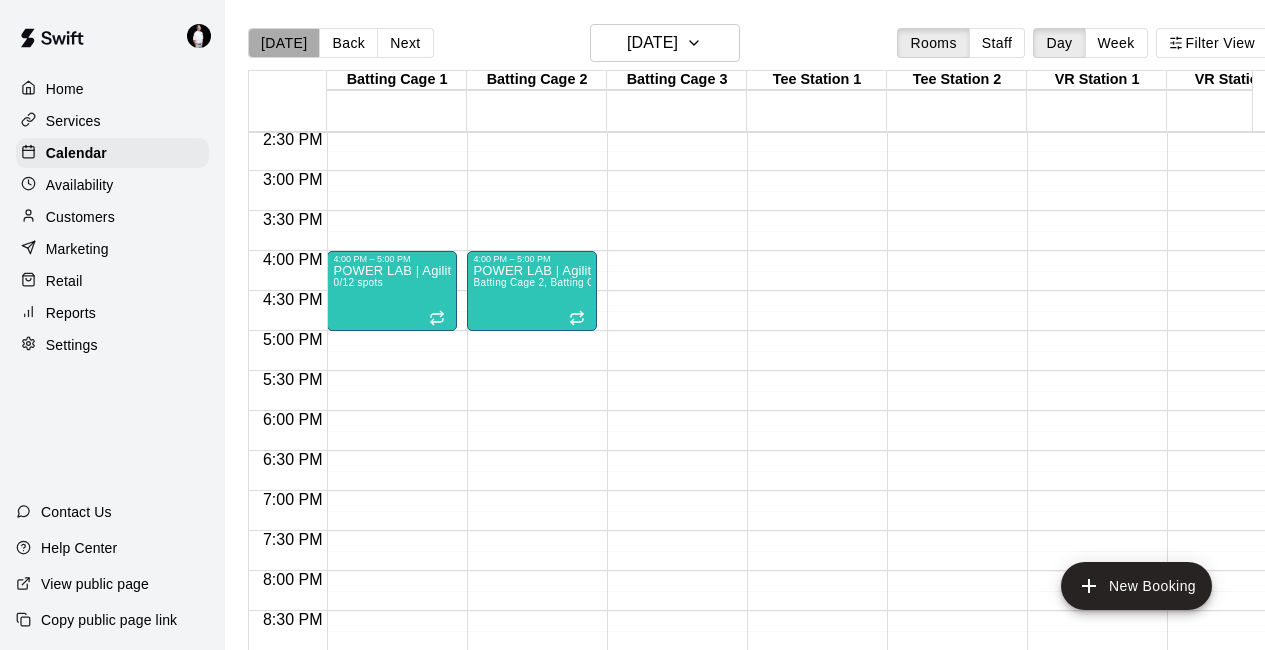 click on "[DATE]" at bounding box center [284, 43] 